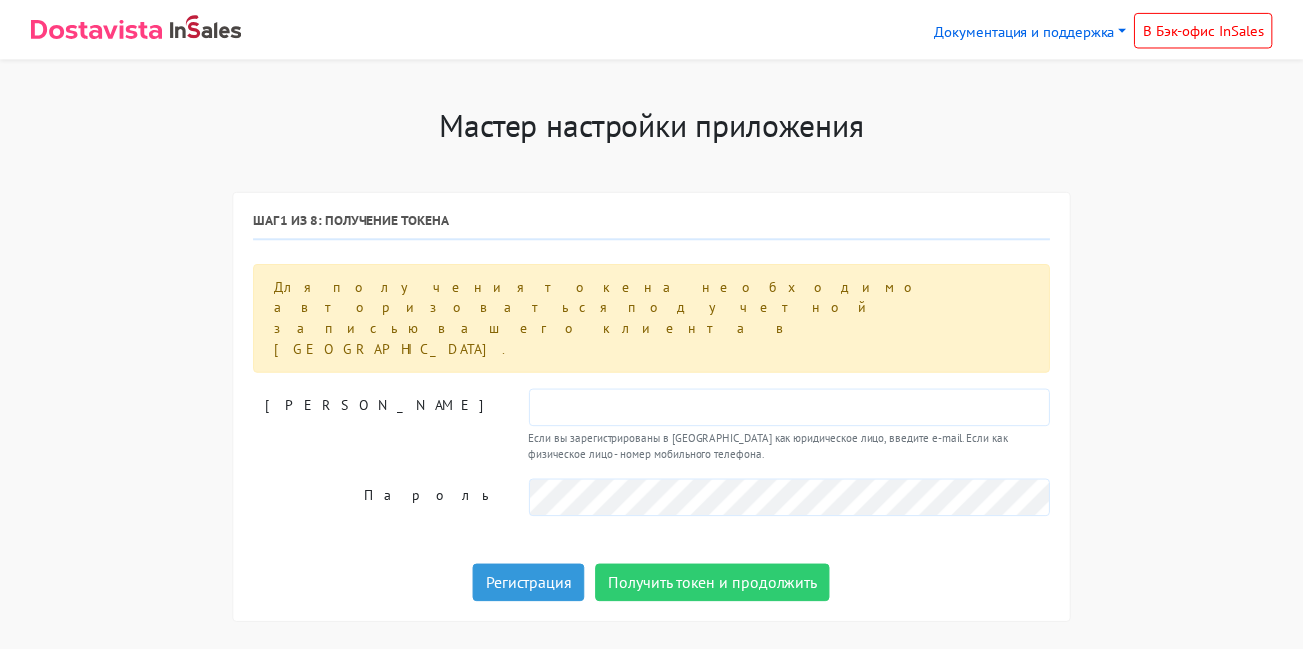 scroll, scrollTop: 0, scrollLeft: 0, axis: both 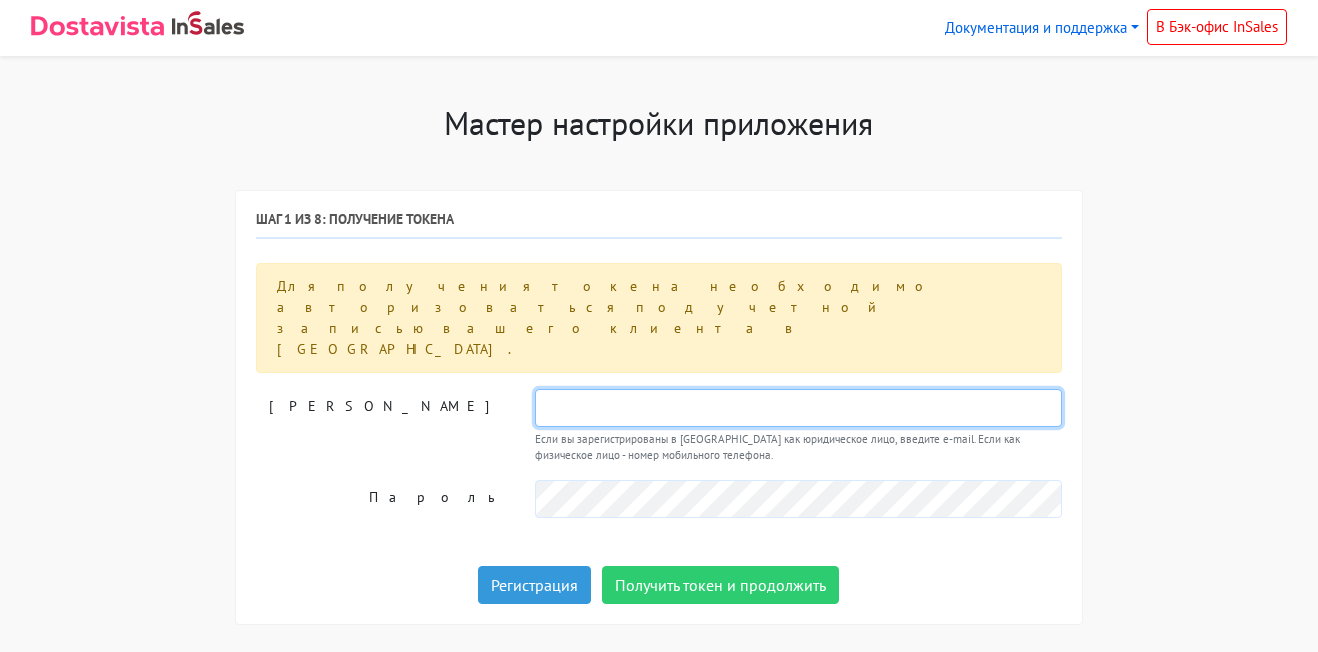 click at bounding box center [799, 408] 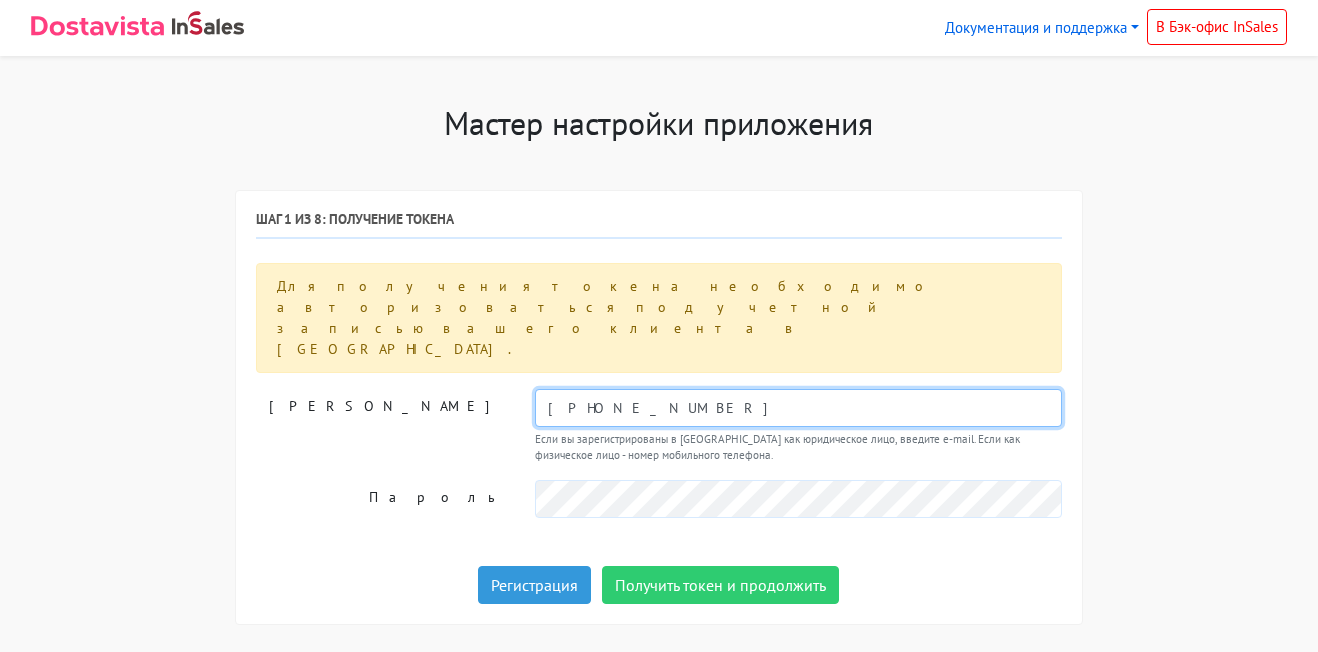 type on "[PHONE_NUMBER]" 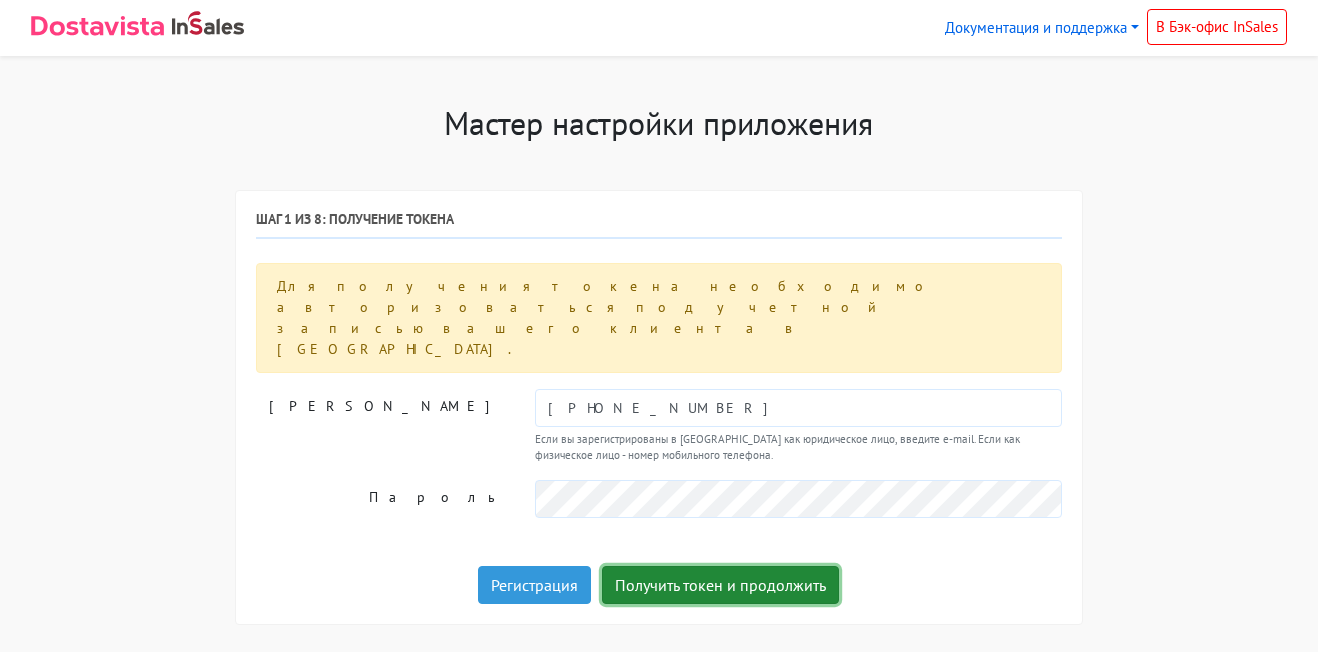 click on "Получить токен и продолжить" at bounding box center [720, 585] 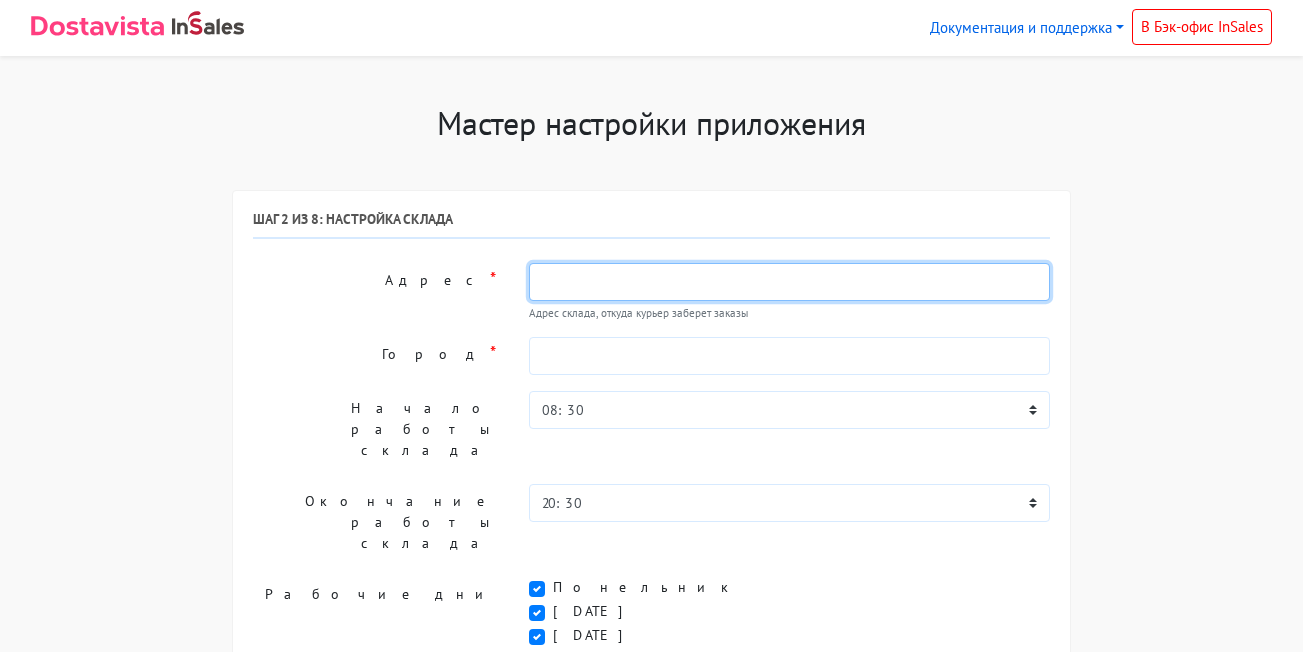 click at bounding box center [789, 282] 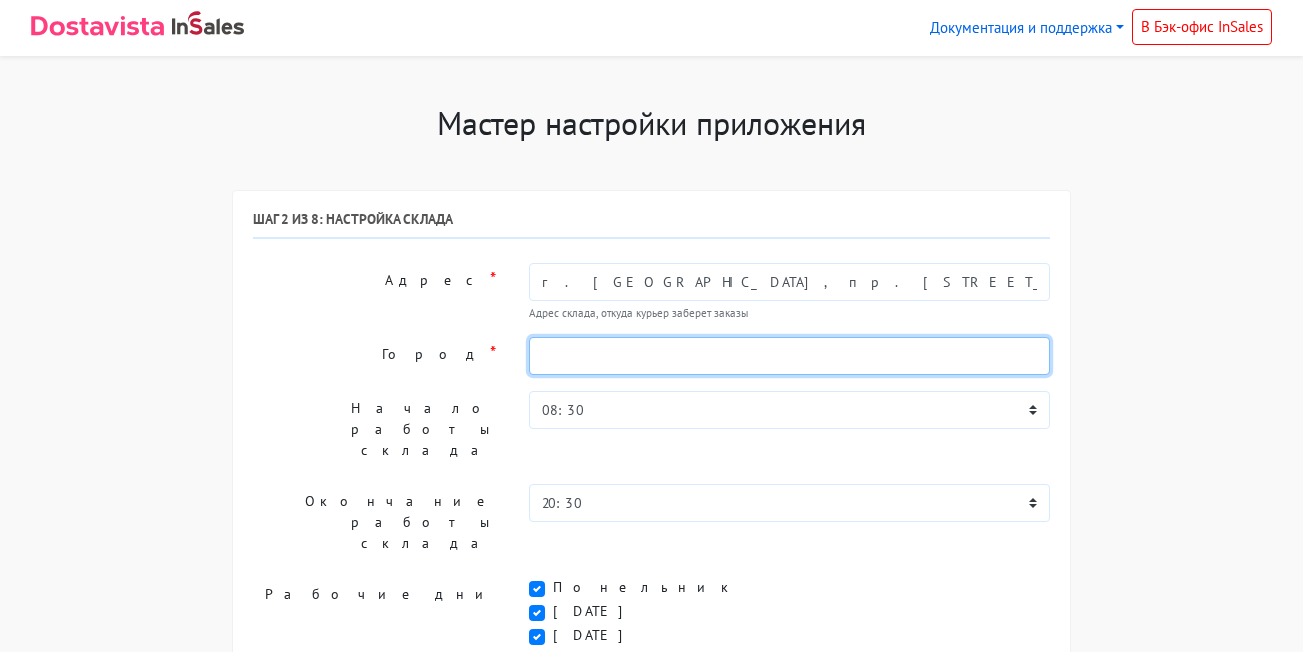 type on "[GEOGRAPHIC_DATA]" 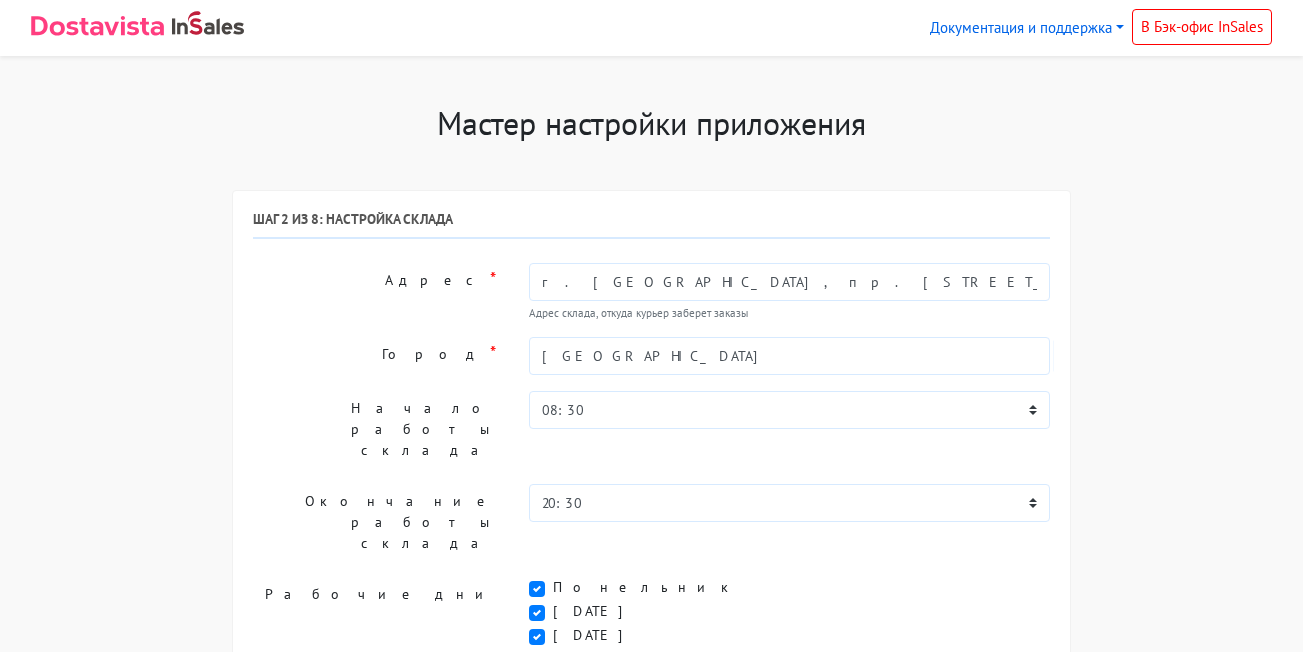 type on "Макашов Анатолий Сергеевич" 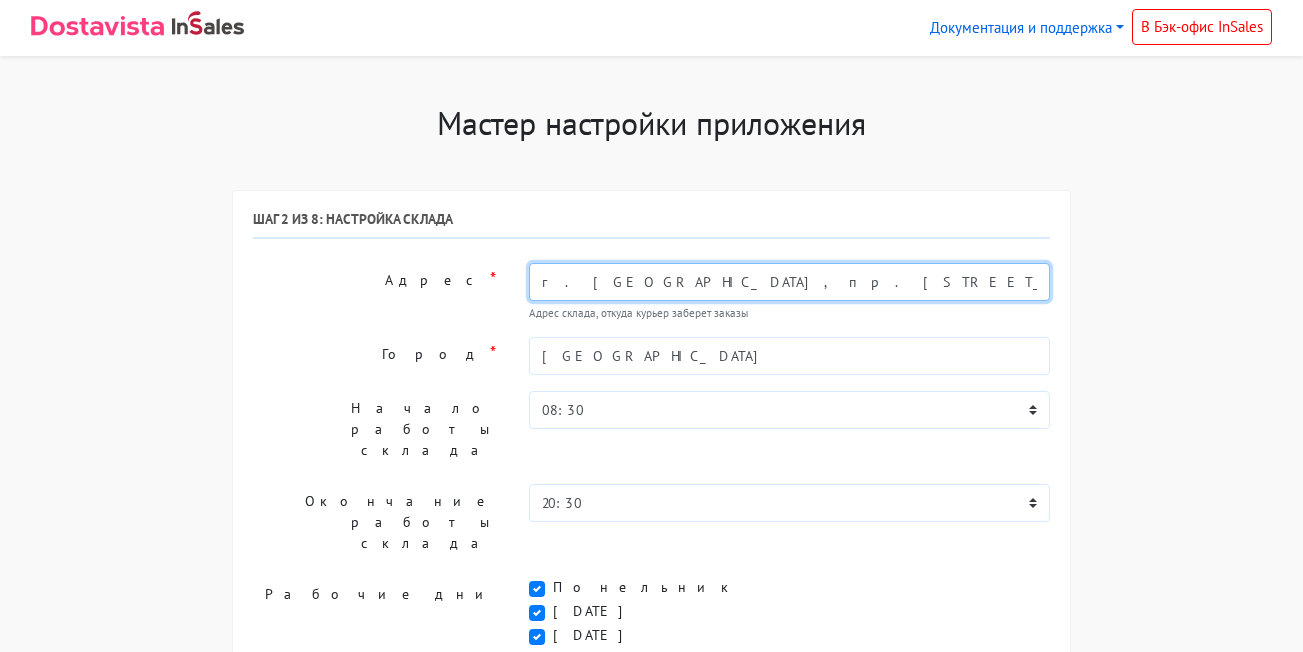 click on "г. Ростов-на-Дону, пр. Ленина, д. 251" at bounding box center (789, 282) 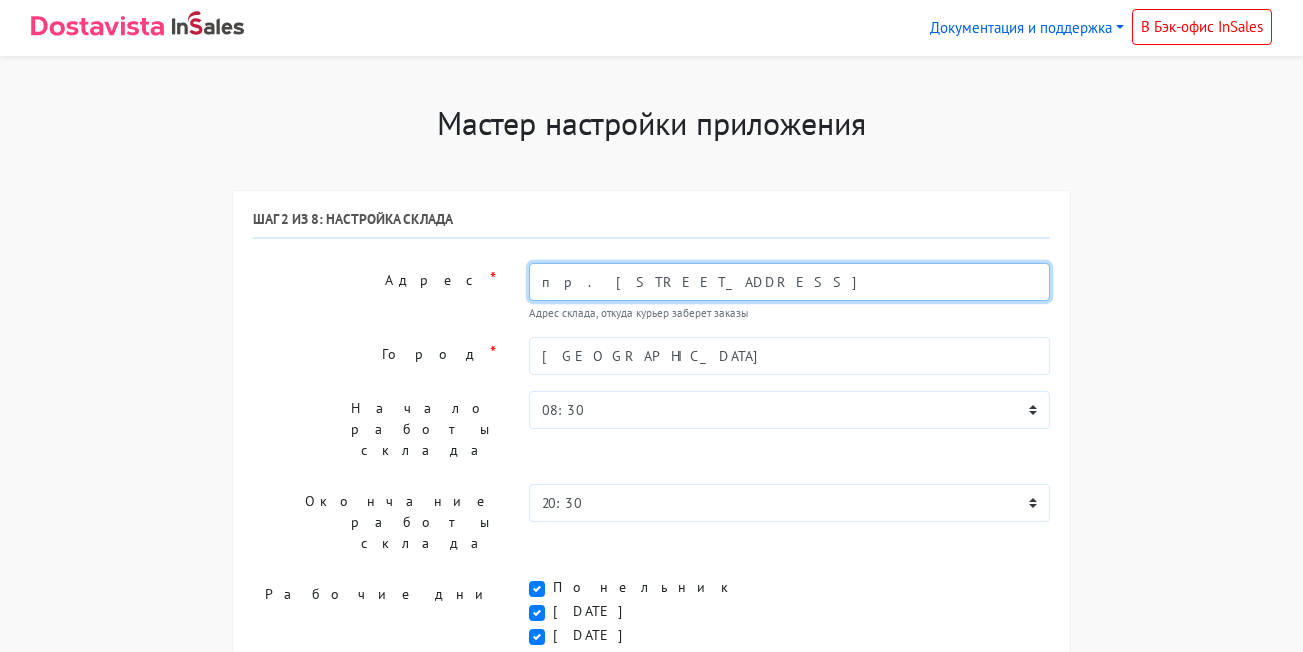 click on "пр. Ленина, д. 251" at bounding box center [789, 282] 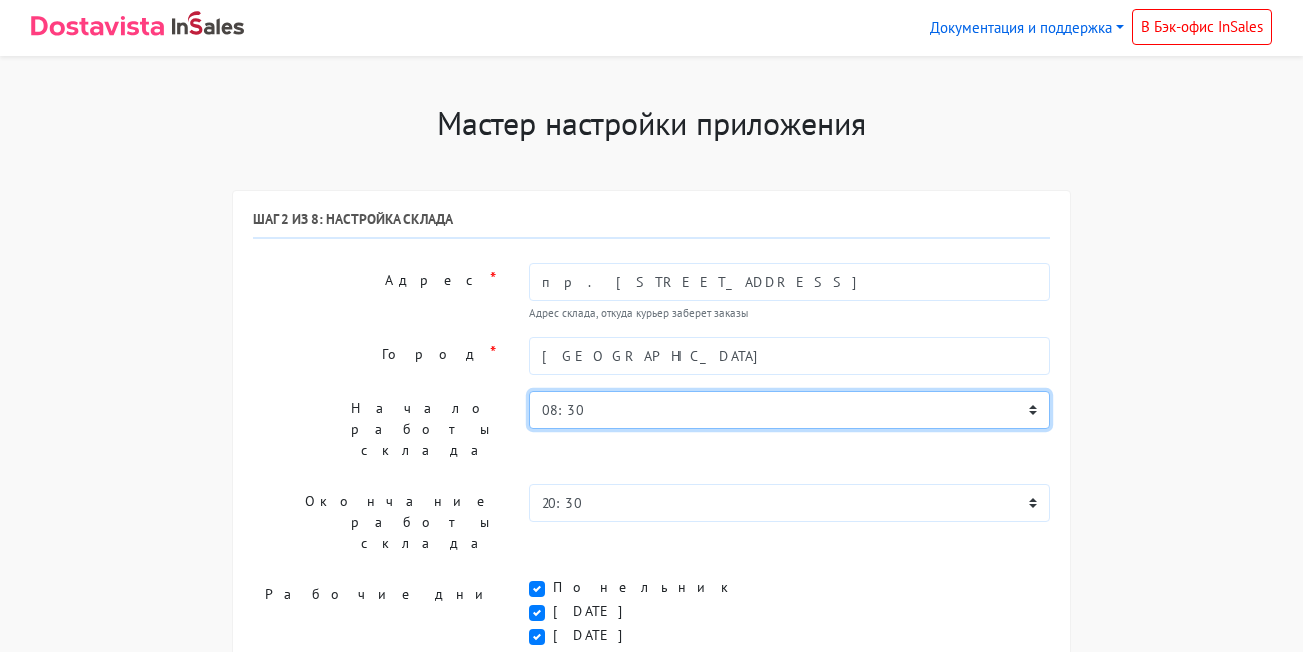 click on "00:00
00:30
01:00
01:30
02:00
02:30
03:00
03:30
04:00
04:30
05:00
05:30
06:00
06:30
07:00
07:30
08:00
08:30
09:00
09:30
10:00
10:30
11:00 11:30 12:00" at bounding box center [789, 410] 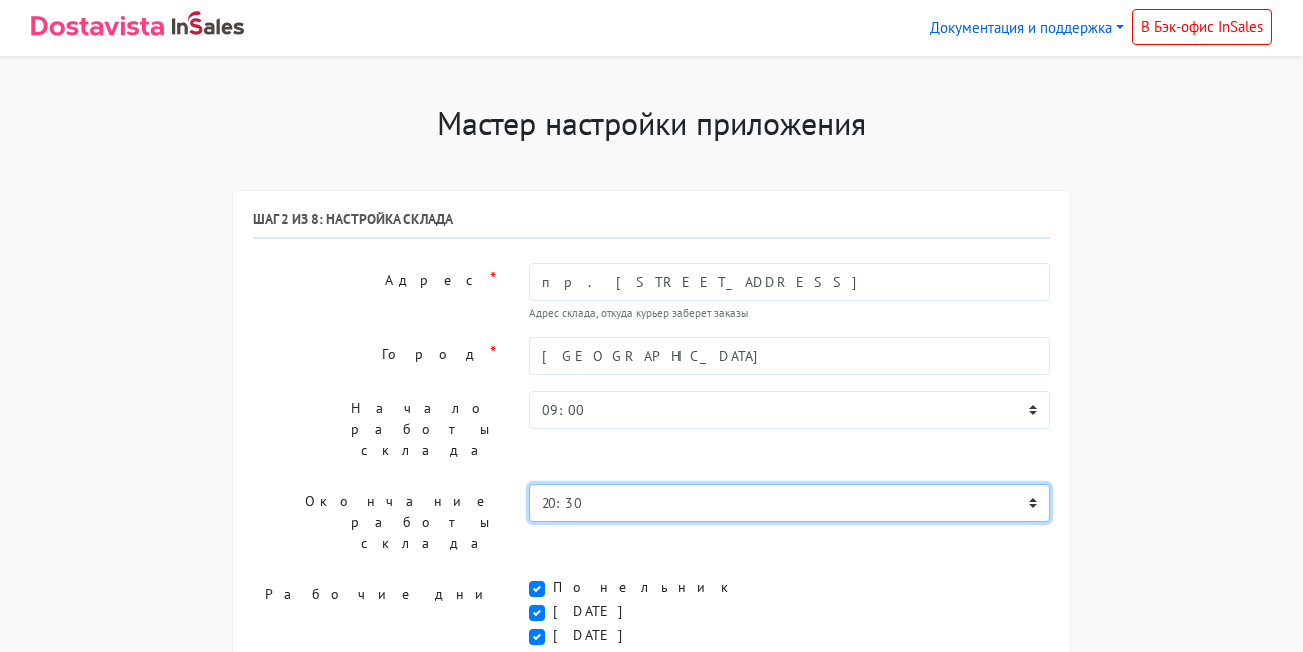 click on "00:00
00:30
01:00
01:30
02:00
02:30
03:00
03:30
04:00
04:30
05:00
05:30
06:00
06:30
07:00
07:30
08:00
08:30
09:00
09:30
10:00
10:30
11:00 11:30 12:00" at bounding box center [789, 503] 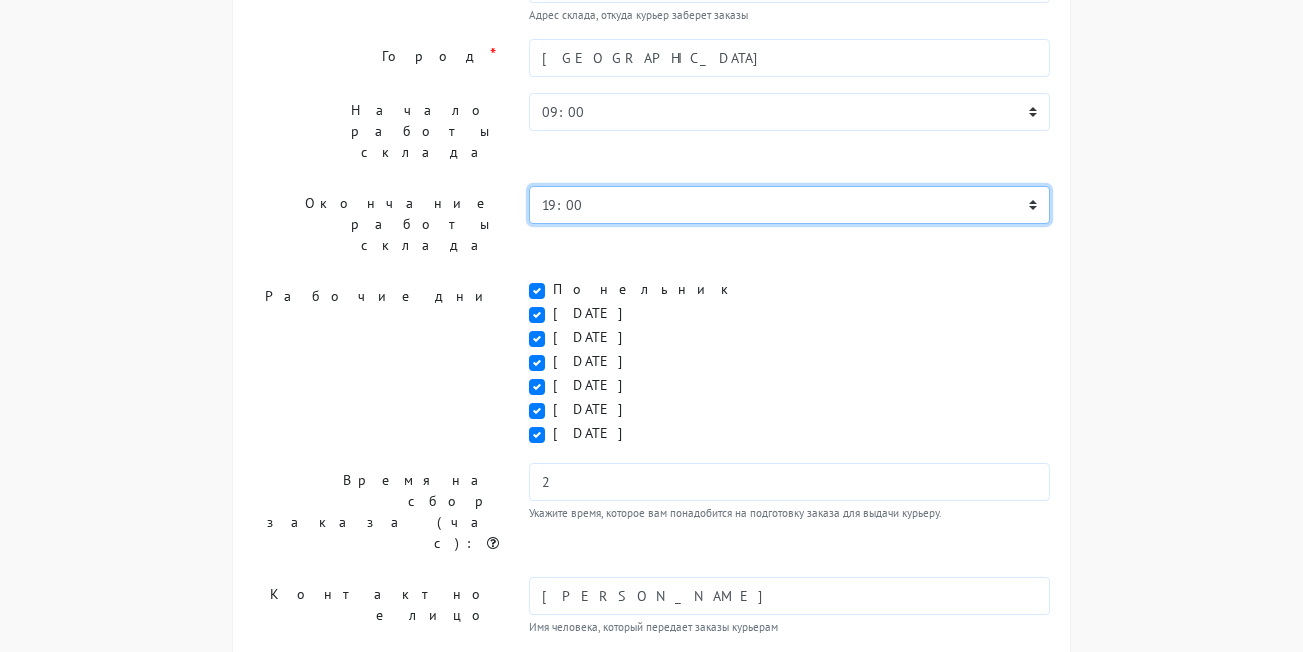 scroll, scrollTop: 330, scrollLeft: 0, axis: vertical 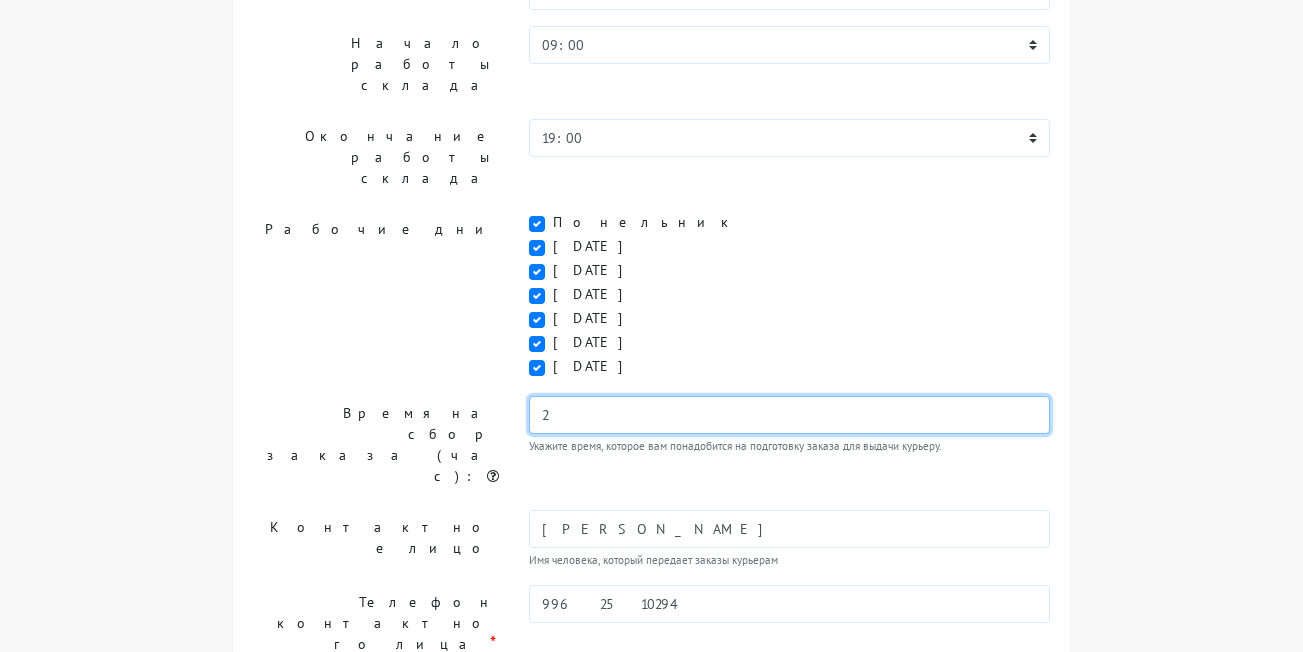 click on "2" at bounding box center [789, 415] 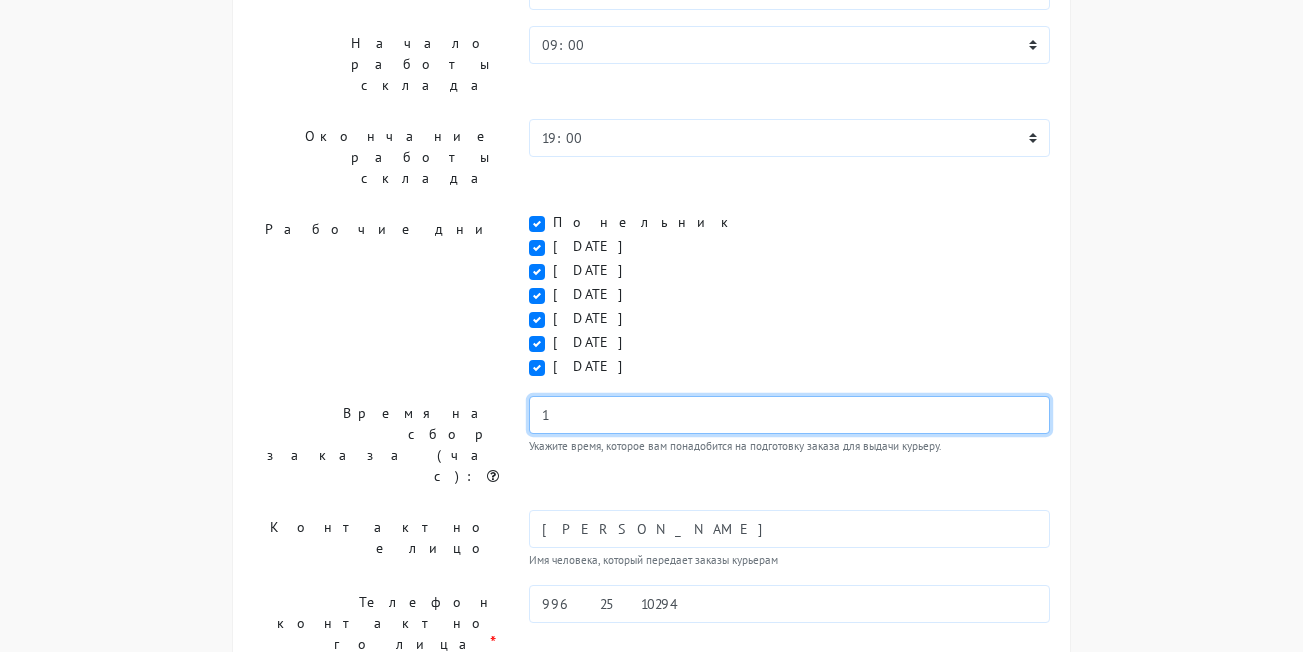 type on "1" 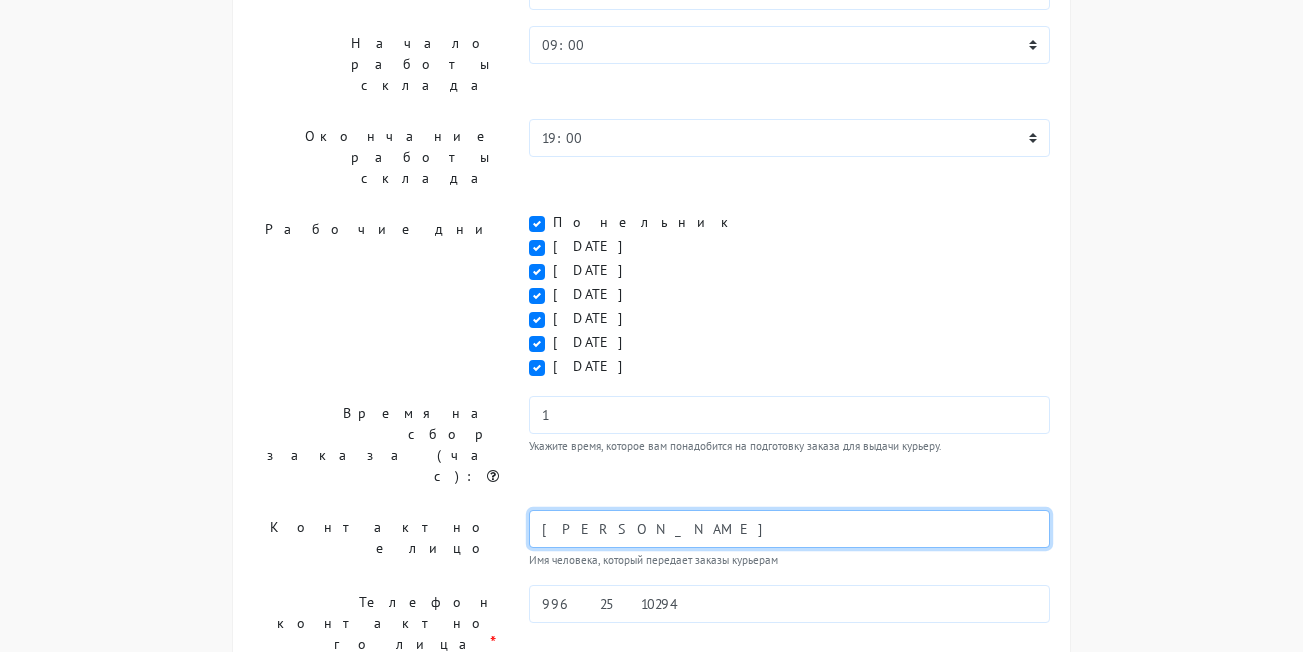 click on "Макашов Анатолий Сергеевич" at bounding box center (789, 529) 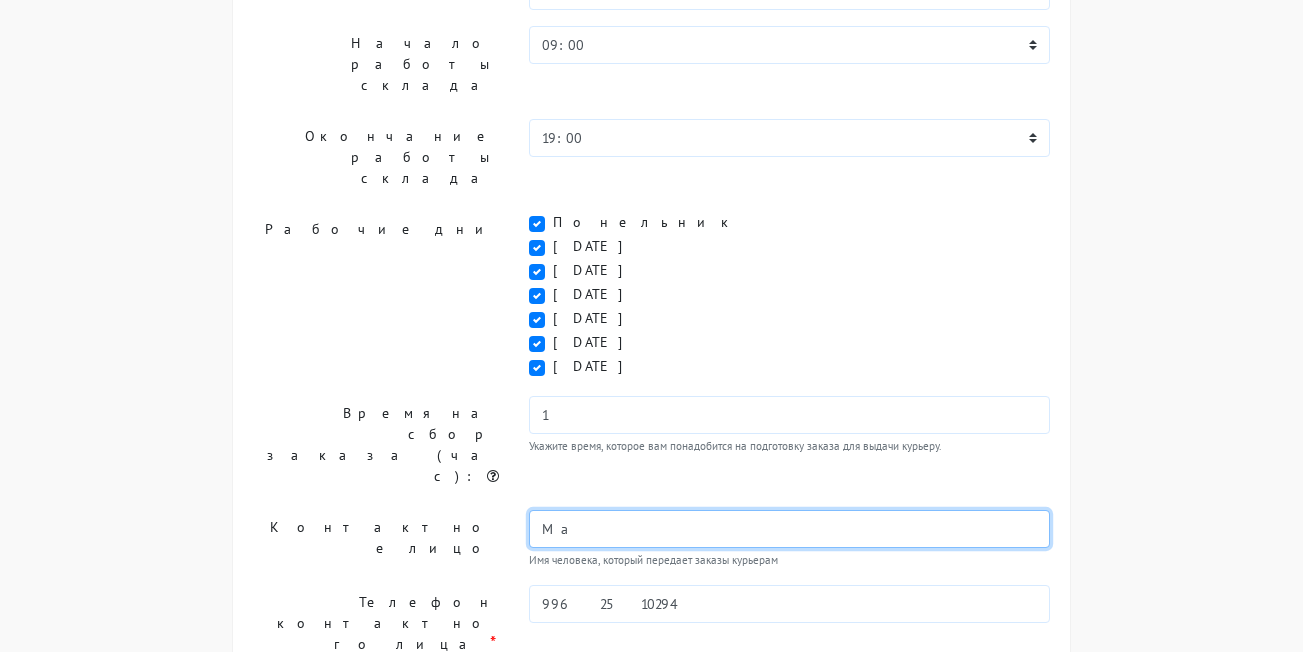type on "М" 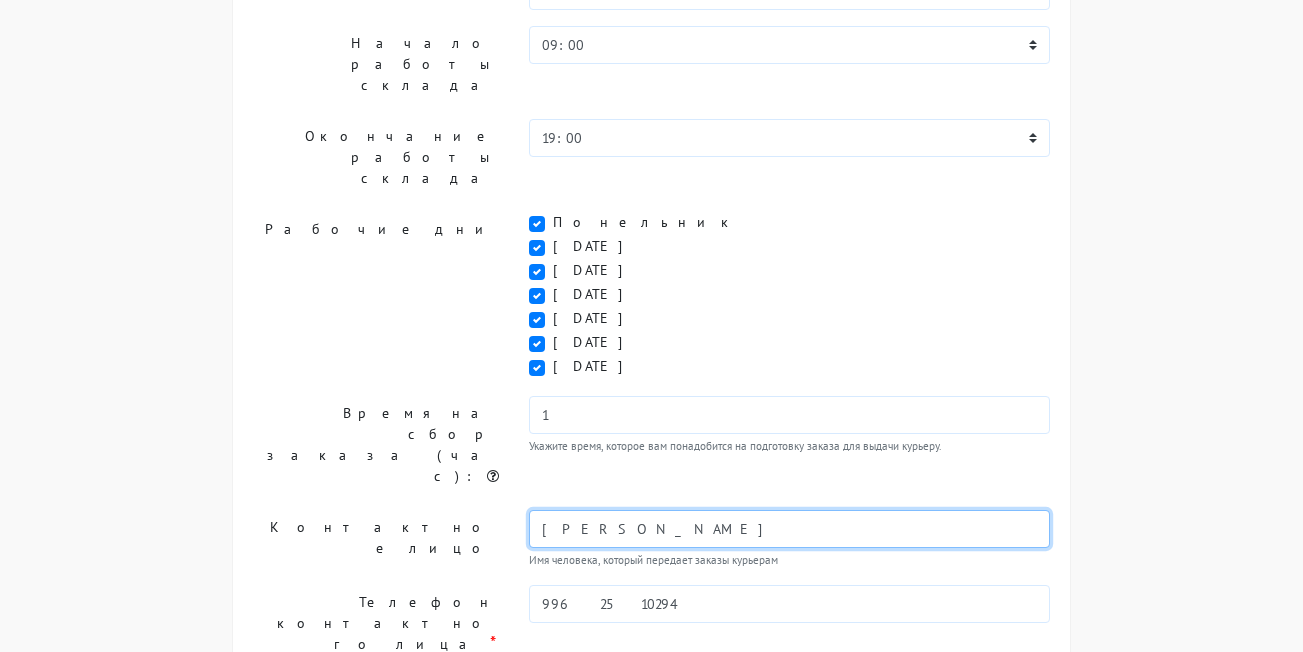 type on "[PERSON_NAME]" 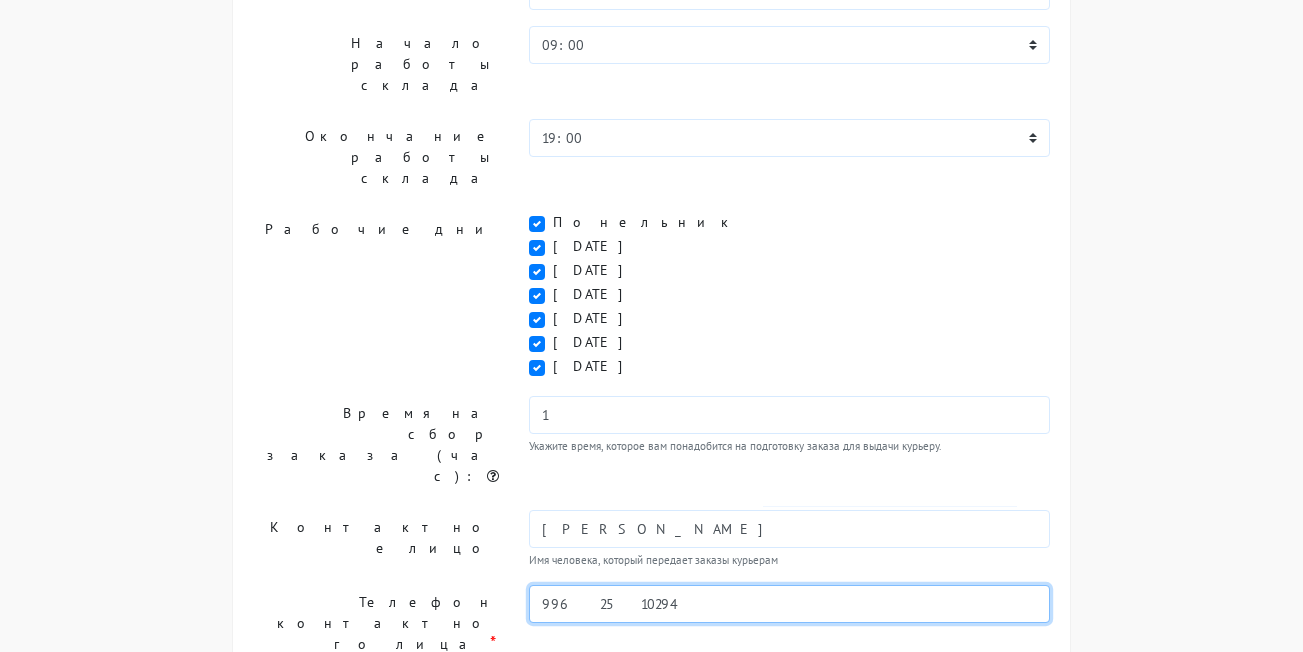 click on "9962510294" at bounding box center (789, 604) 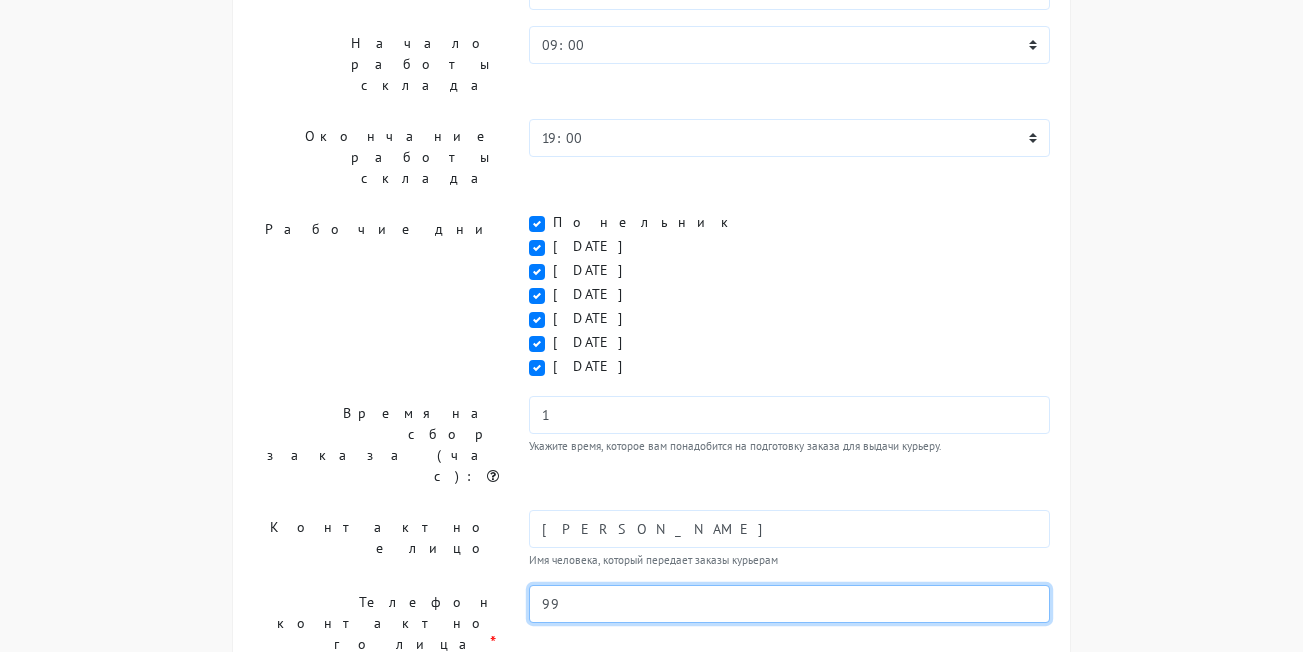 type on "9" 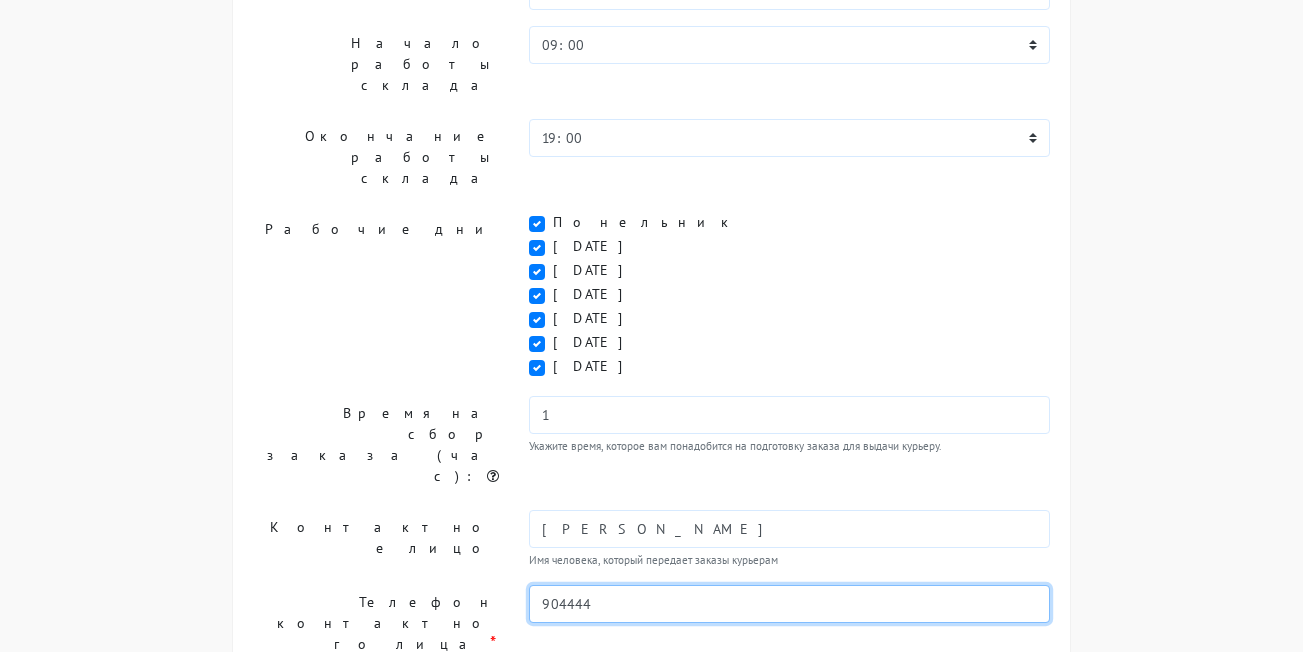 type on "9044444394" 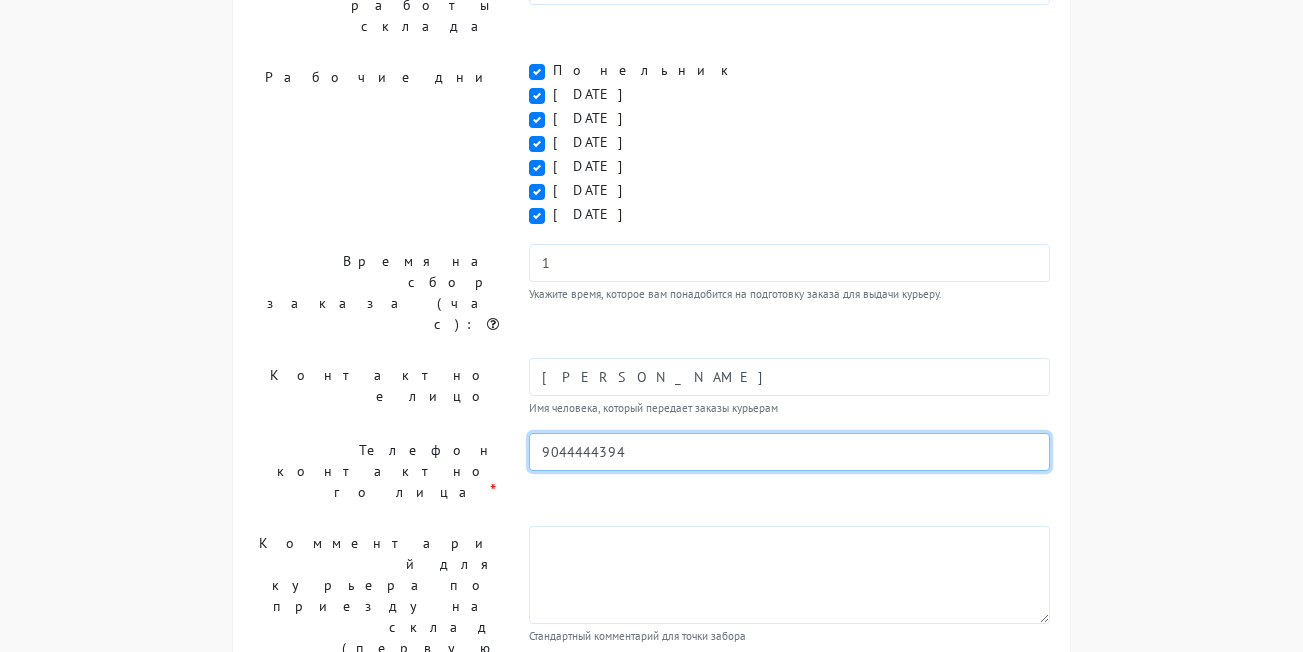 scroll, scrollTop: 532, scrollLeft: 0, axis: vertical 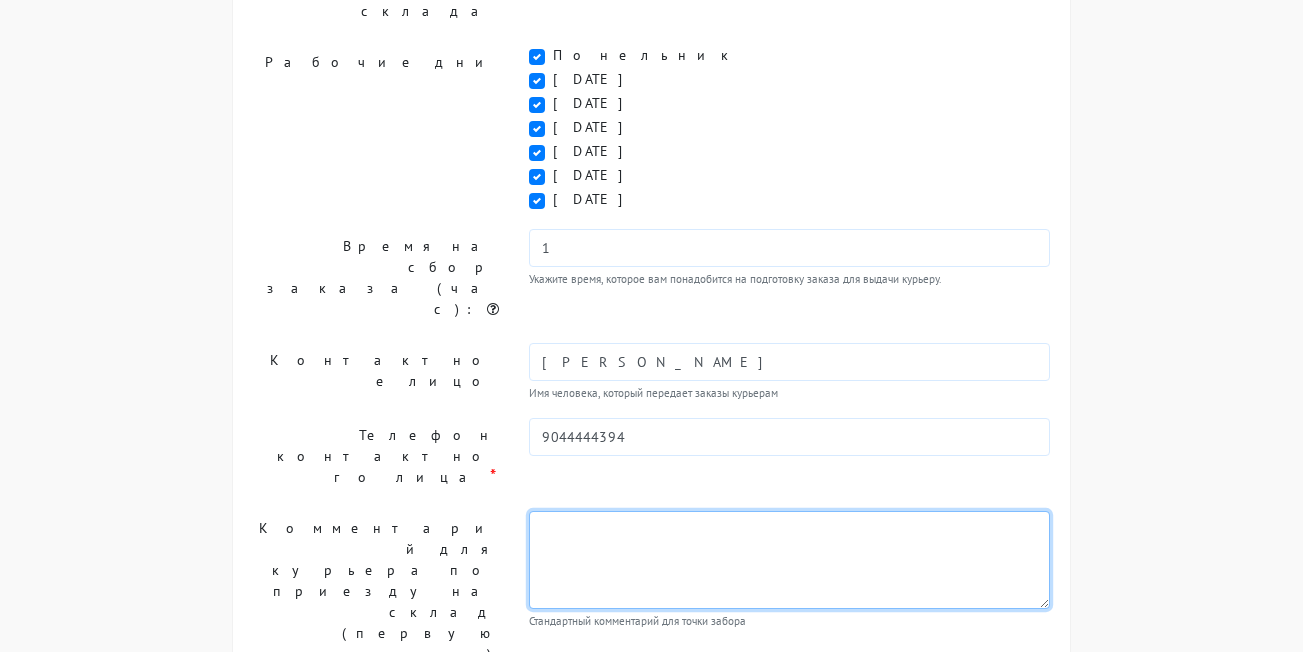click at bounding box center (789, 560) 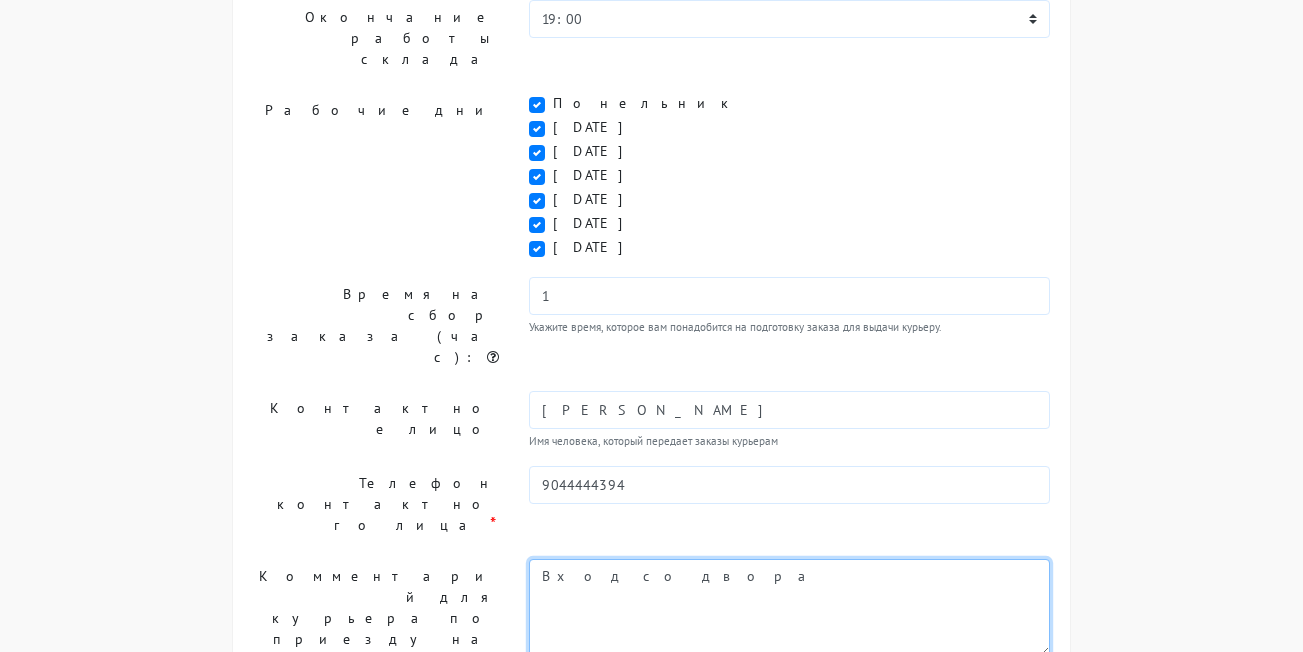 scroll, scrollTop: 532, scrollLeft: 0, axis: vertical 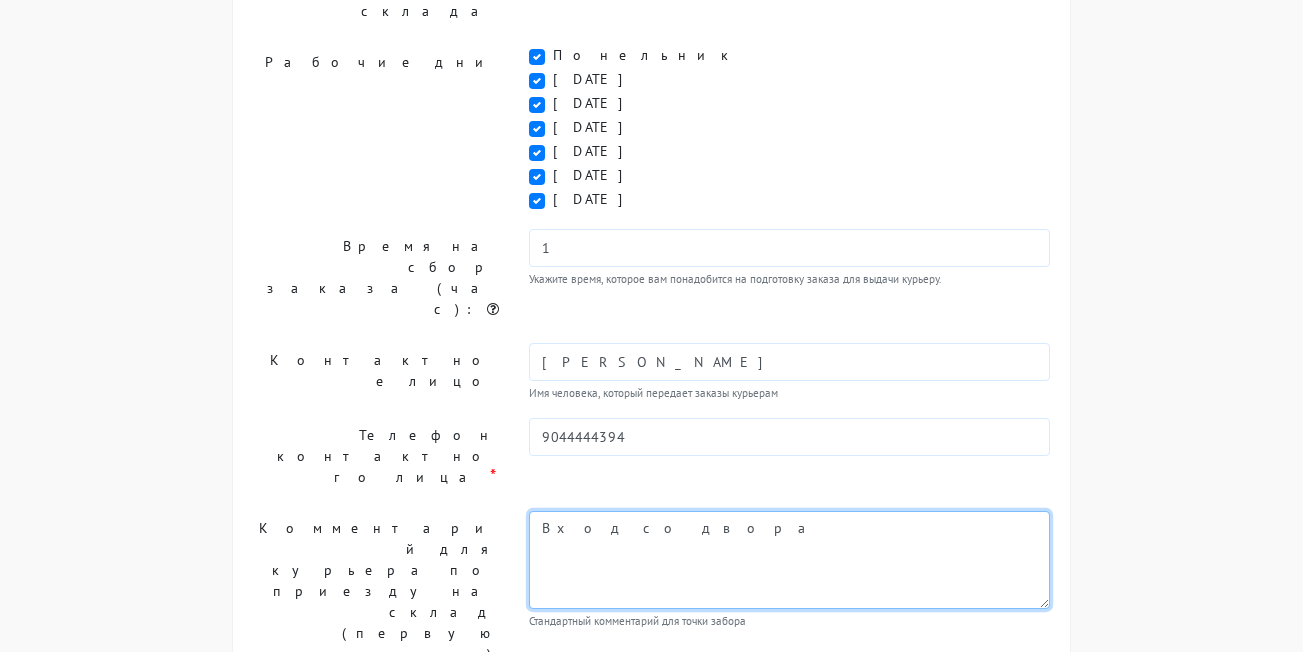 type on "Вход со двора" 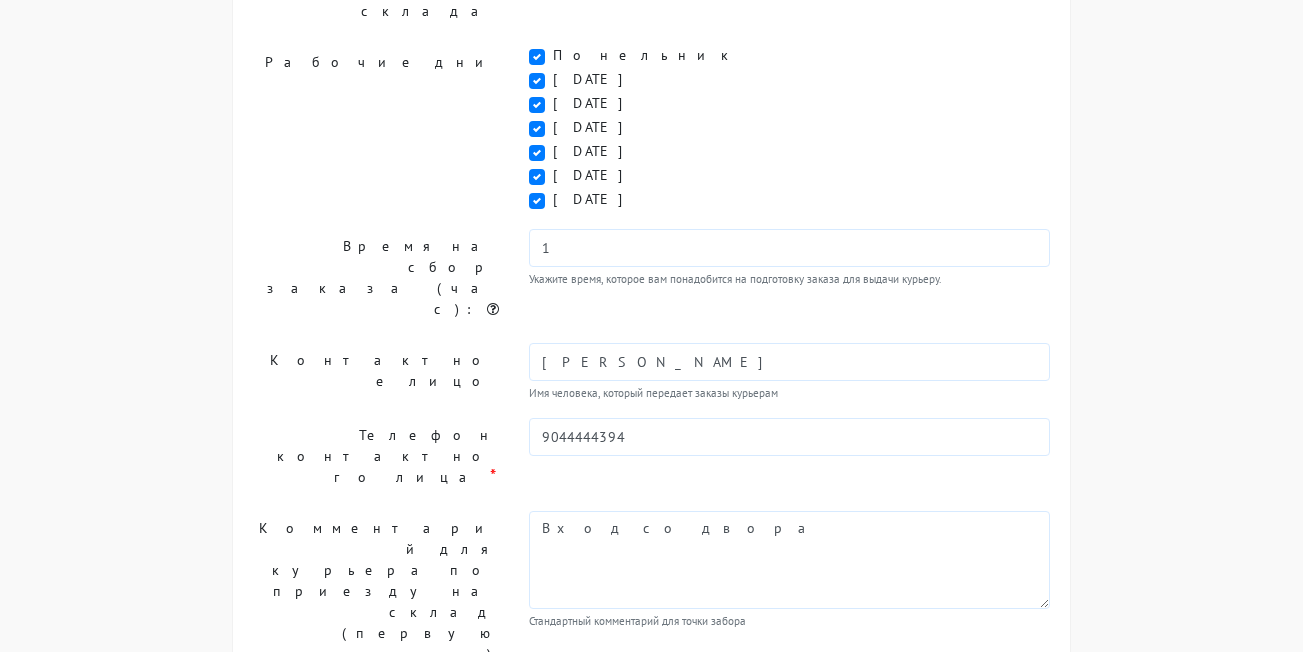 click on "Продолжить" at bounding box center (703, 739) 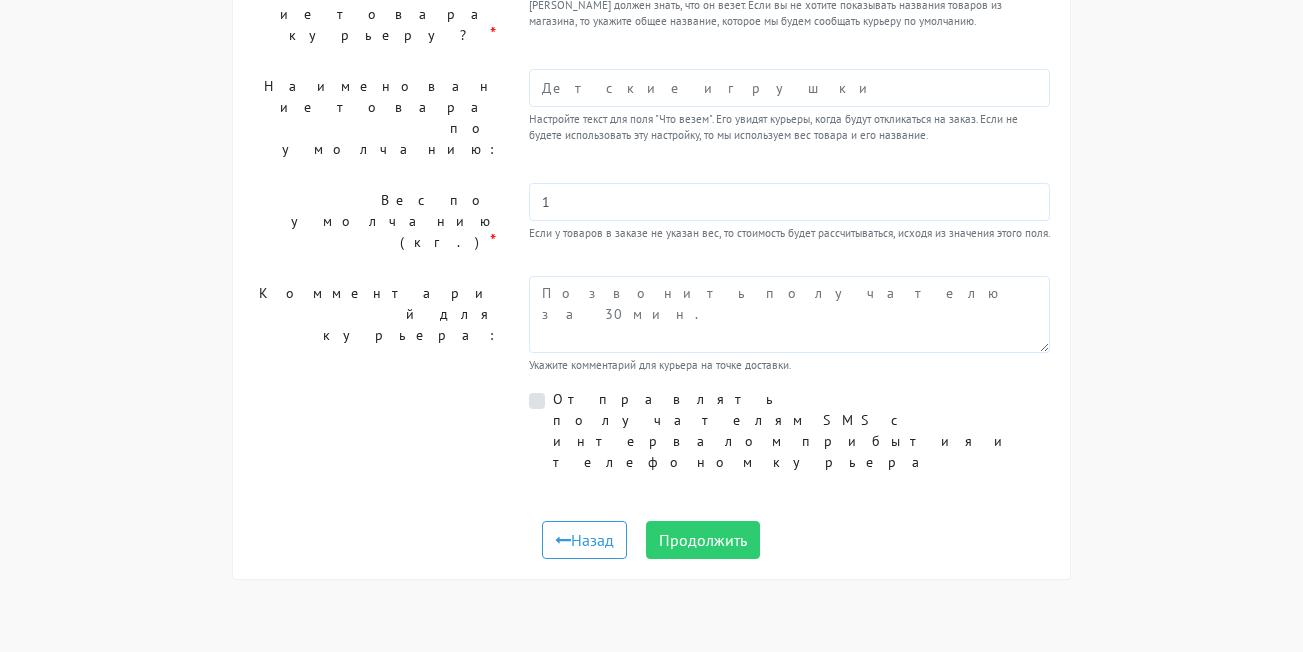 scroll, scrollTop: 276, scrollLeft: 0, axis: vertical 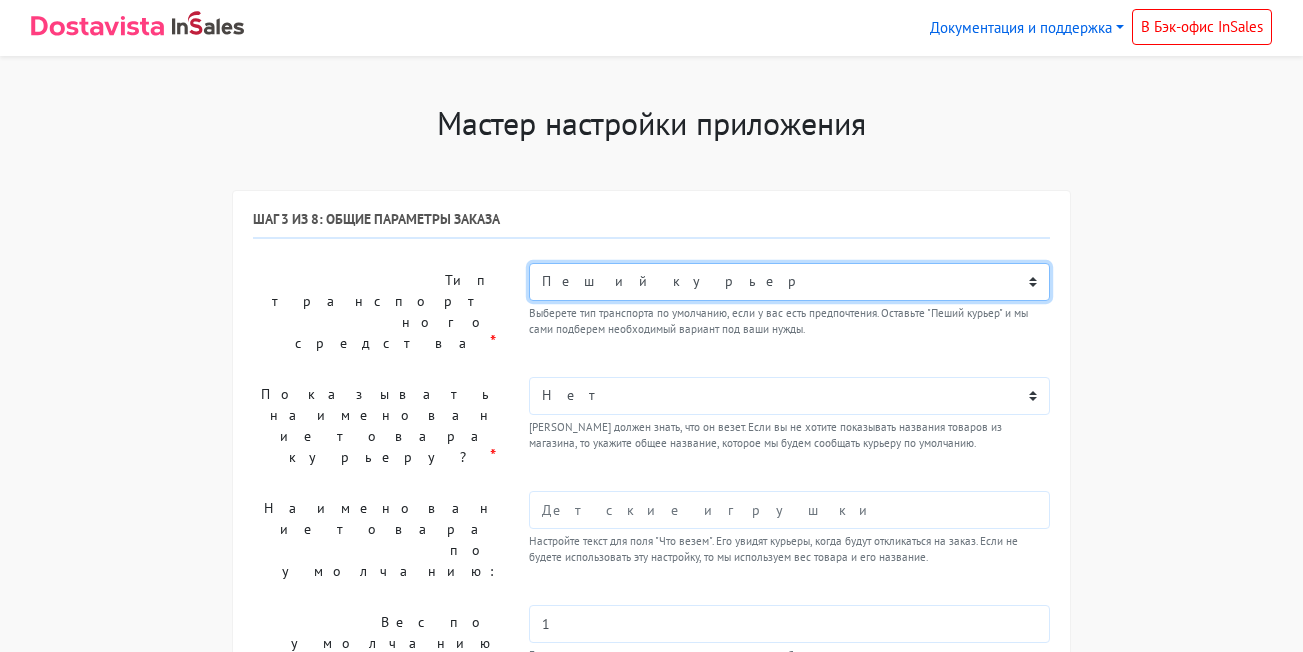 click on "Пеший курьер
Легковой автомобиль
Каблук (до 700 кг)
Микроавтобус / портер (до [DATE] кг)
Газель (до [DATE] кг)." at bounding box center (789, 282) 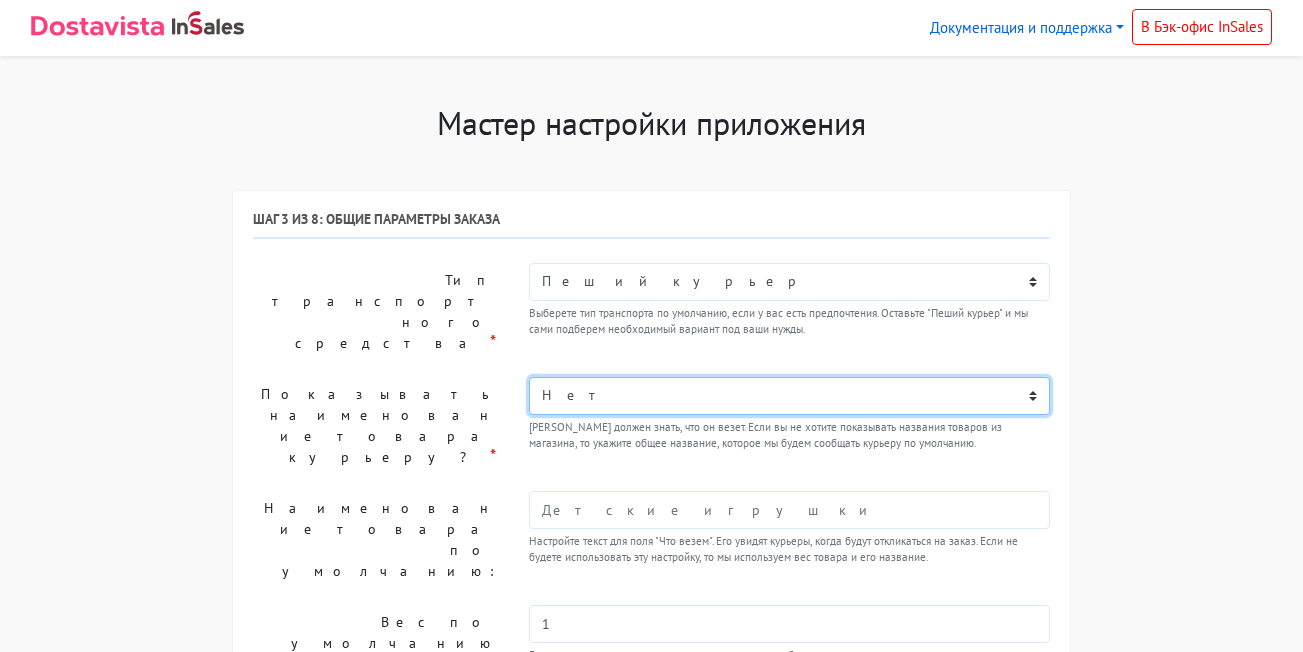 click on "Нет
Да" at bounding box center (789, 396) 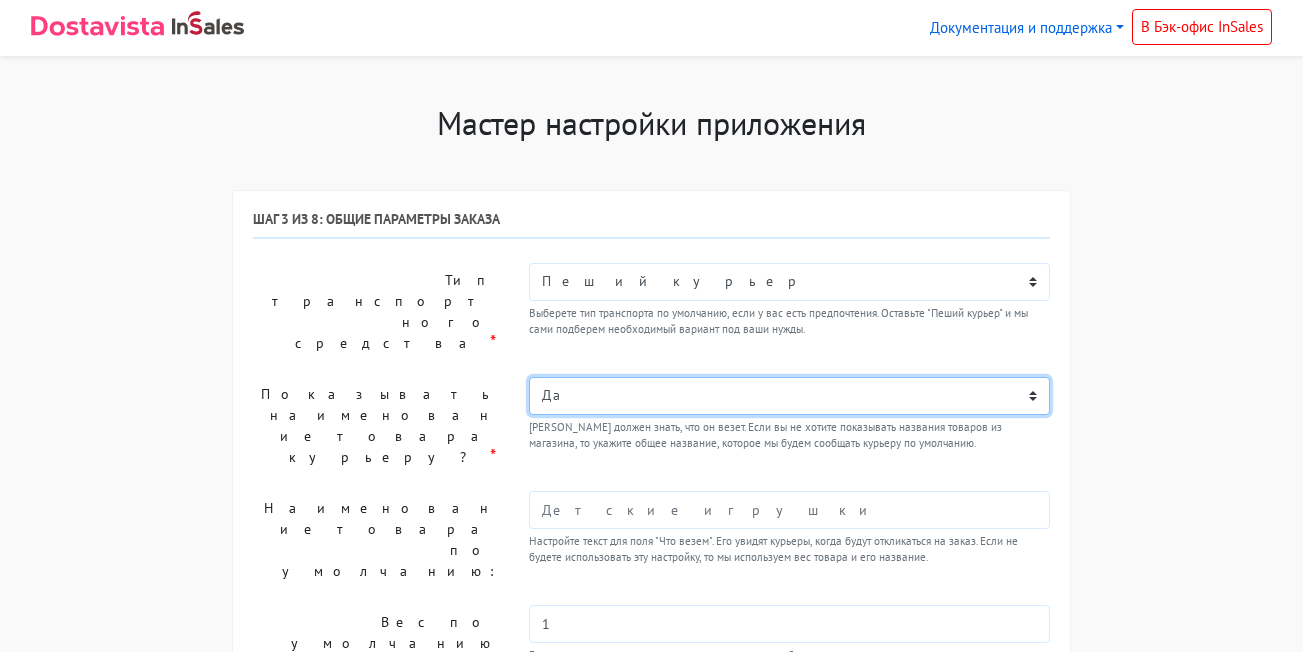click on "Нет
Да" at bounding box center [789, 396] 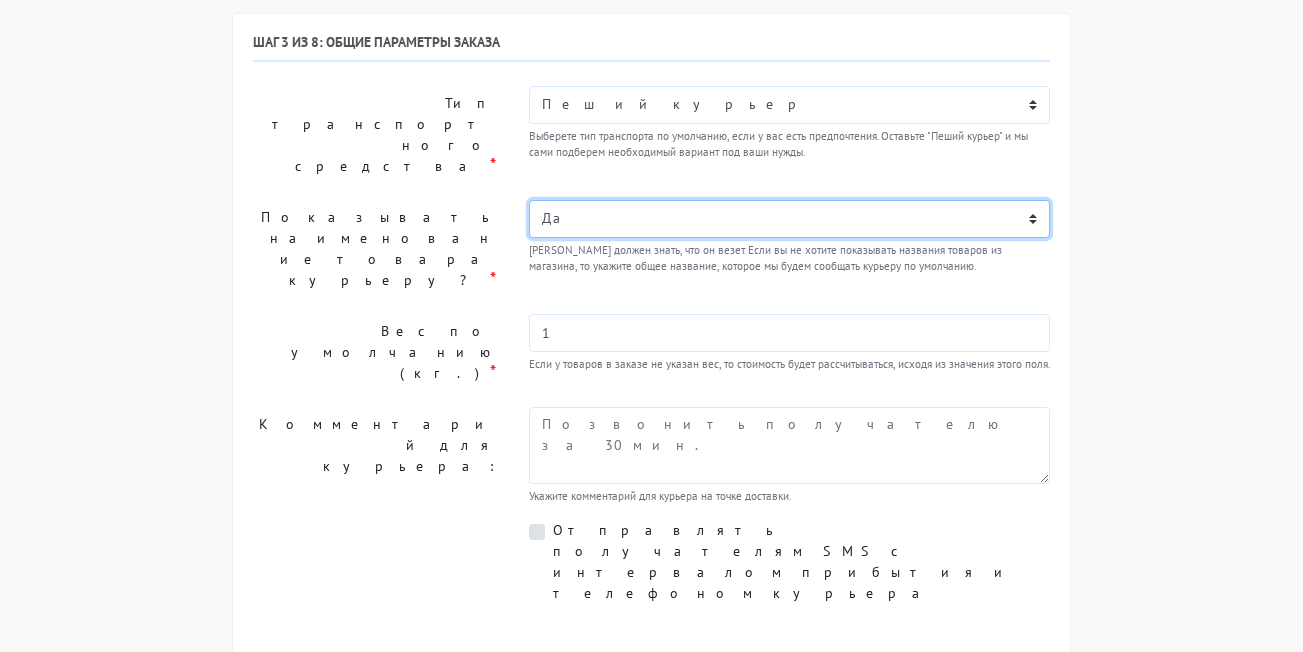 scroll, scrollTop: 180, scrollLeft: 0, axis: vertical 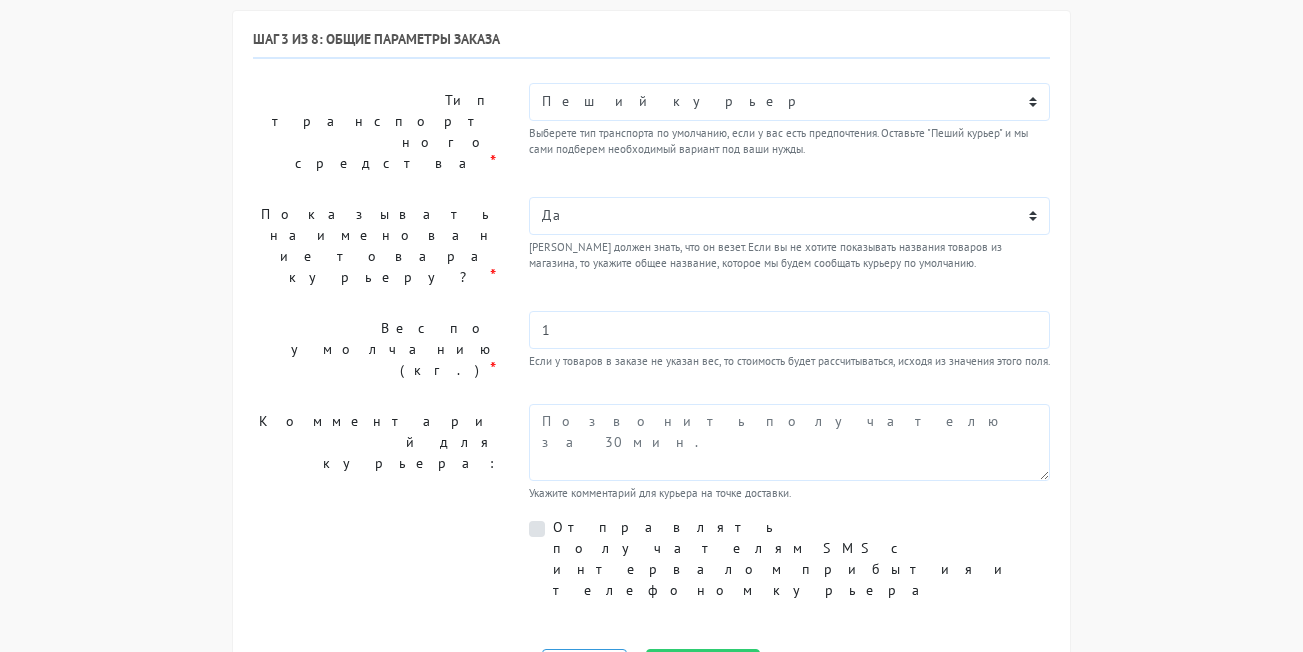 click on "Отправлять получателям SMS с интервалом прибытия и телефоном курьера" at bounding box center [801, 559] 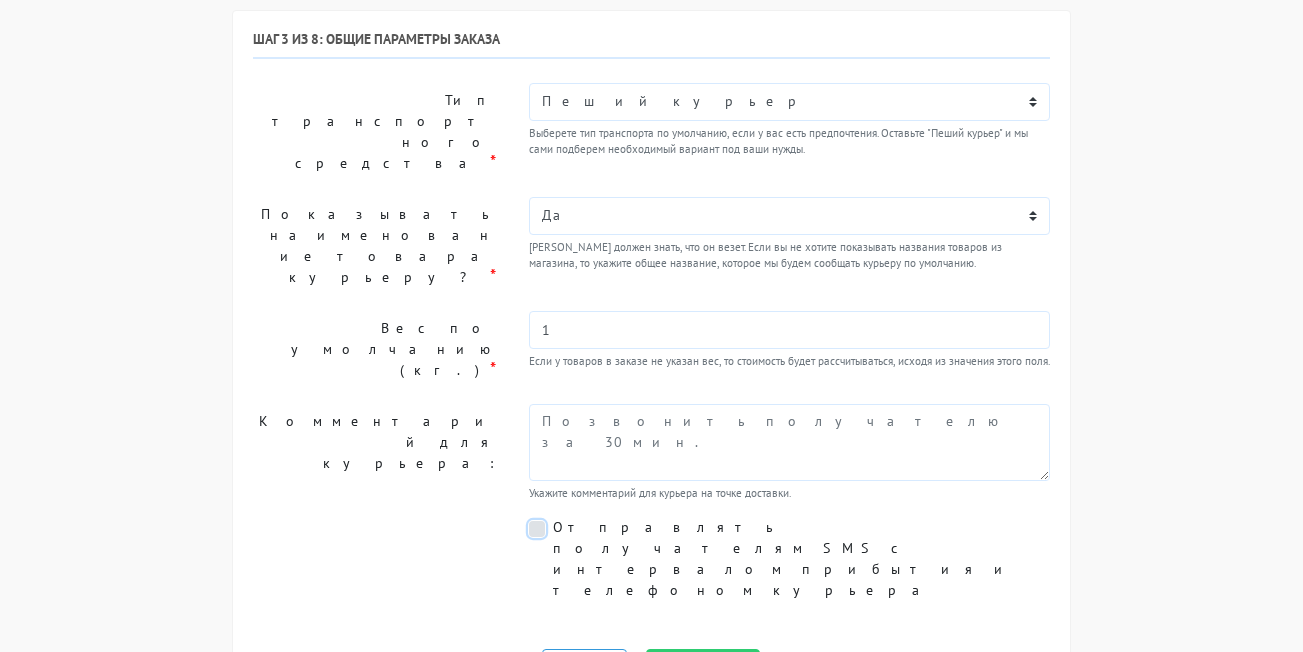click on "Отправлять получателям SMS с интервалом прибытия и телефоном курьера" at bounding box center (559, 523) 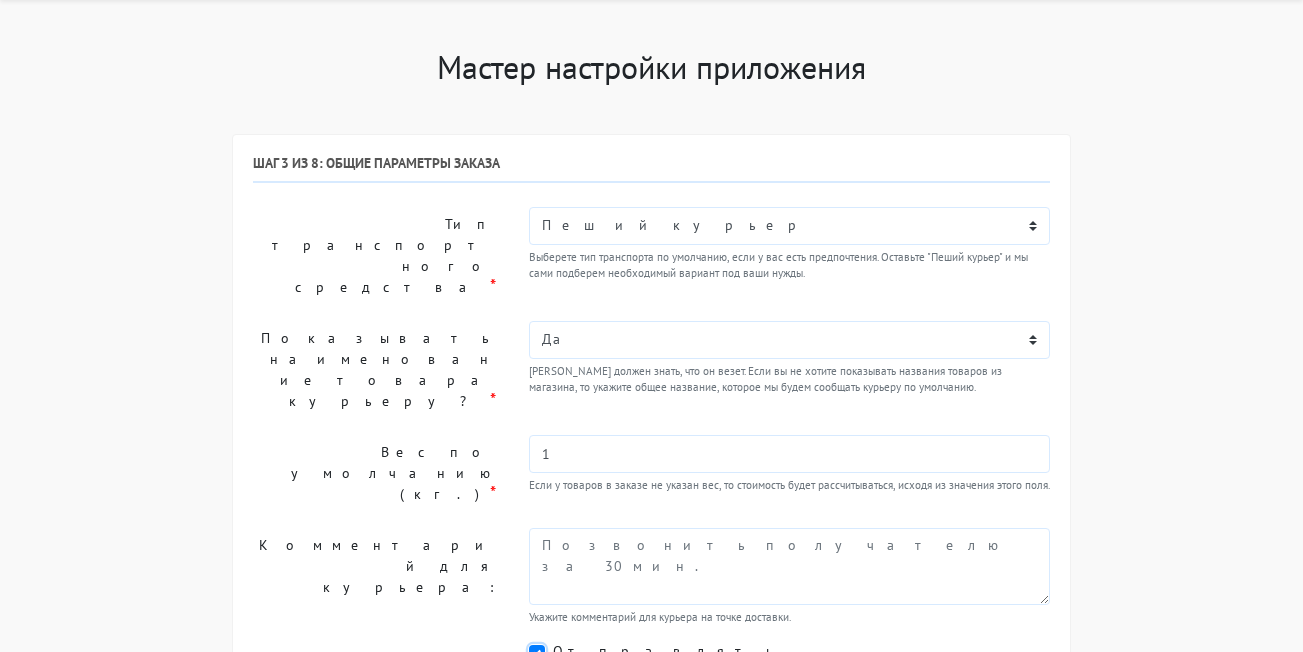 scroll, scrollTop: 38, scrollLeft: 0, axis: vertical 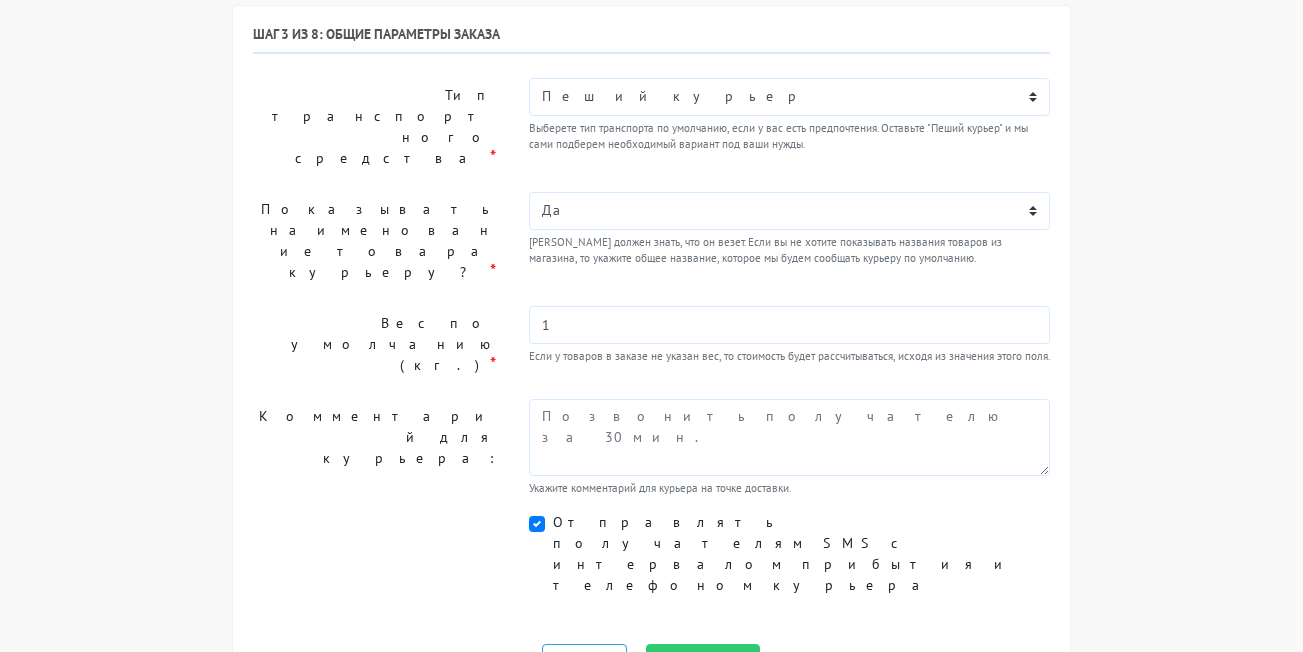 click on "Отправлять получателям SMS с интервалом прибытия и телефоном курьера" at bounding box center [801, 554] 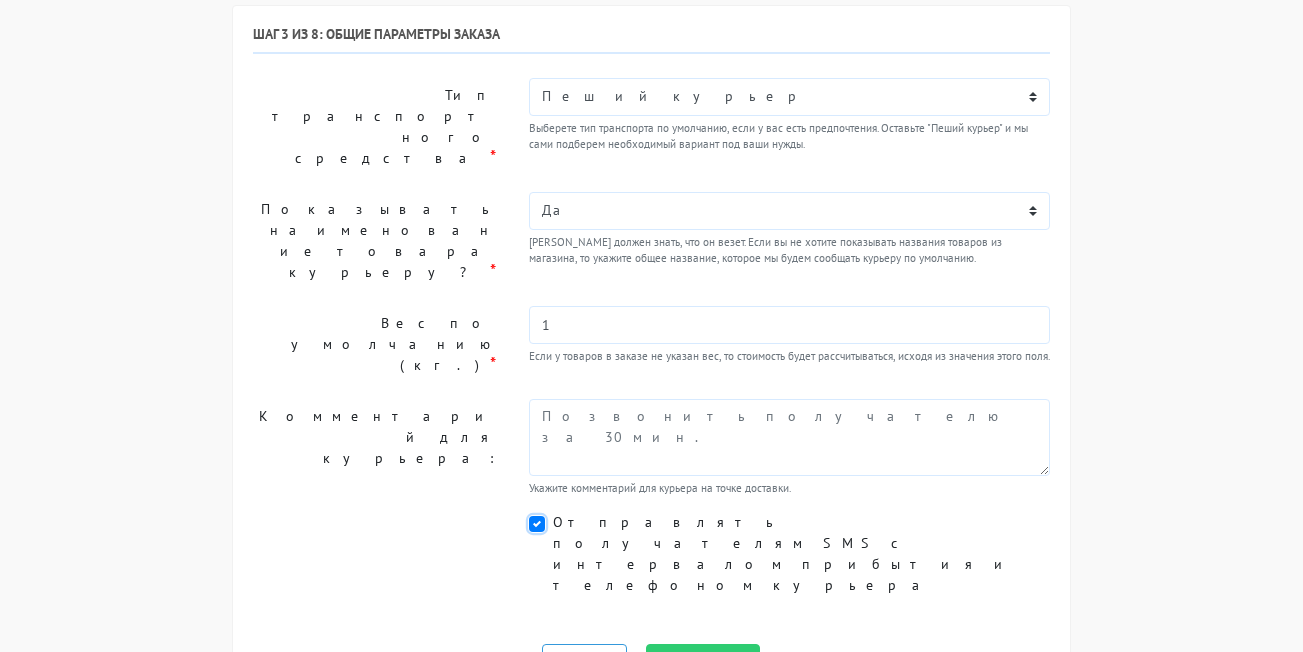 click on "Отправлять получателям SMS с интервалом прибытия и телефоном курьера" at bounding box center (559, 518) 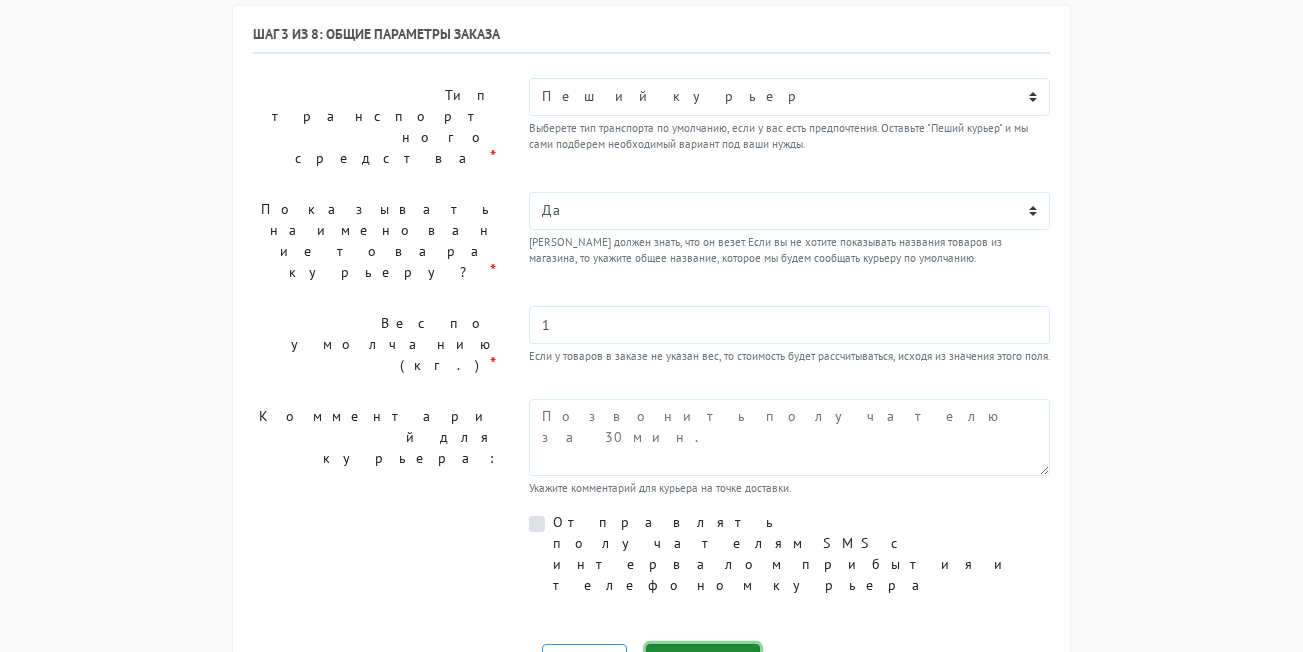 click on "Продолжить" at bounding box center (703, 663) 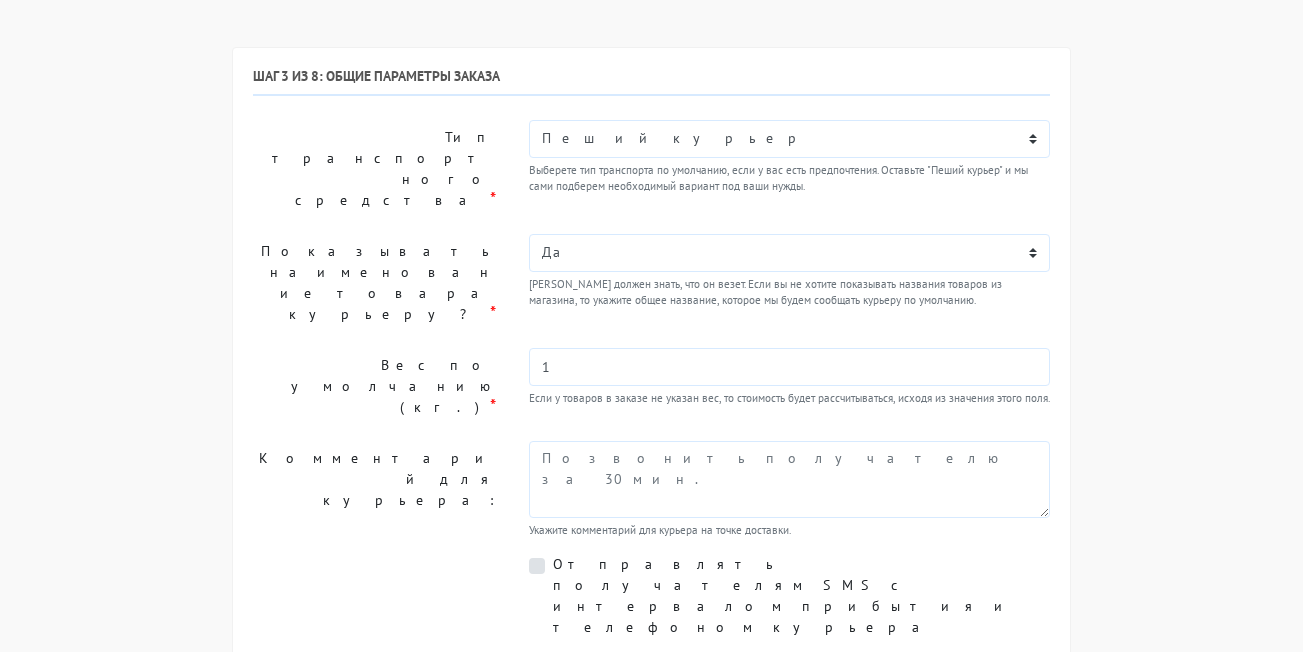 scroll, scrollTop: 185, scrollLeft: 0, axis: vertical 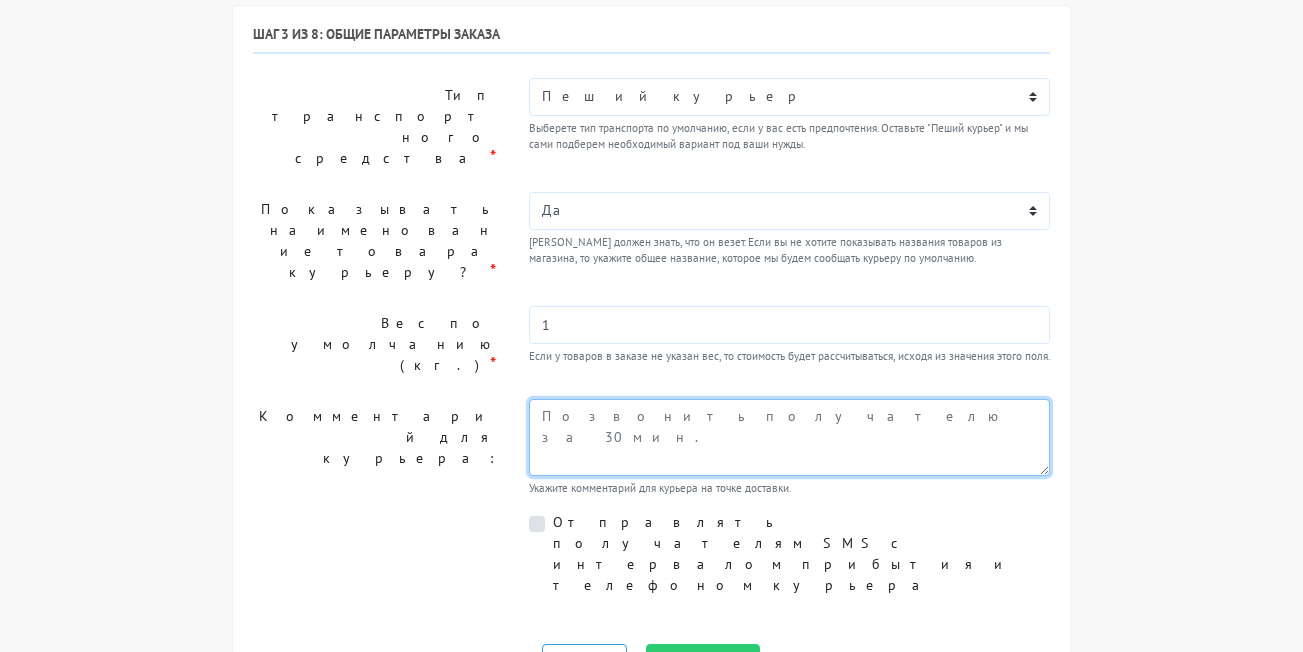 click at bounding box center [789, 437] 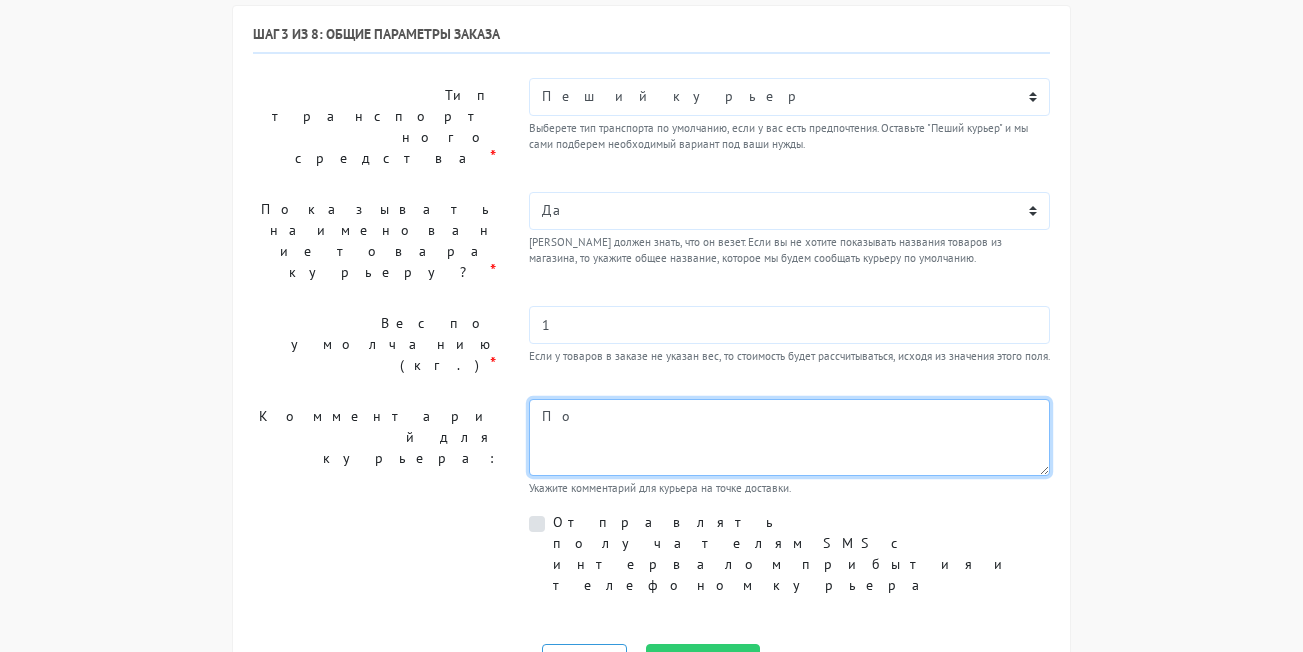 type on "П" 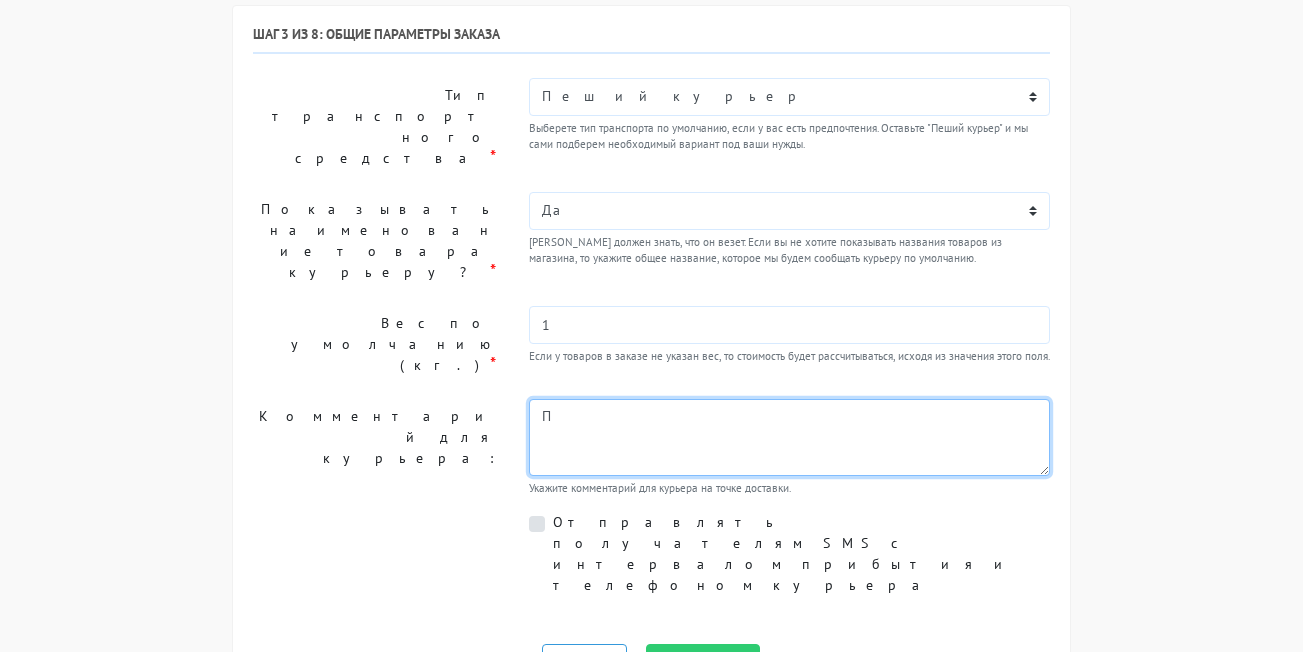 type 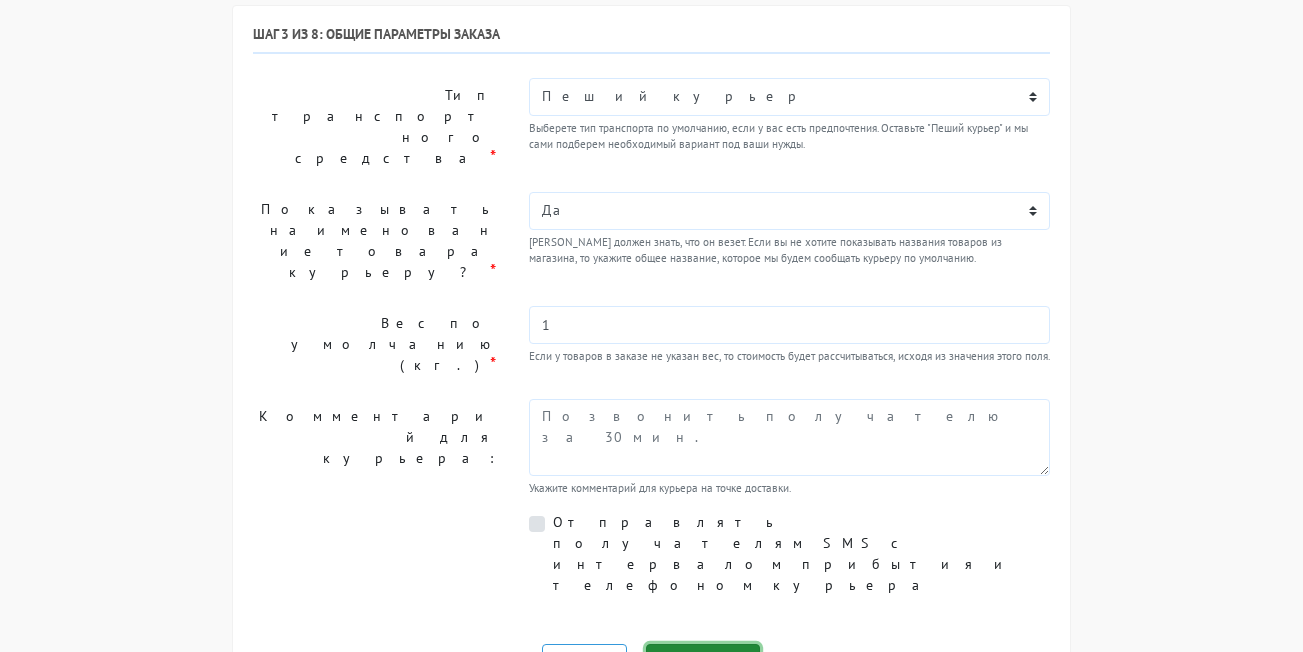 click on "Продолжить" at bounding box center [703, 663] 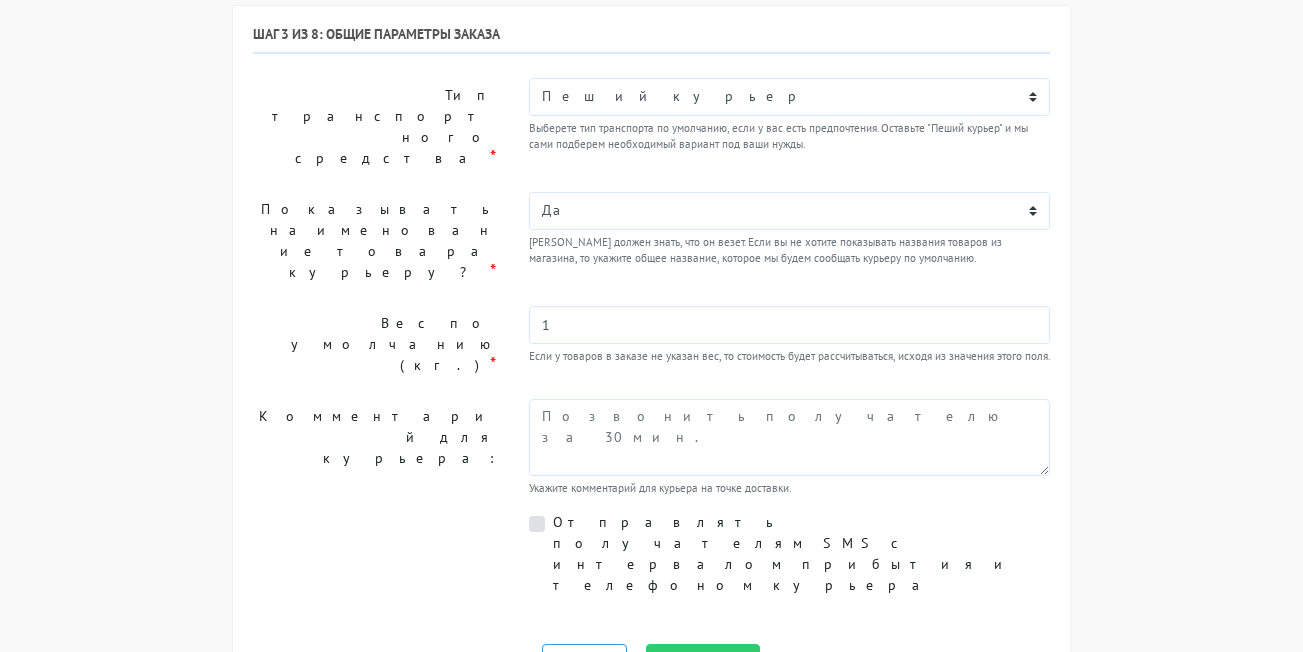 click on "Отправлять получателям SMS с интервалом прибытия и телефоном курьера" at bounding box center [801, 554] 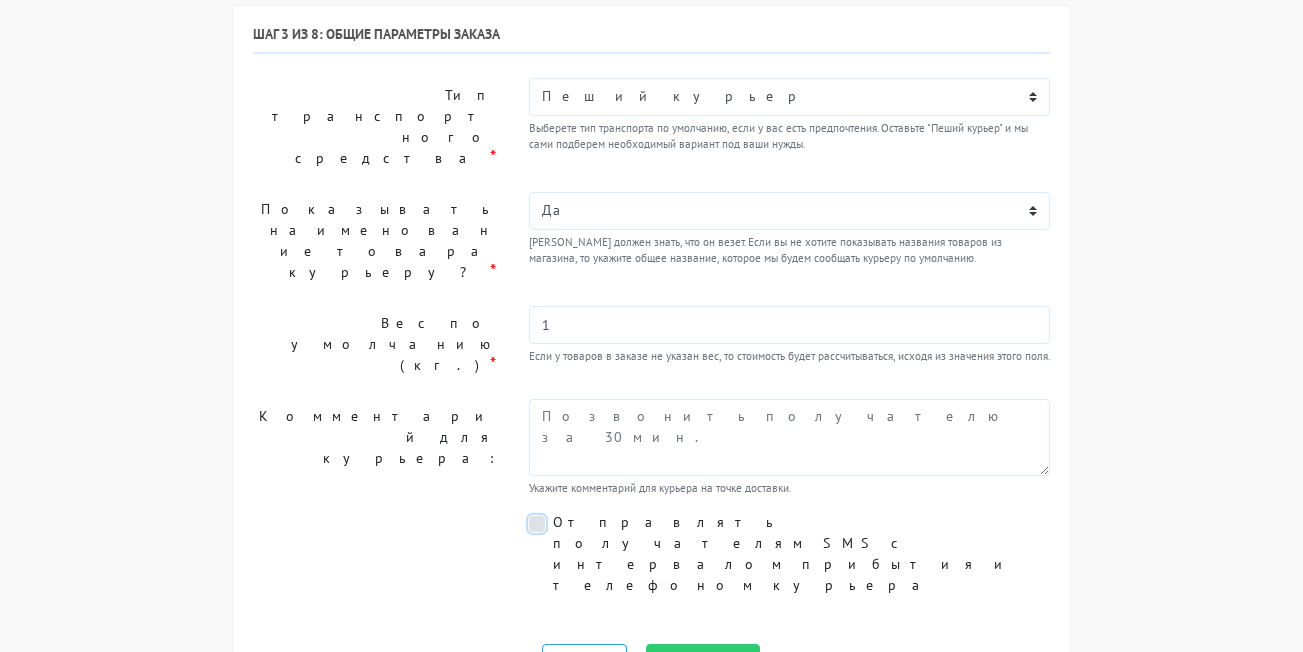 click on "Отправлять получателям SMS с интервалом прибытия и телефоном курьера" at bounding box center (559, 518) 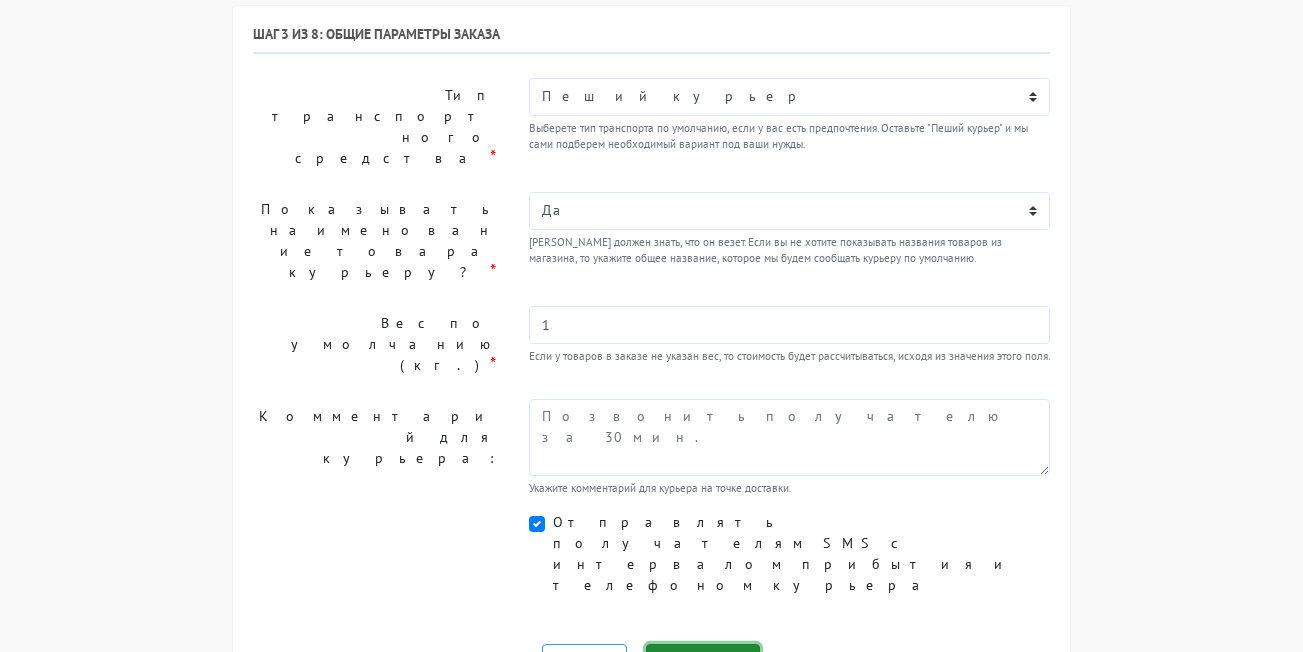 click on "Продолжить" at bounding box center (703, 663) 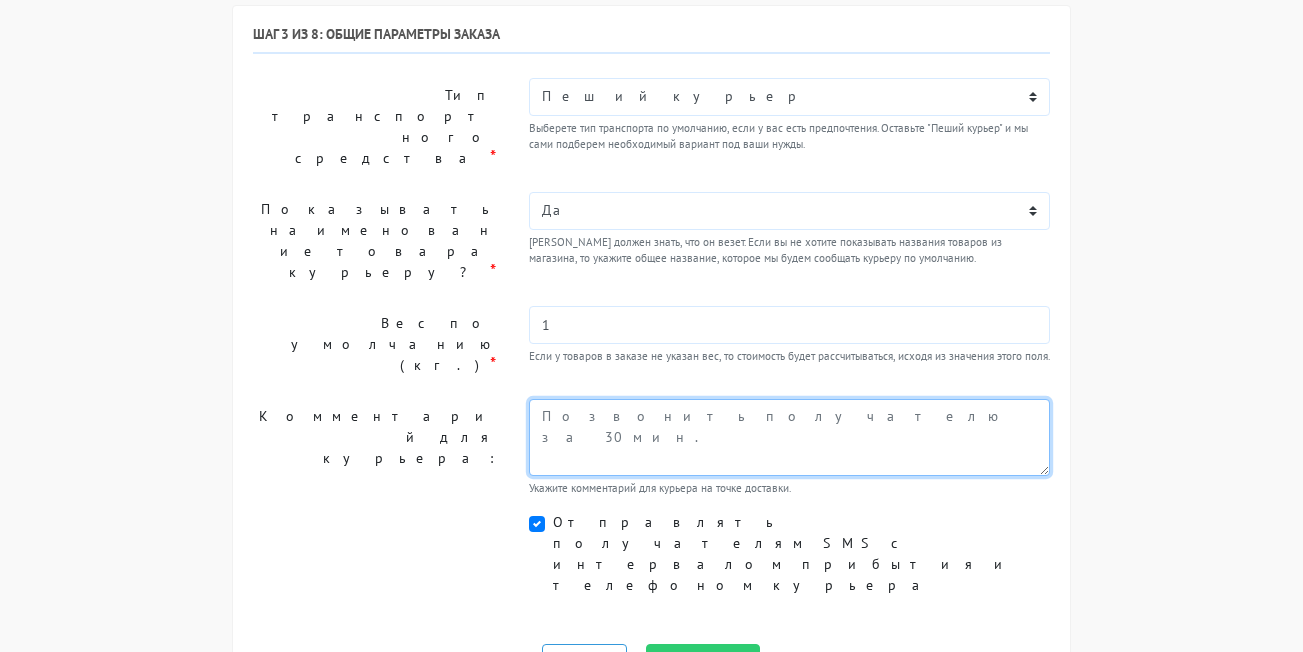 click at bounding box center [789, 437] 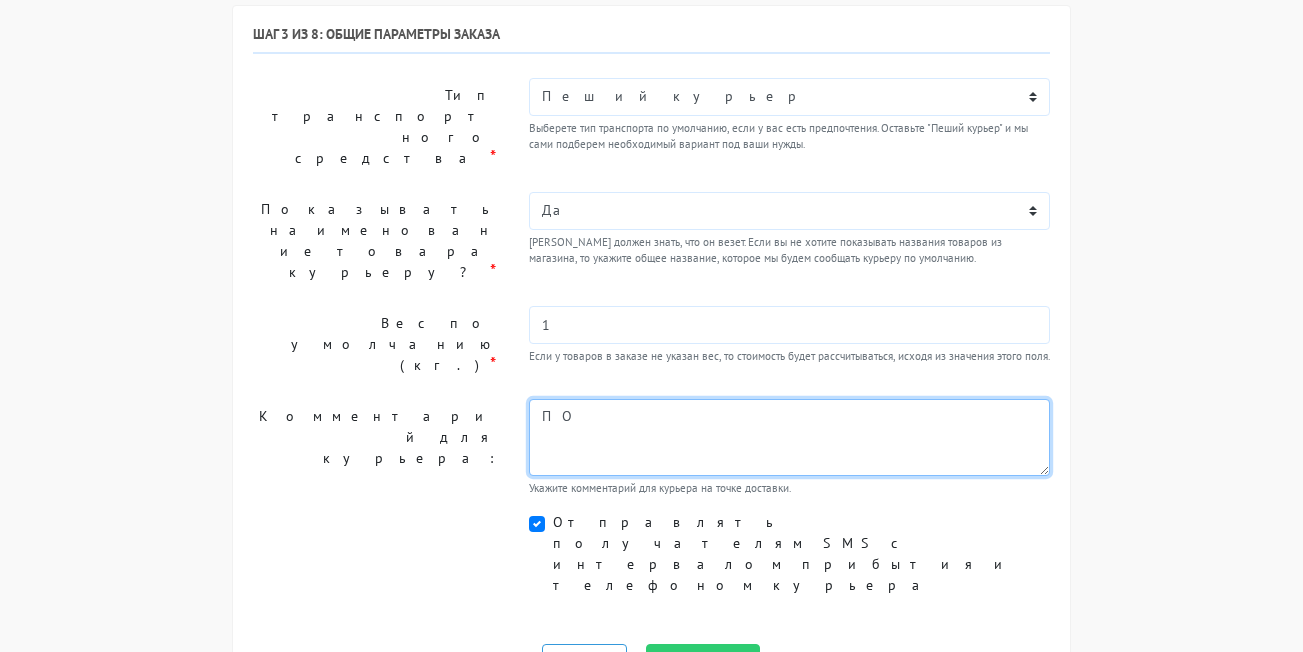 type on "П" 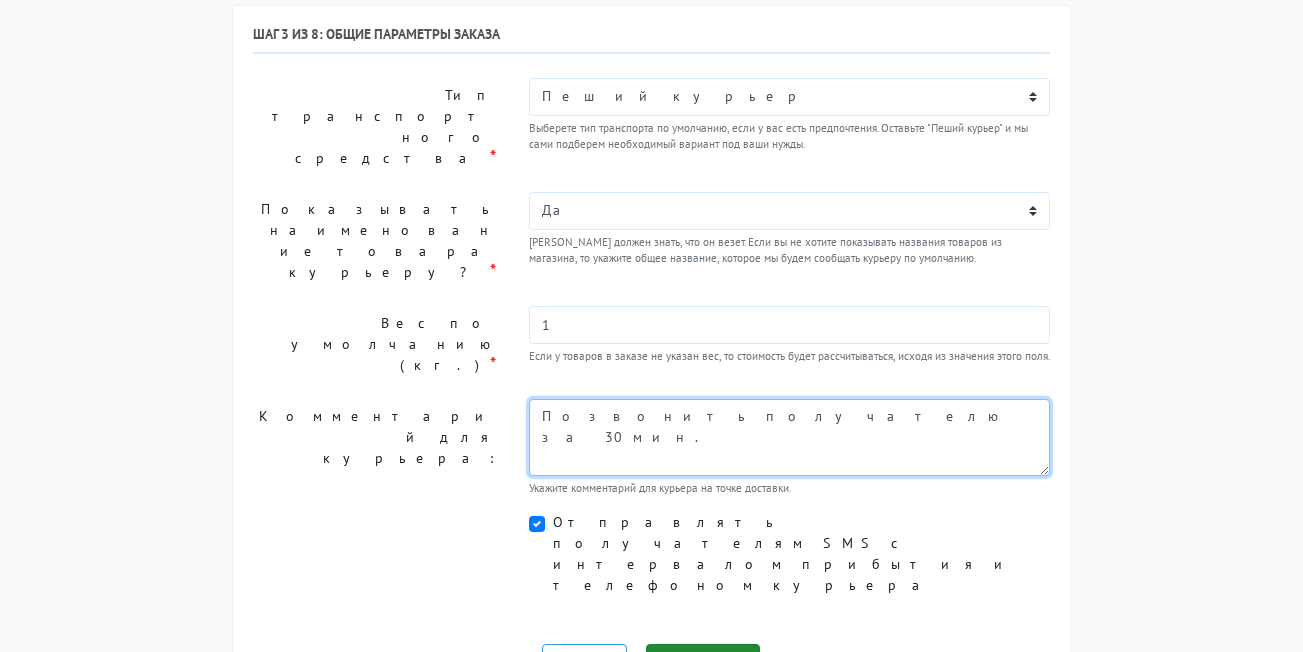 type on "Позвонить получателю за 30 мин." 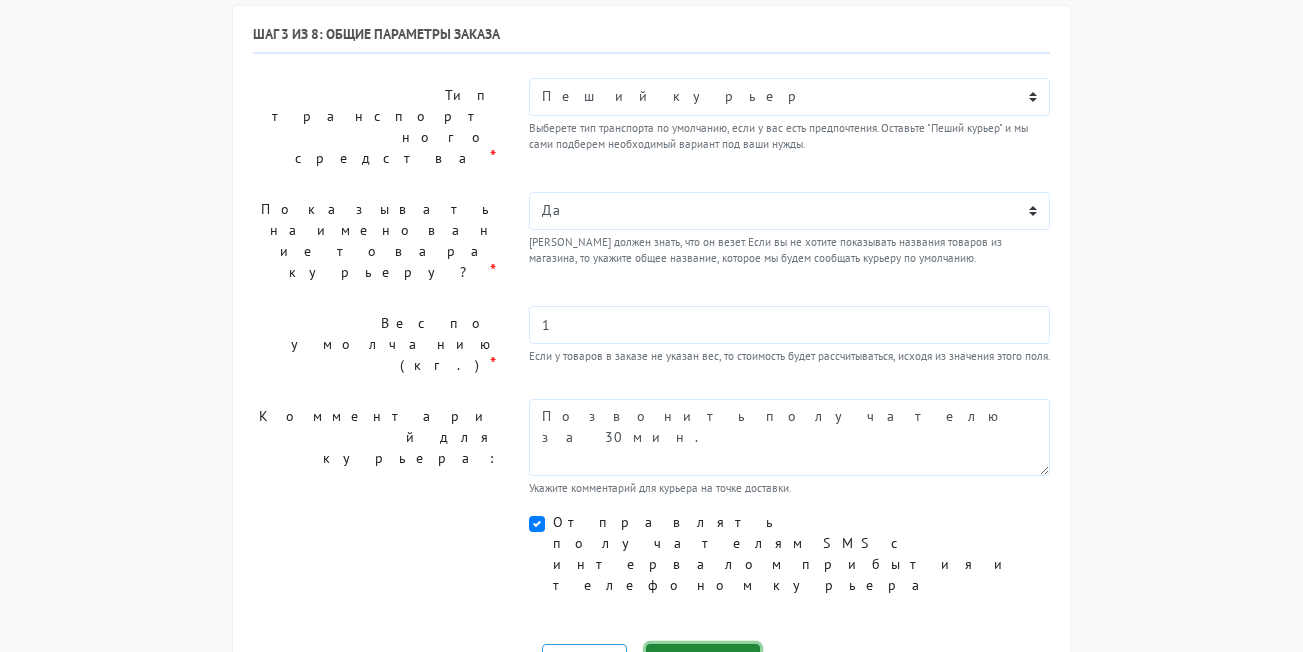 click on "Продолжить" at bounding box center [703, 663] 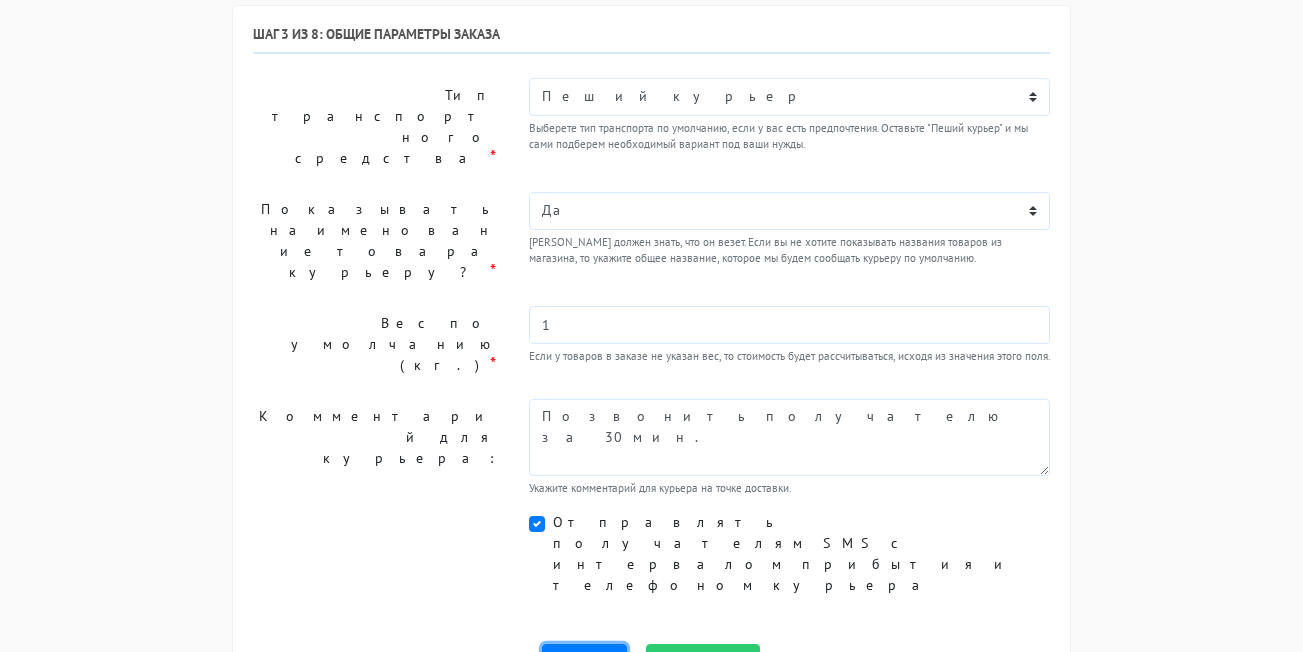 click on "Назад" at bounding box center (584, 663) 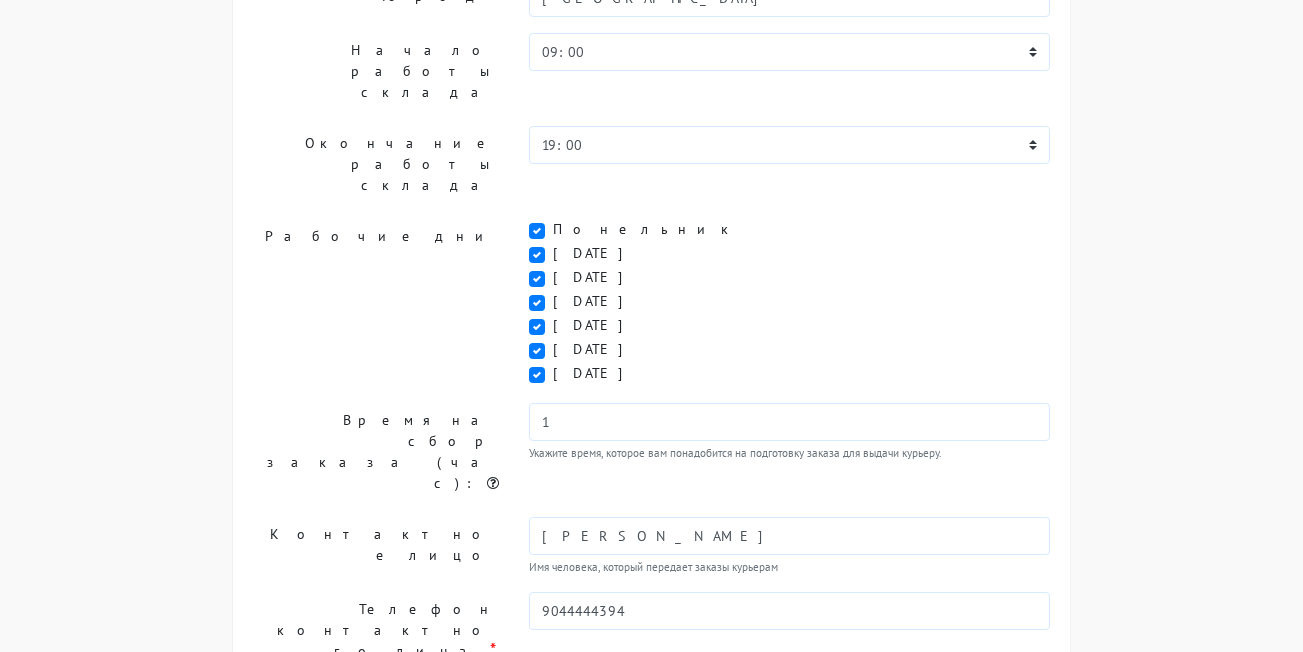 scroll, scrollTop: 379, scrollLeft: 0, axis: vertical 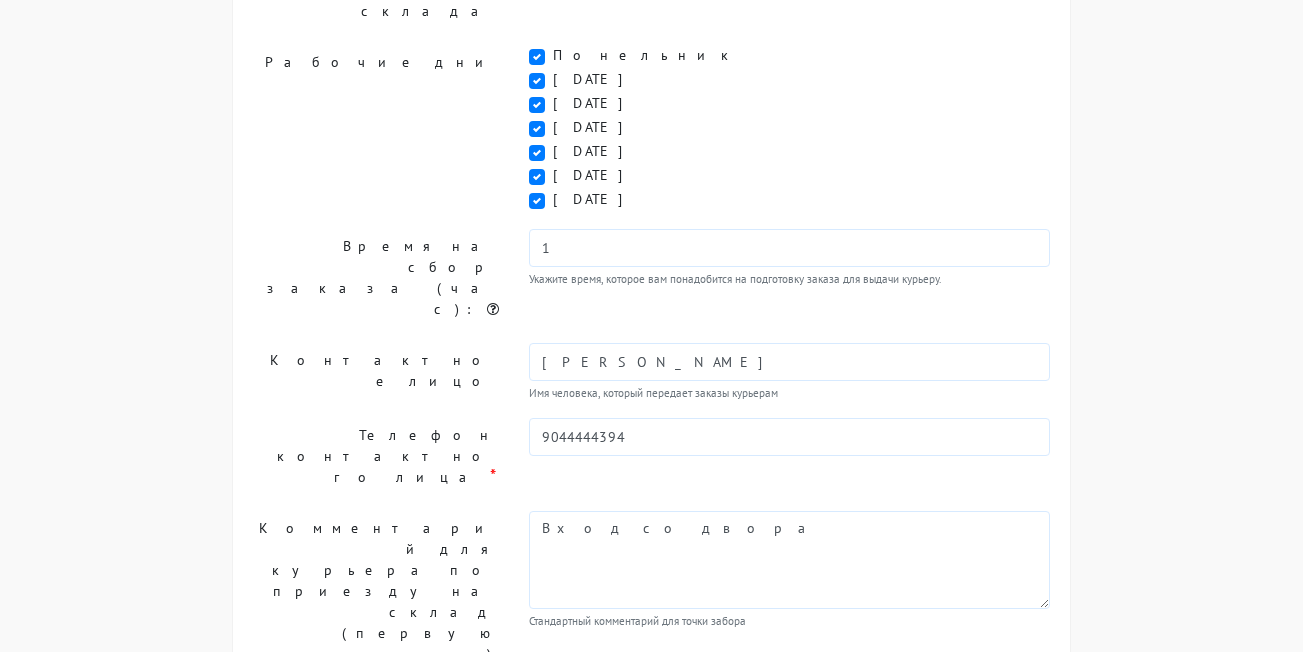 click on "Продолжить" at bounding box center [703, 739] 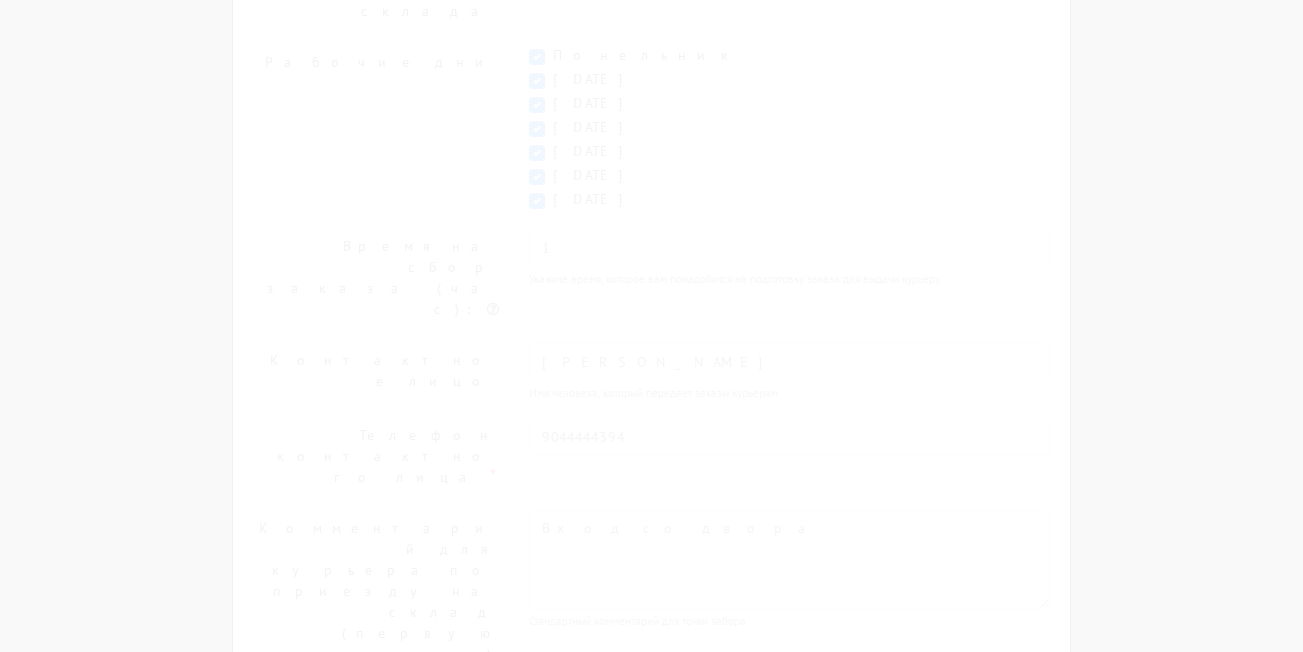 scroll, scrollTop: 185, scrollLeft: 0, axis: vertical 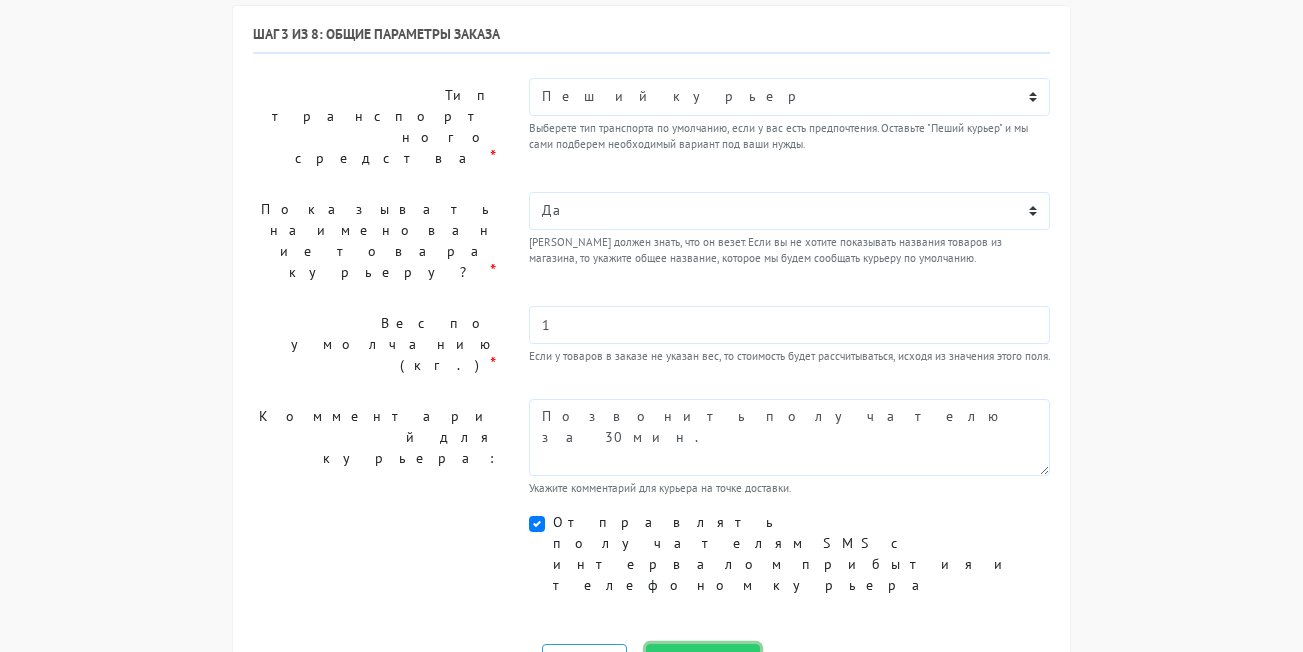click on "Продолжить" at bounding box center [703, 663] 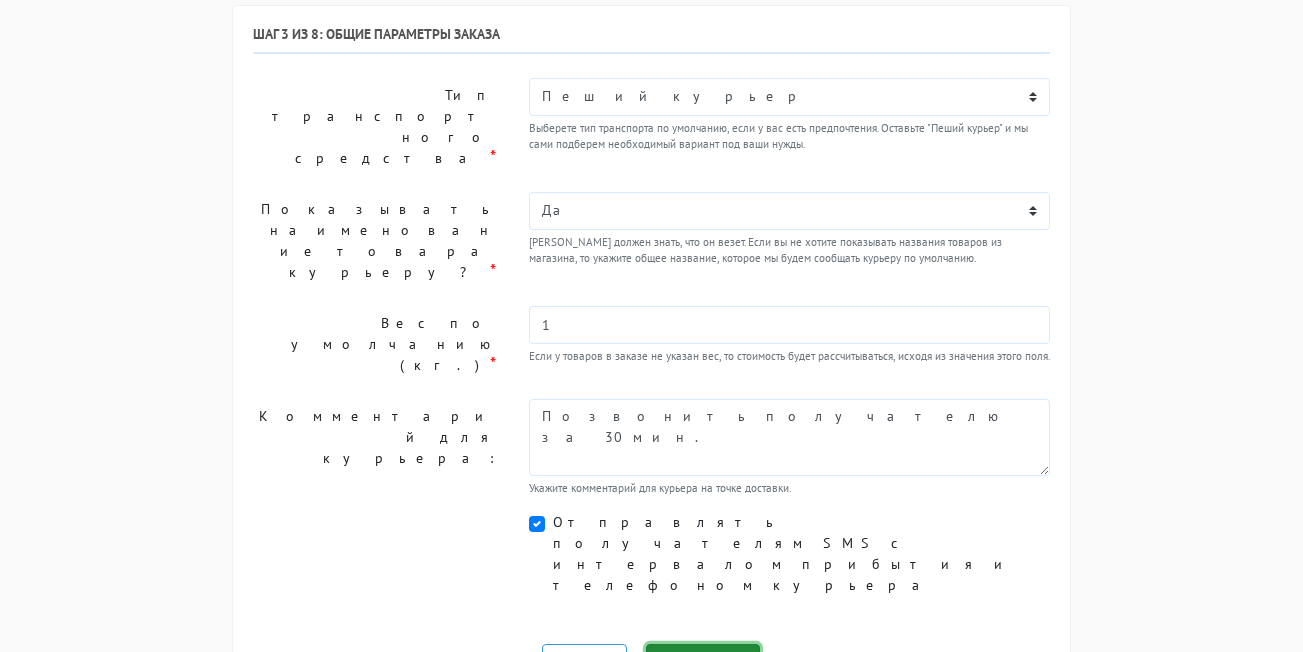 click on "Продолжить" at bounding box center (703, 663) 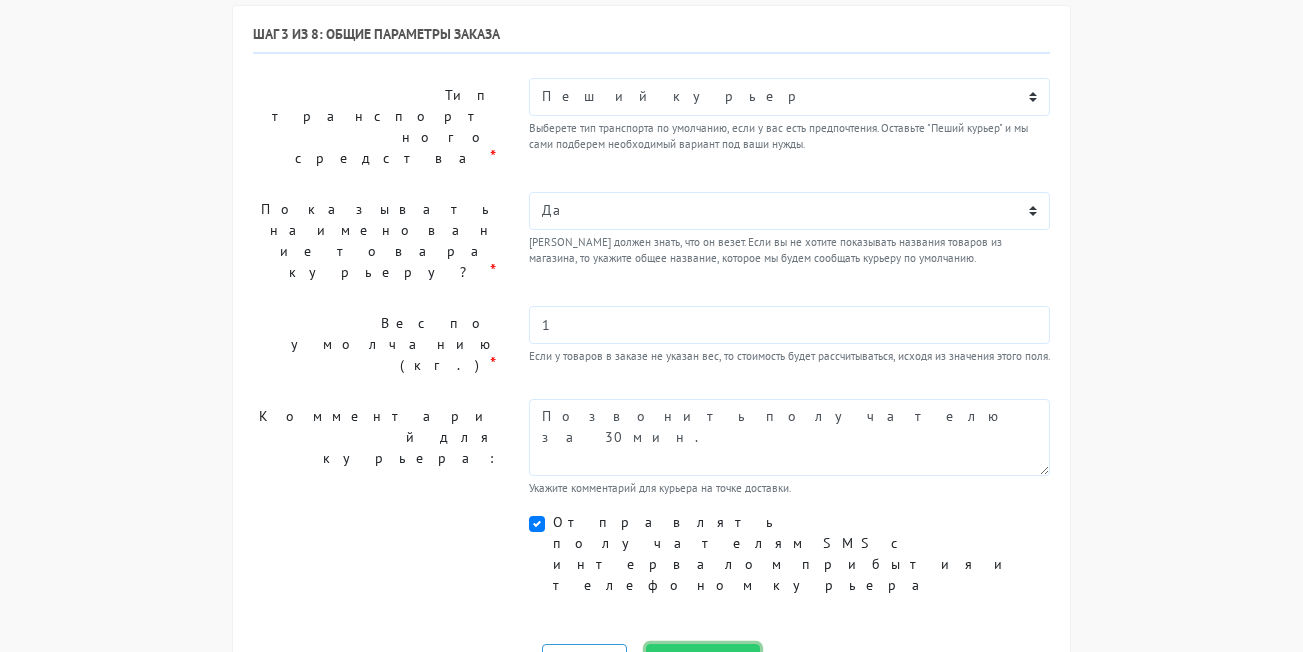 drag, startPoint x: 721, startPoint y: 533, endPoint x: 707, endPoint y: 97, distance: 436.2247 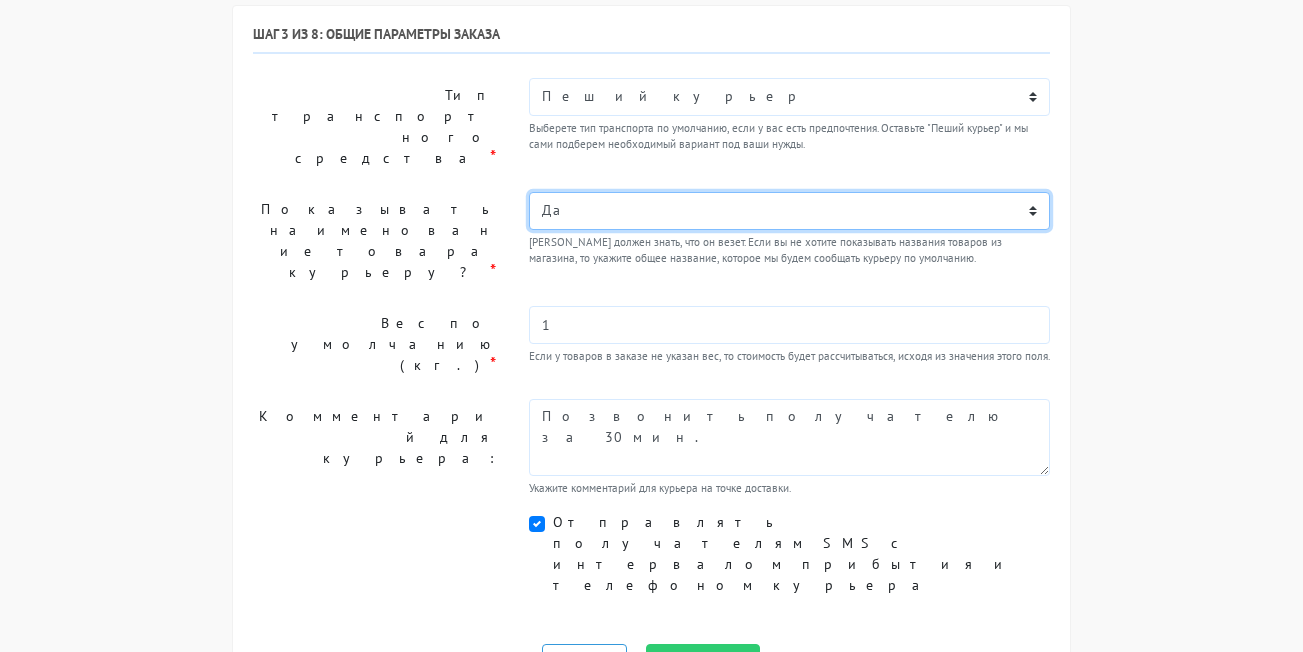 click on "Нет
Да" at bounding box center [789, 211] 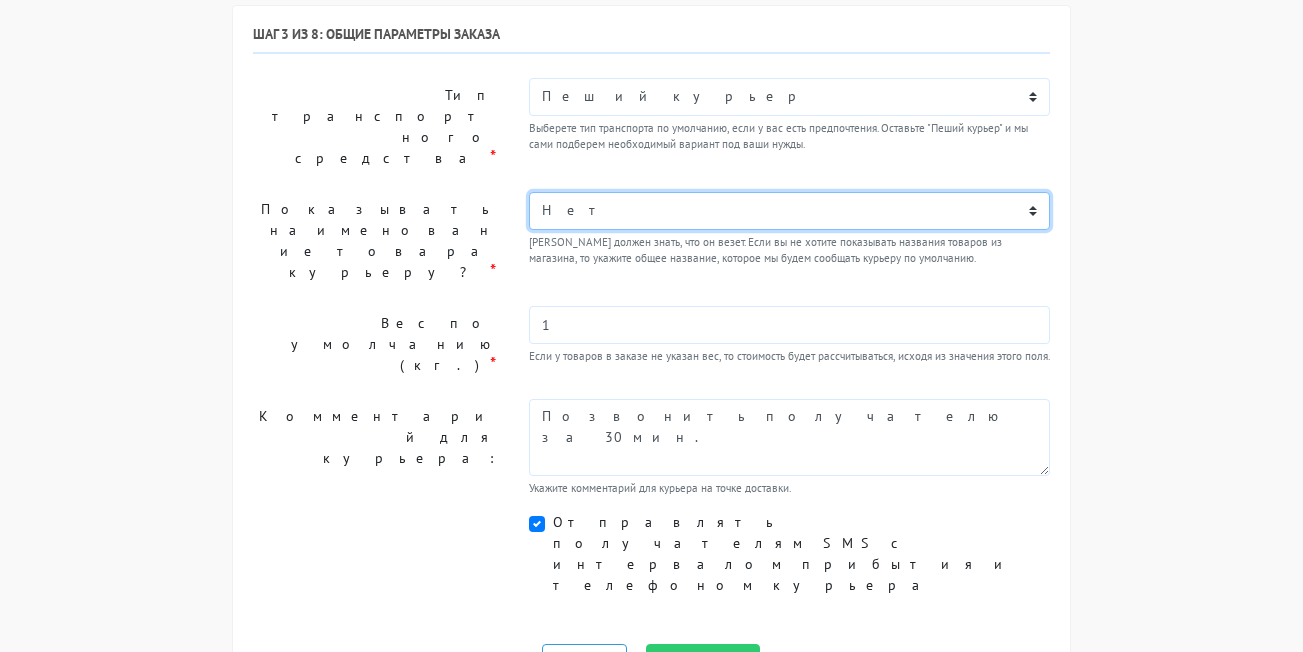 click on "Нет
Да" at bounding box center [789, 211] 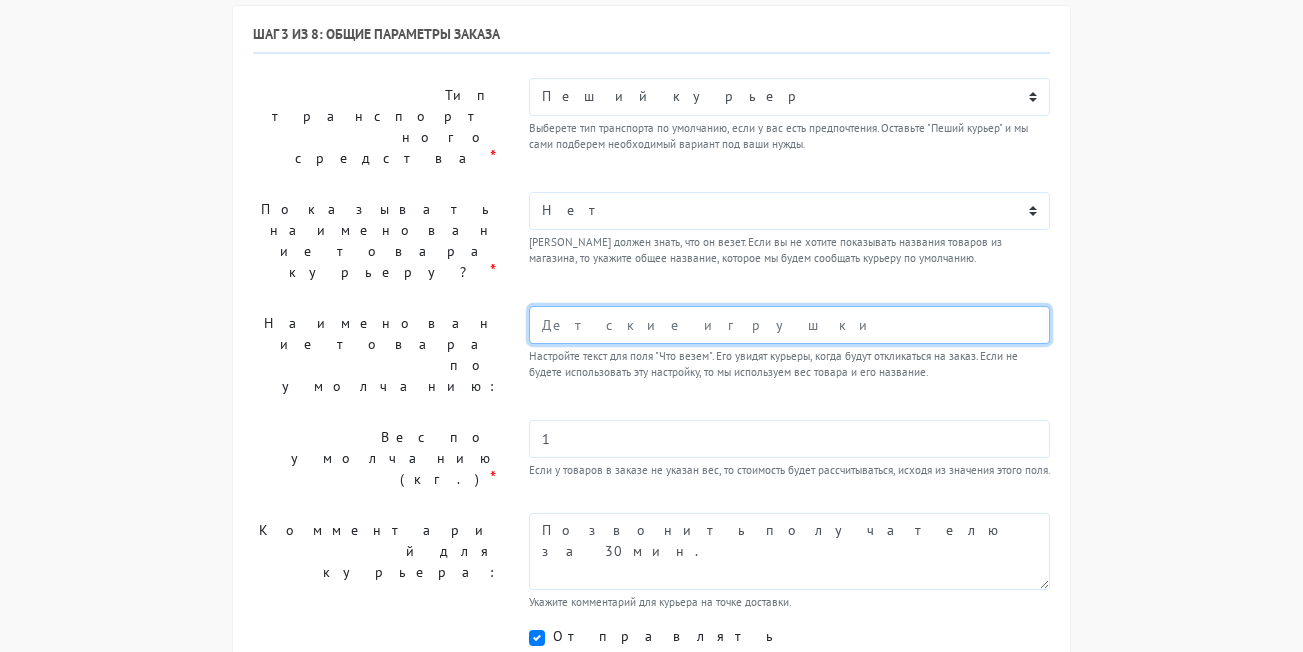 click at bounding box center (789, 325) 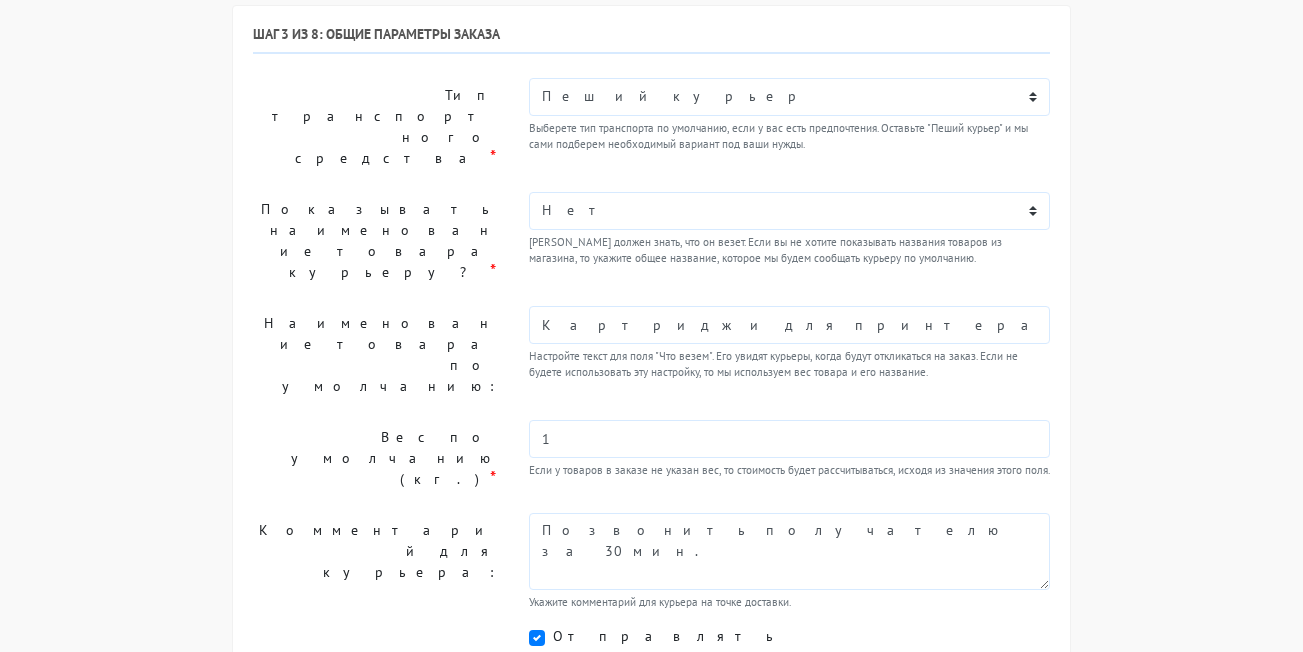 click on "Продолжить" at bounding box center [703, 777] 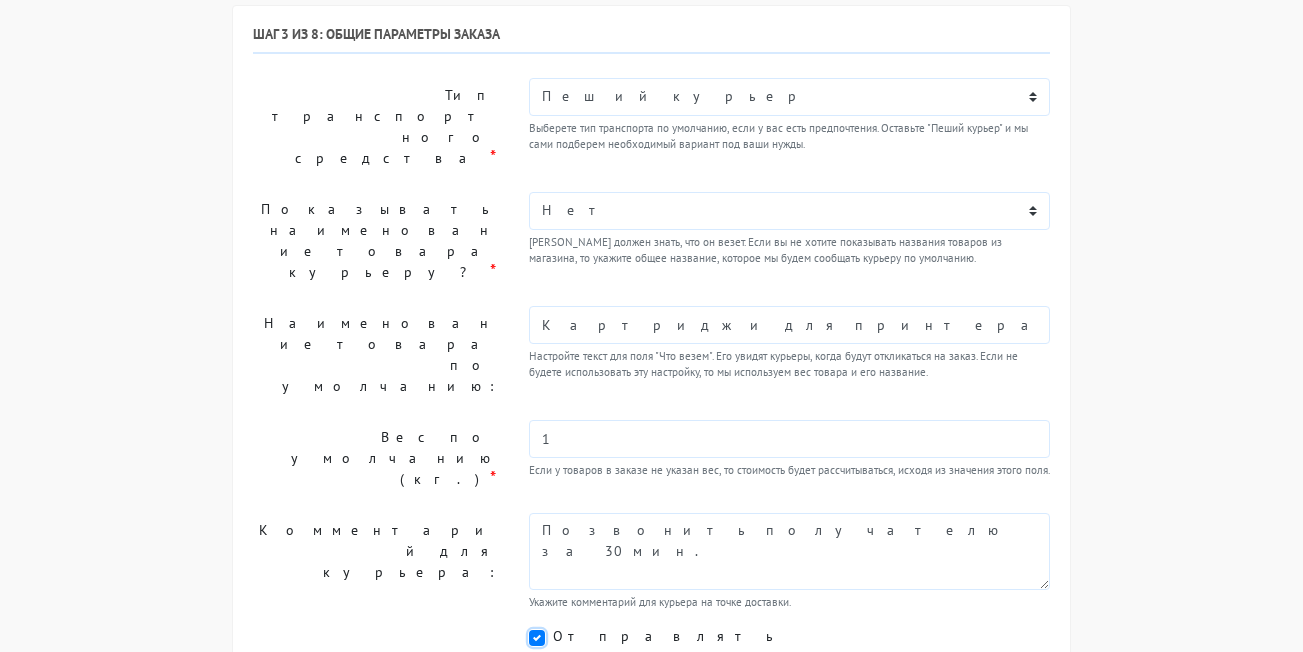 click on "Отправлять получателям SMS с интервалом прибытия и телефоном курьера" at bounding box center (559, 632) 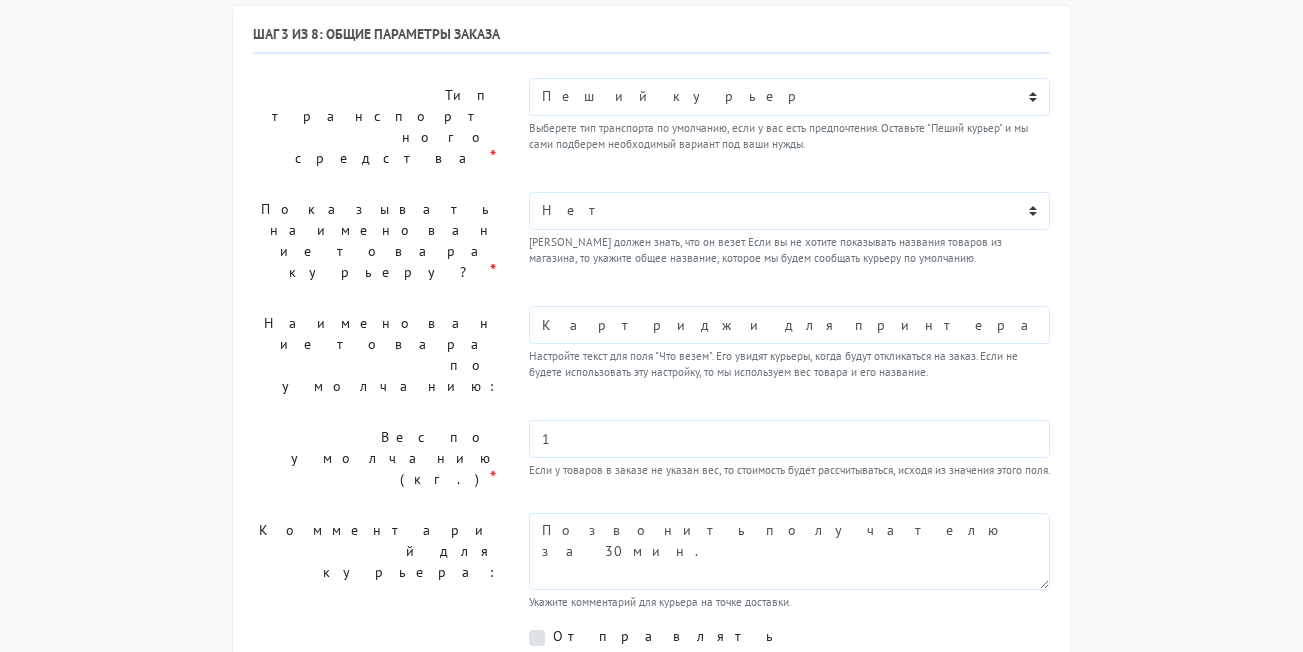 click on "Продолжить" at bounding box center [703, 777] 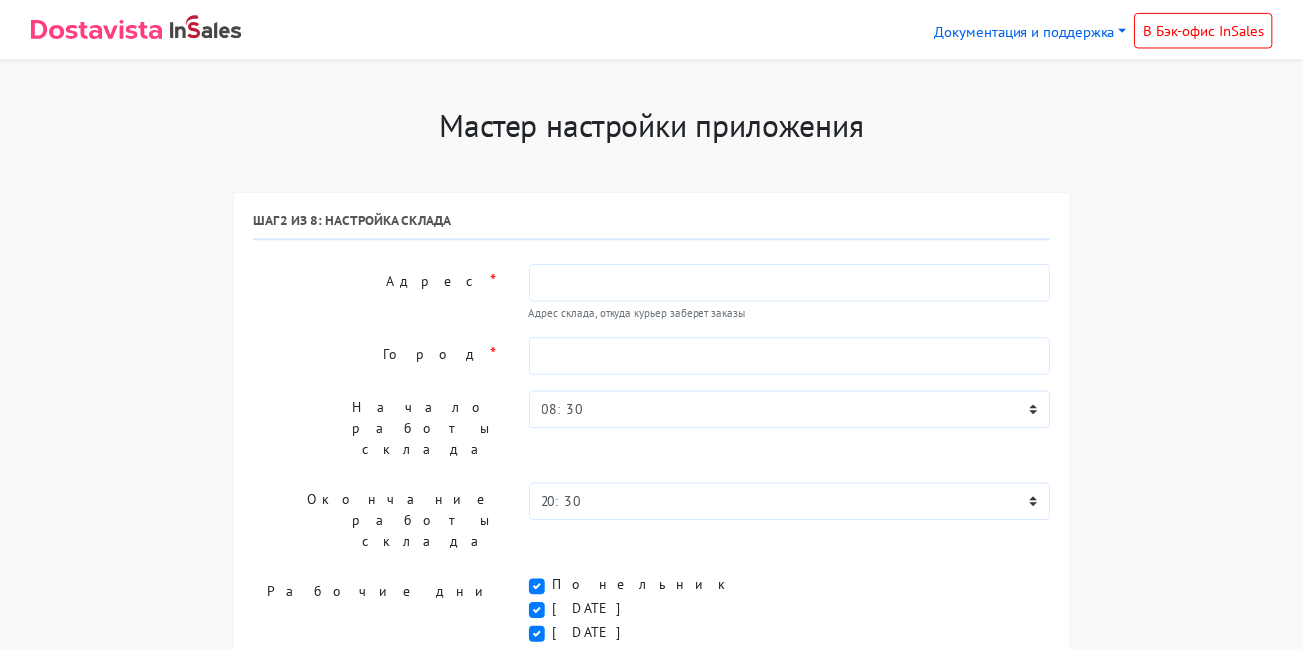 scroll, scrollTop: 0, scrollLeft: 0, axis: both 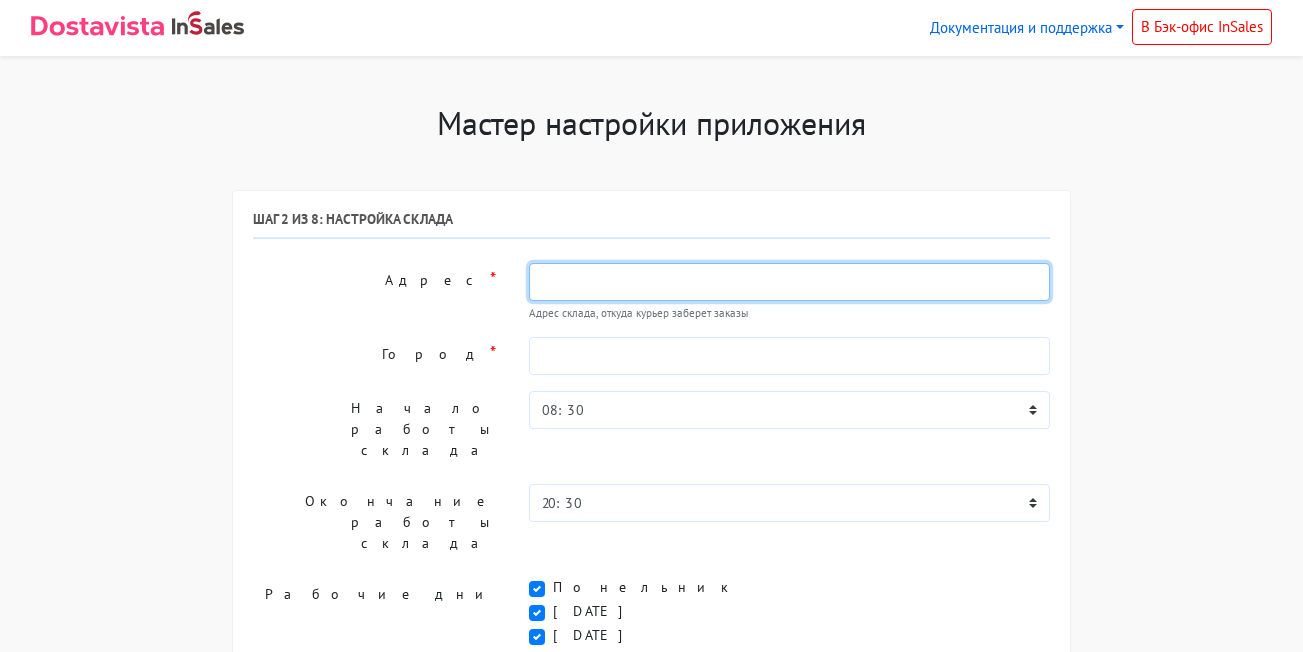 click at bounding box center (789, 282) 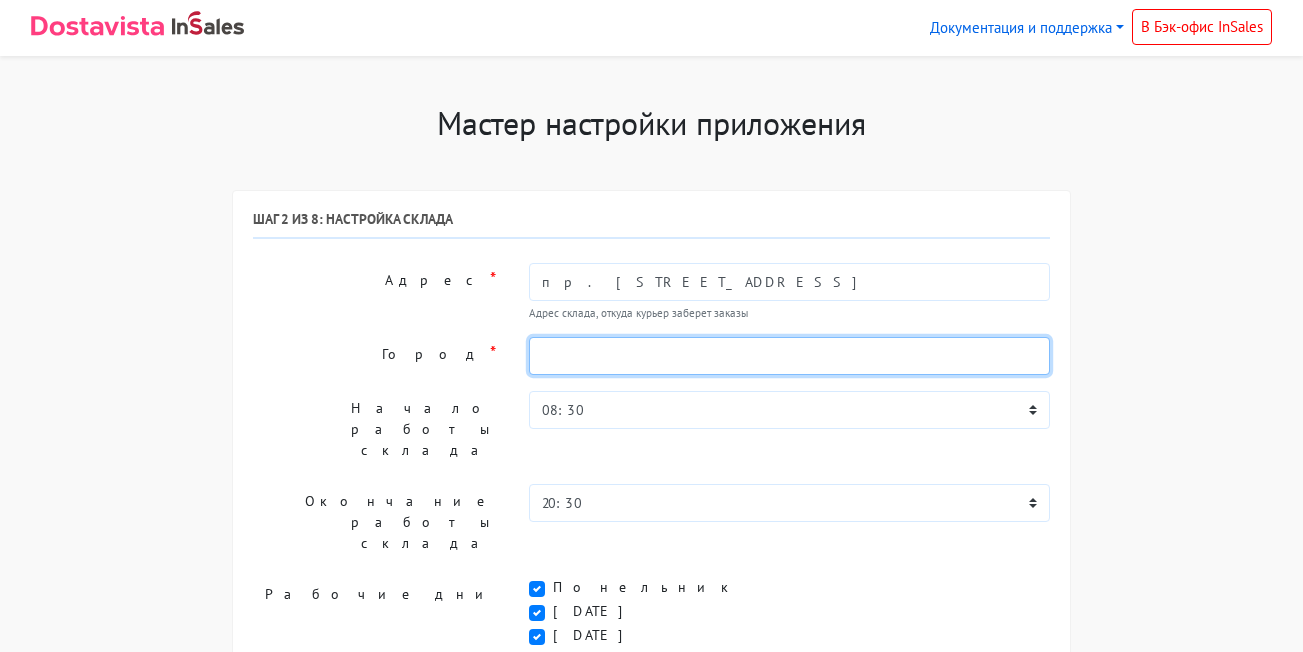 type on "[GEOGRAPHIC_DATA]" 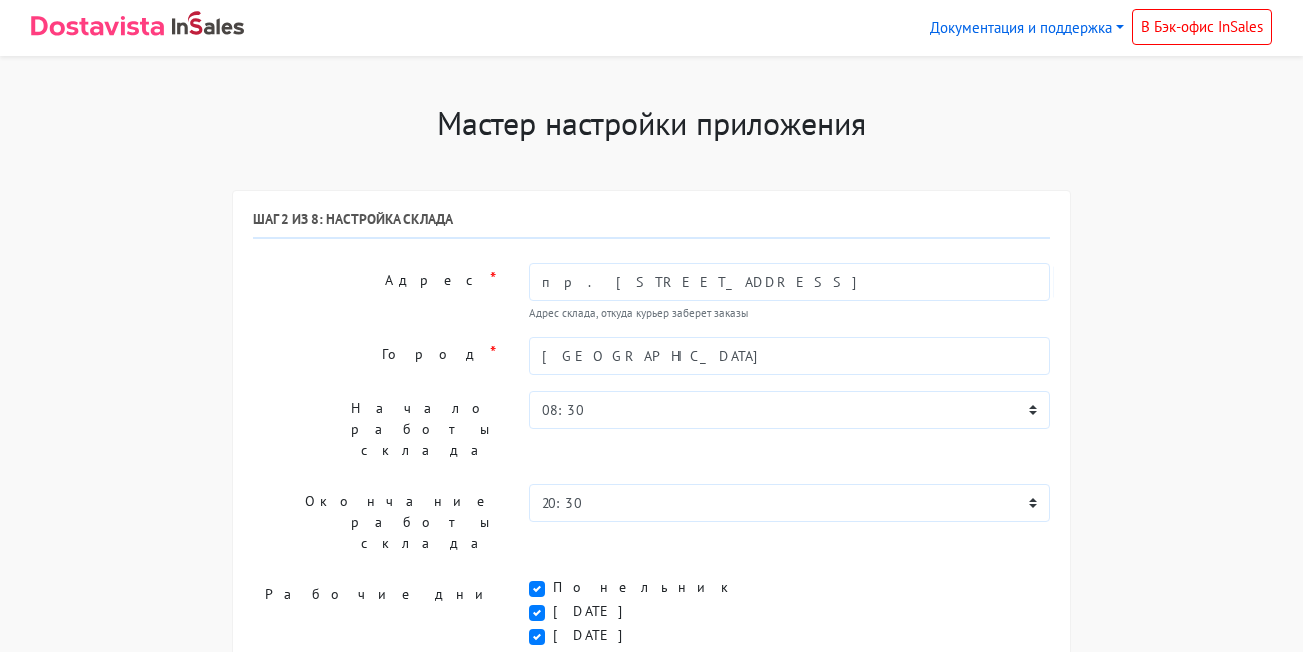 type on "[PERSON_NAME]" 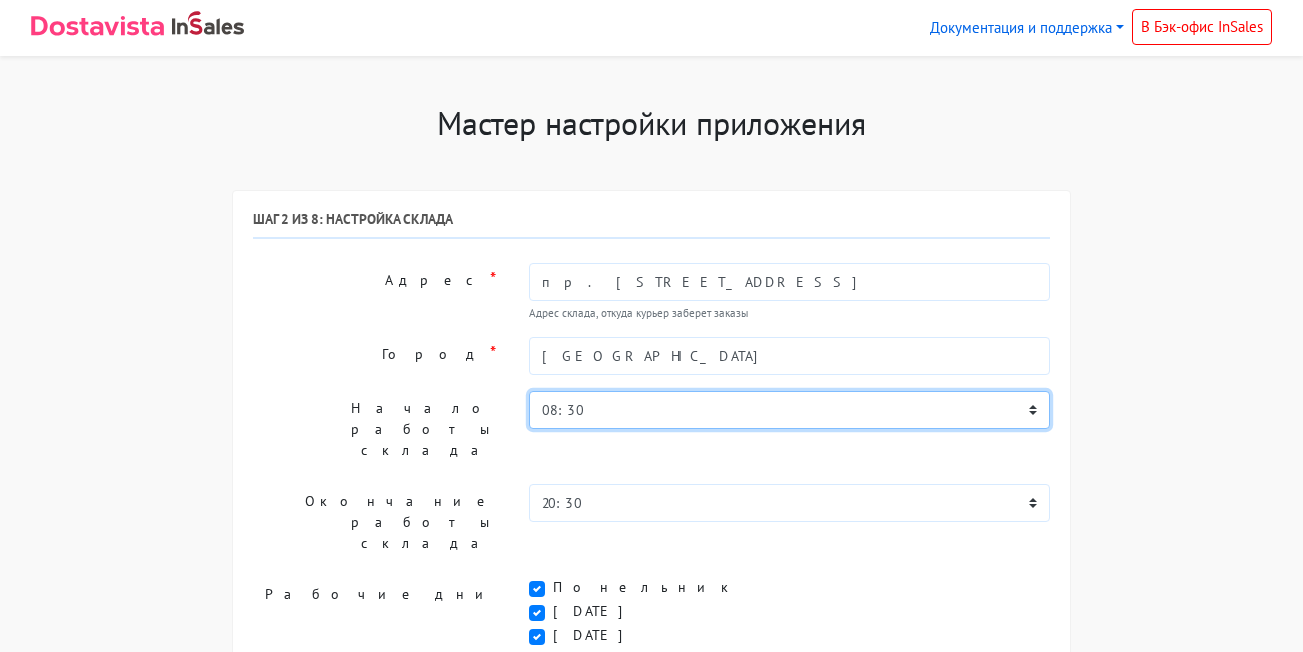 click on "00:00
00:30
01:00
01:30
02:00
02:30
03:00
03:30
04:00
04:30
05:00
05:30
06:00
06:30
07:00
07:30
08:00
08:30
09:00
09:30
10:00
10:30
11:00 11:30 12:00" at bounding box center [789, 410] 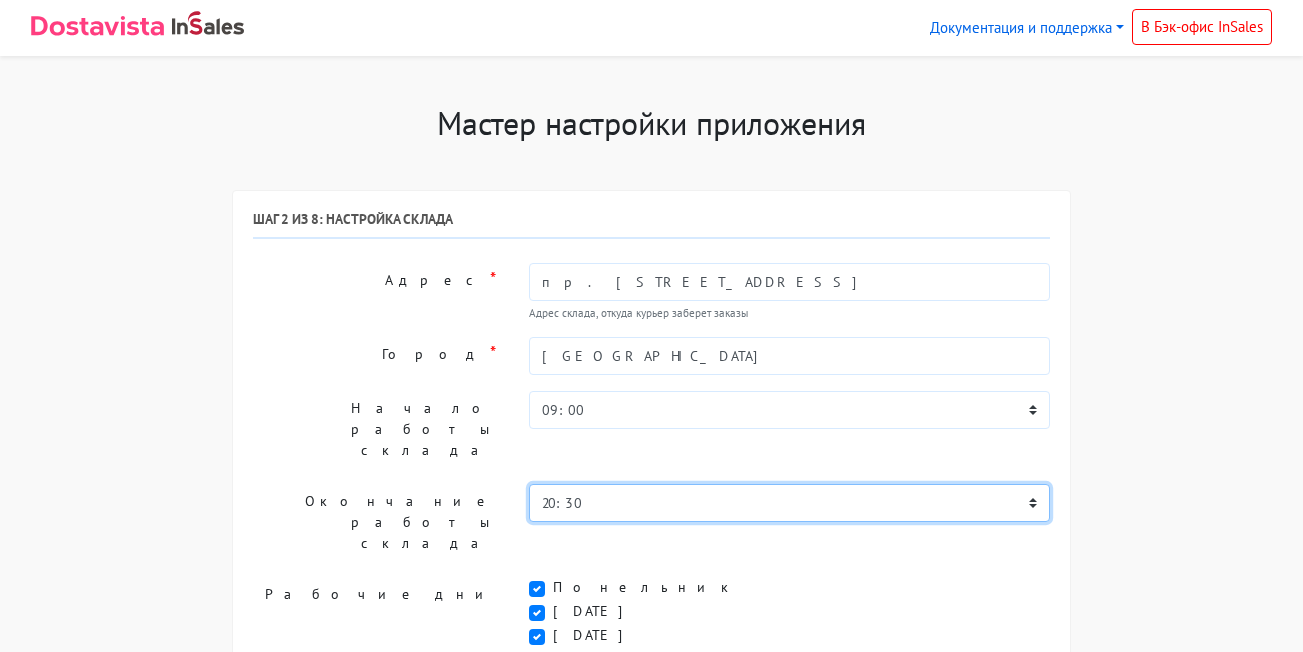 click on "00:00
00:30
01:00
01:30
02:00
02:30
03:00
03:30
04:00
04:30
05:00
05:30
06:00
06:30
07:00
07:30
08:00
08:30
09:00
09:30
10:00
10:30
11:00 11:30 12:00" at bounding box center [789, 503] 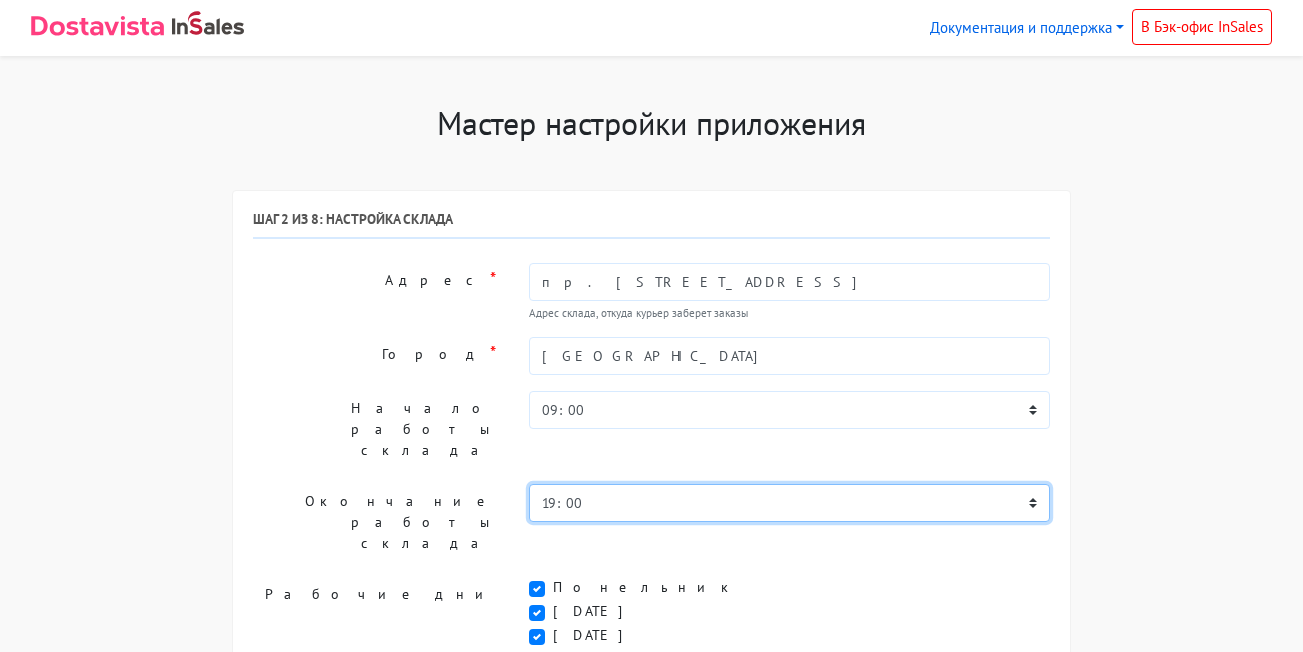 click on "00:00
00:30
01:00
01:30
02:00
02:30
03:00
03:30
04:00
04:30
05:00
05:30
06:00
06:30
07:00
07:30
08:00
08:30
09:00
09:30
10:00
10:30
11:00 11:30 12:00" at bounding box center (789, 503) 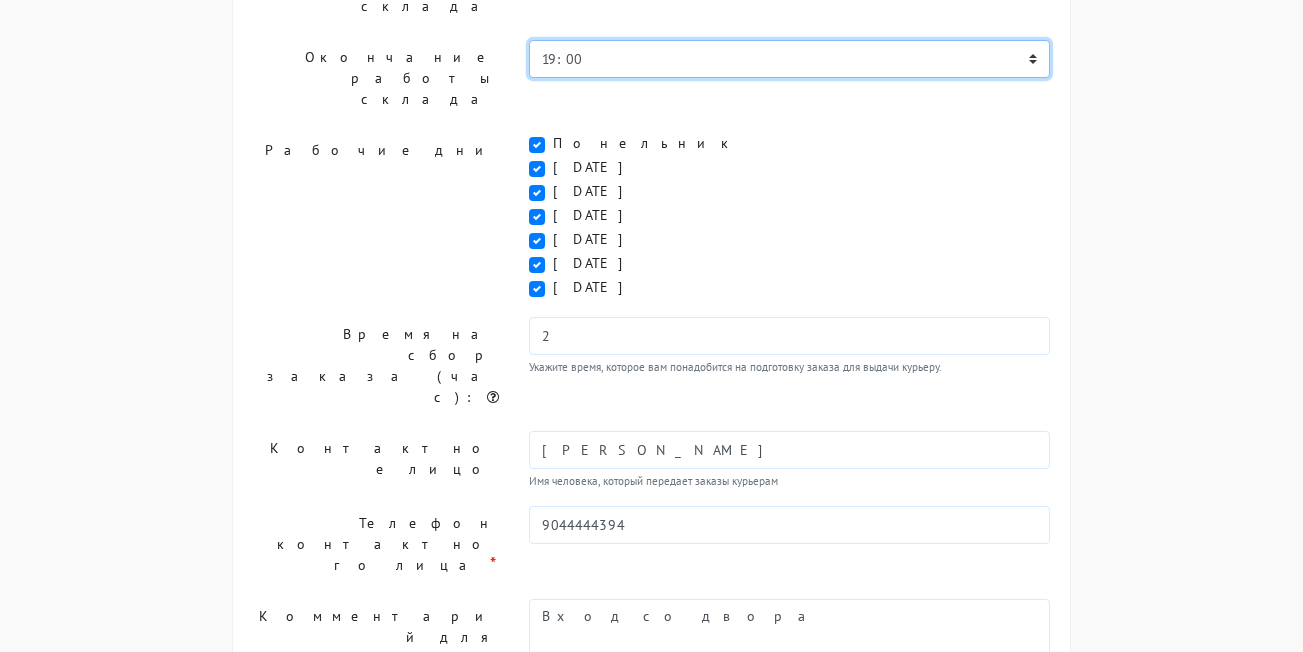 scroll, scrollTop: 451, scrollLeft: 0, axis: vertical 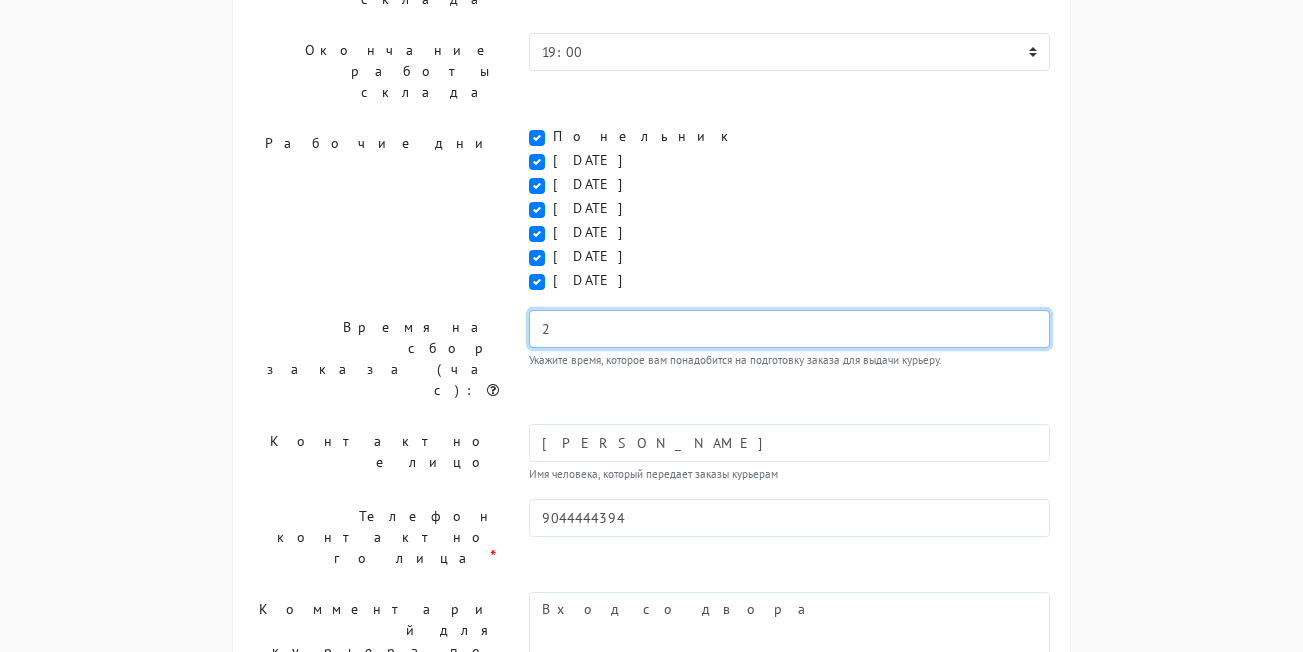 click on "2" at bounding box center [789, 329] 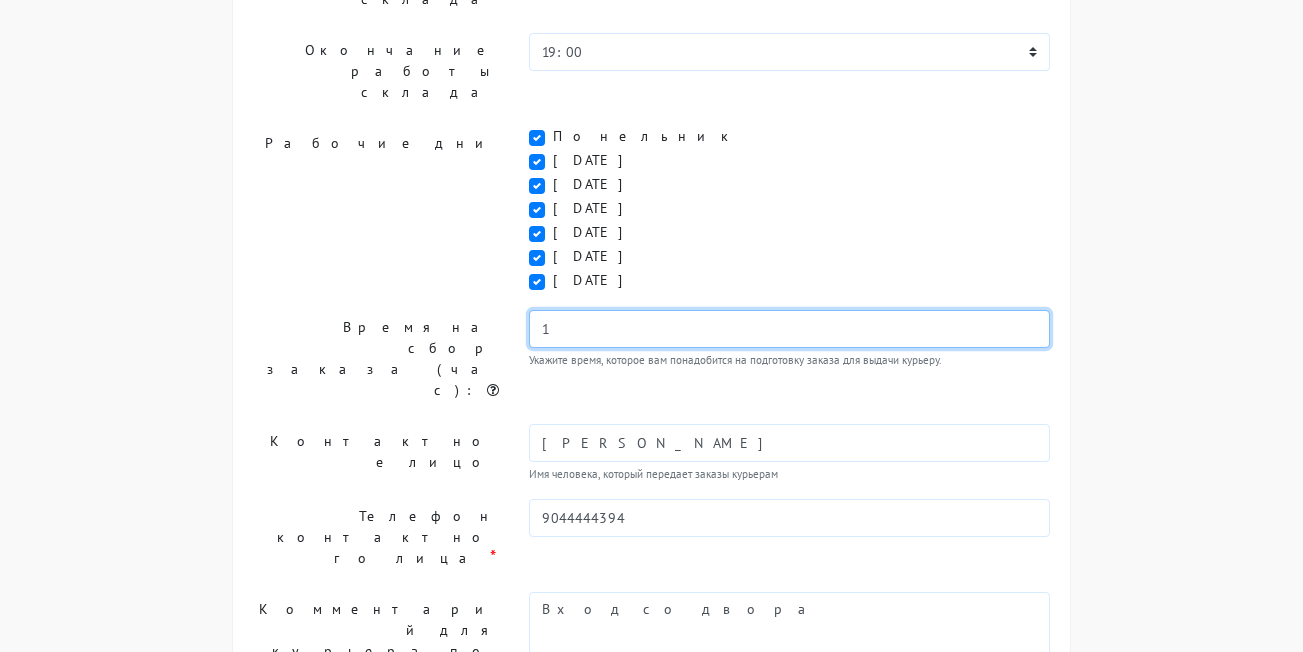 type on "1" 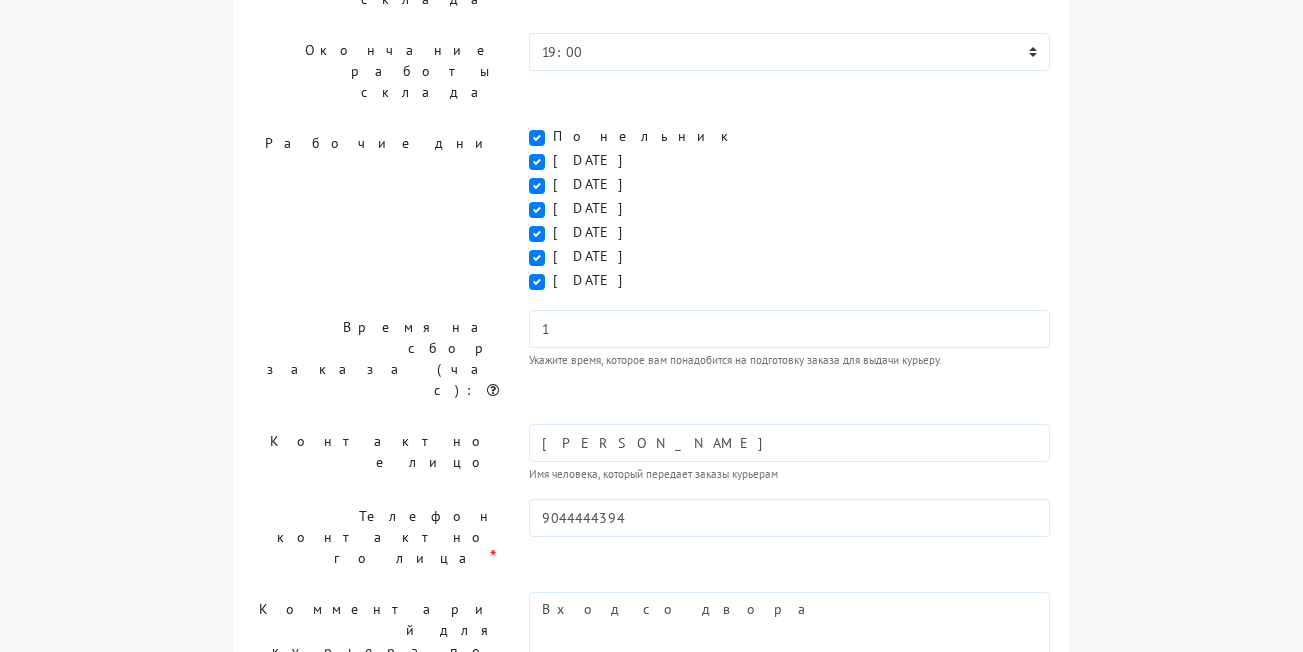 click on "Продолжить" at bounding box center [703, 820] 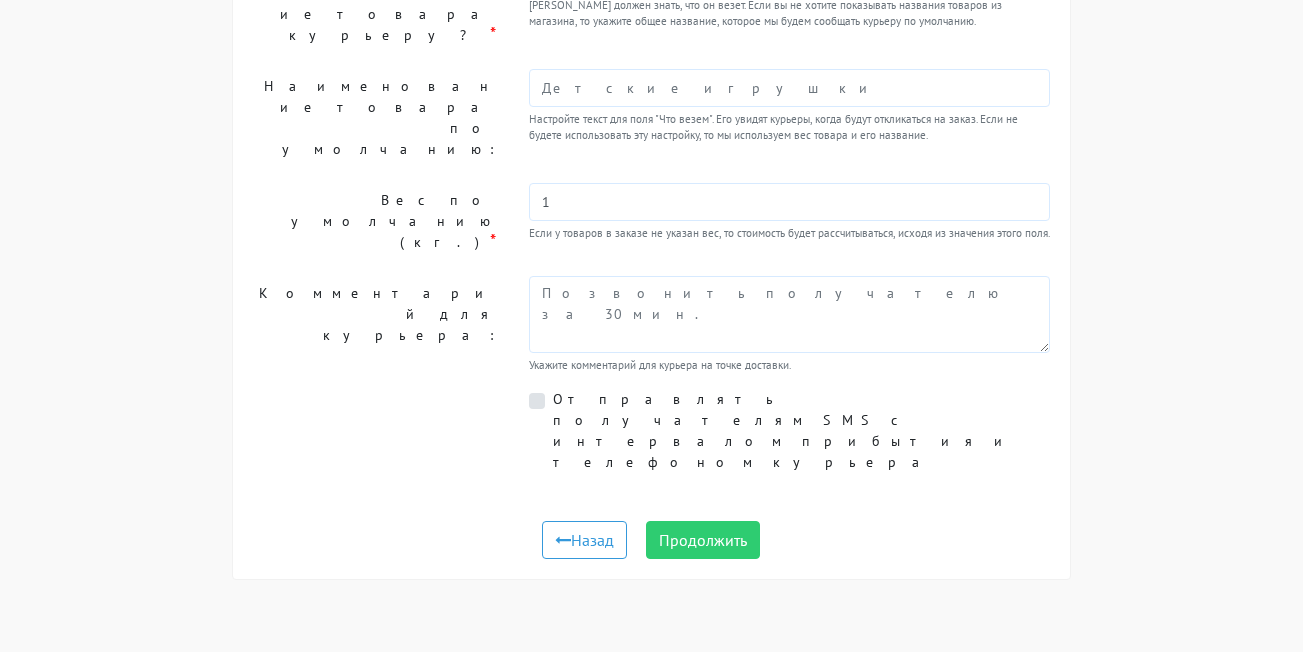 scroll, scrollTop: 276, scrollLeft: 0, axis: vertical 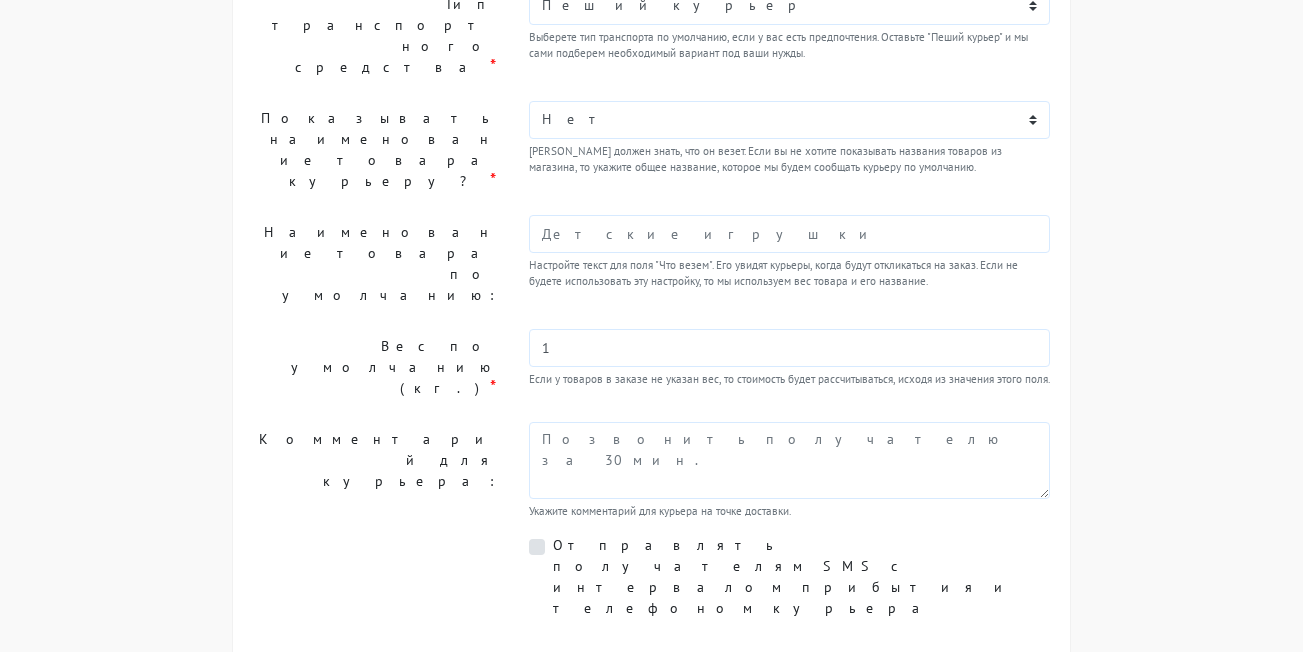 click on "Настройте текст для поля "Что везем". Его увидят курьеры, когда будут откликаться на заказ. Если не будете использовать эту настройку, то мы используем вес товара и его название." at bounding box center (789, 264) 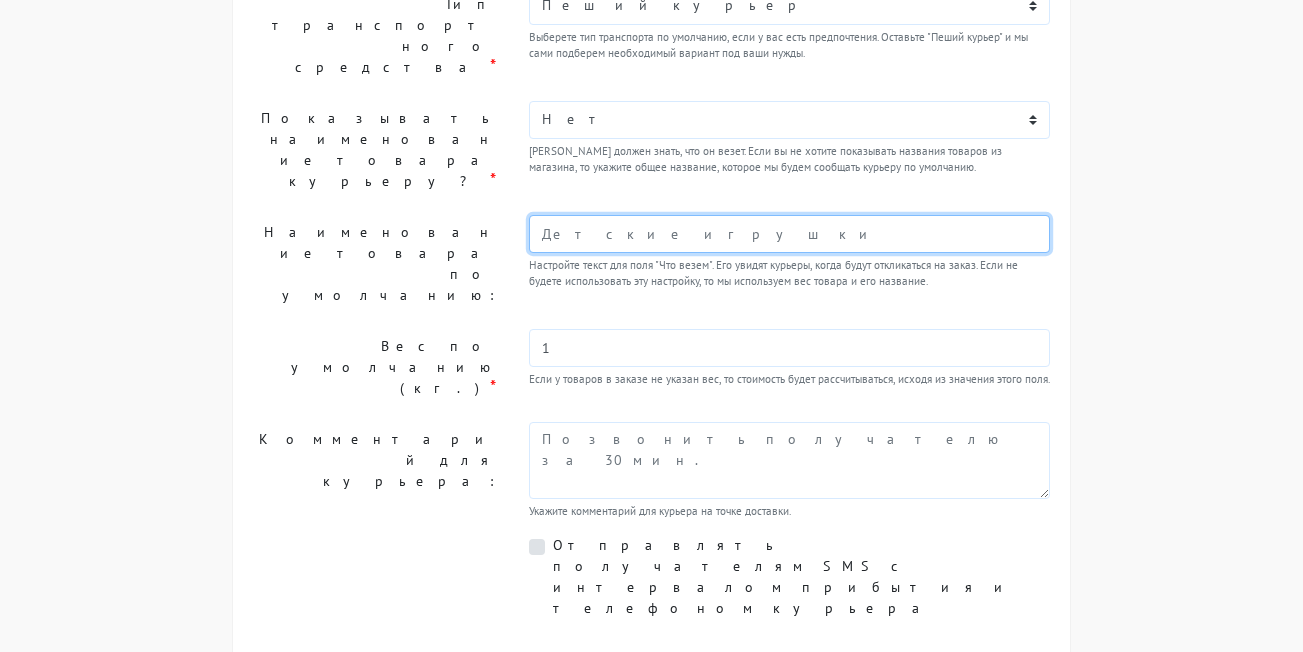 click at bounding box center [789, 234] 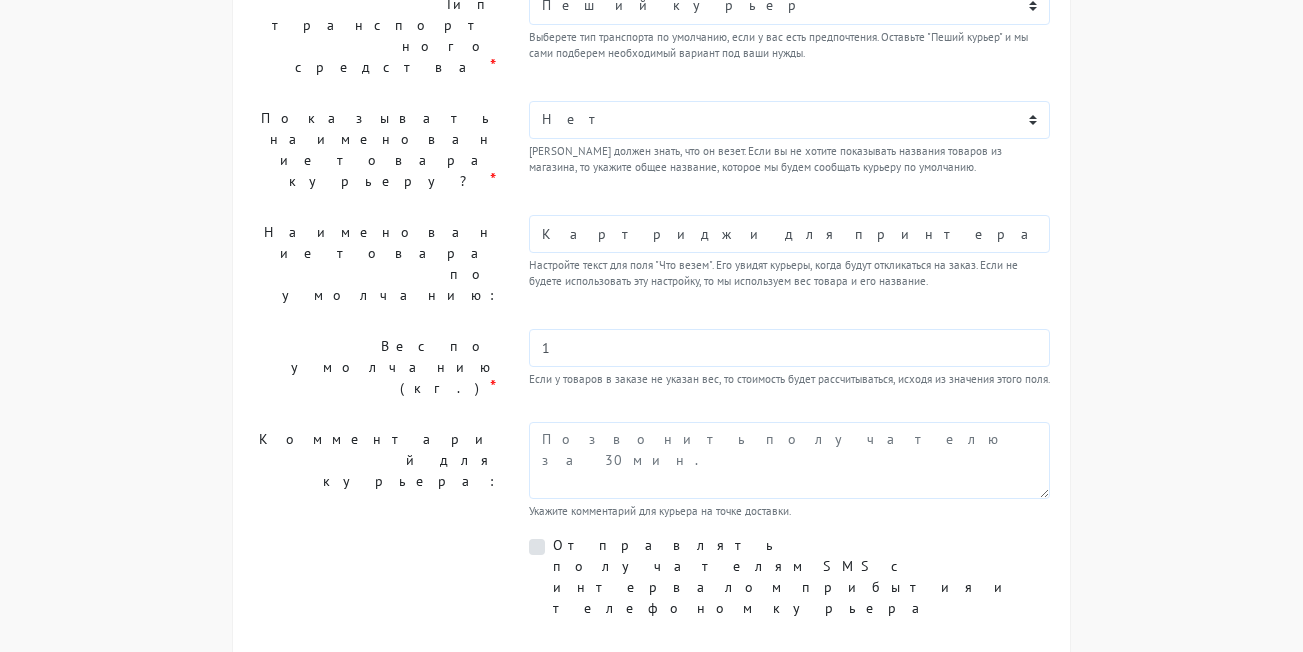 click on "Продолжить" at bounding box center (703, 686) 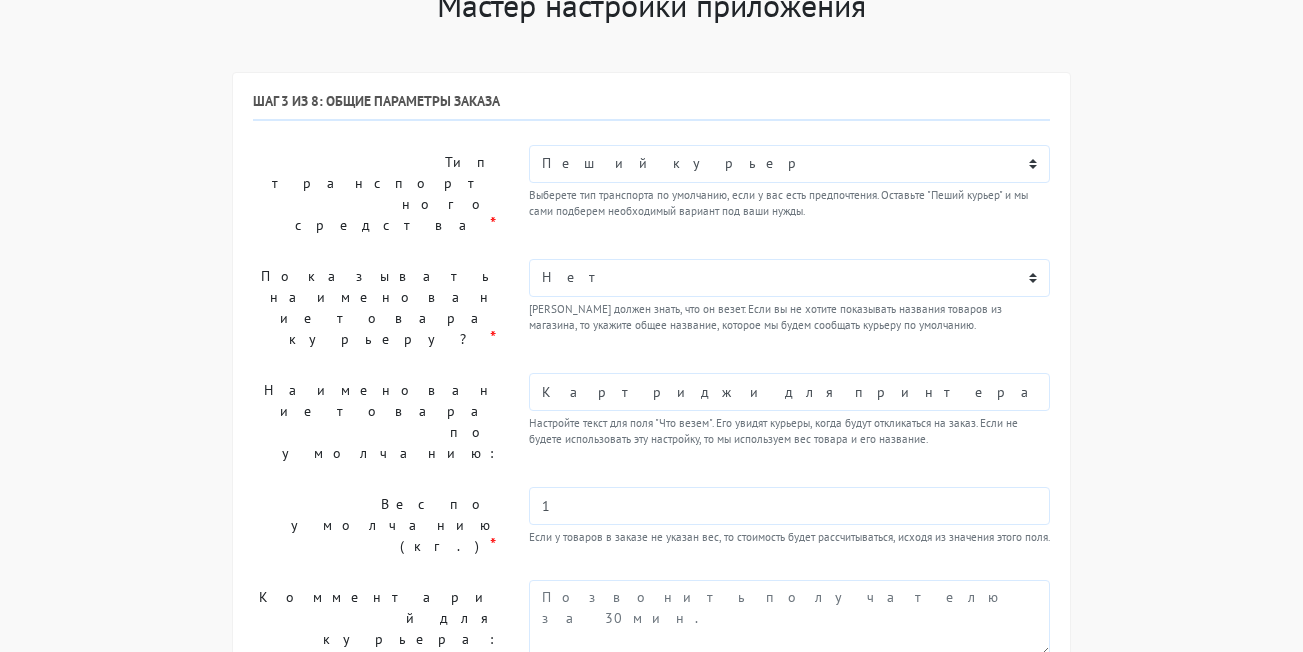 scroll, scrollTop: 98, scrollLeft: 0, axis: vertical 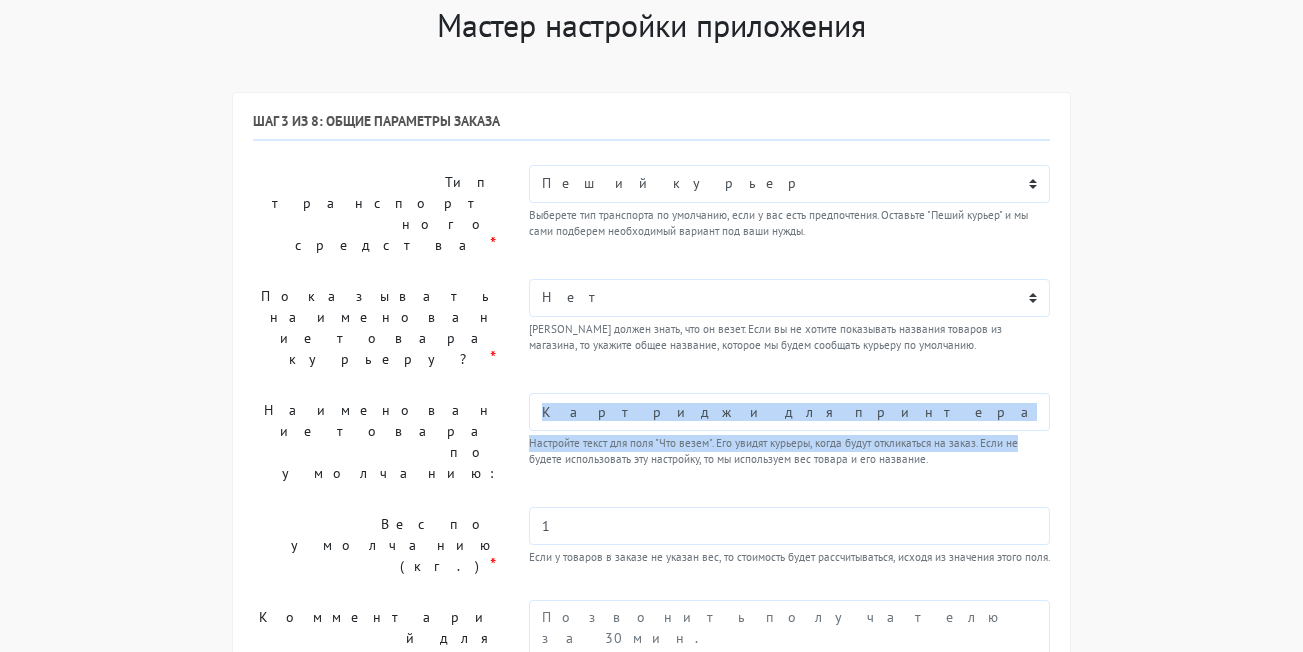 drag, startPoint x: 1298, startPoint y: 350, endPoint x: 1300, endPoint y: 391, distance: 41.04875 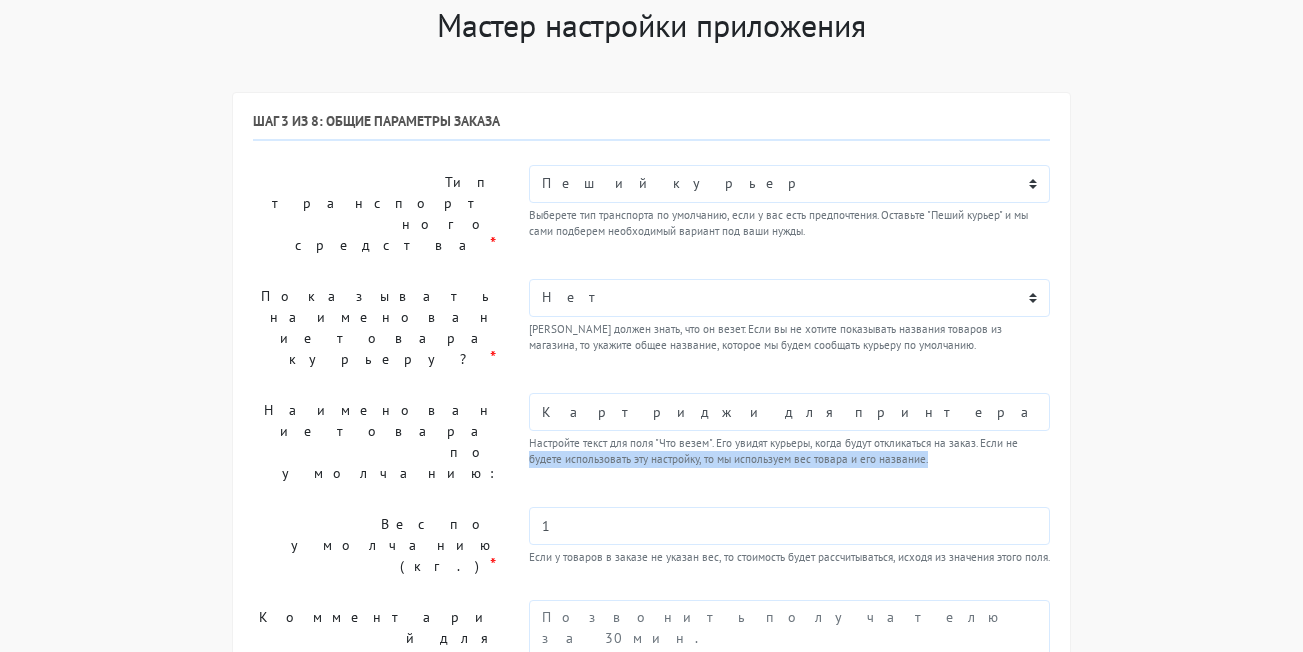 drag, startPoint x: 1300, startPoint y: 391, endPoint x: 1303, endPoint y: 414, distance: 23.194826 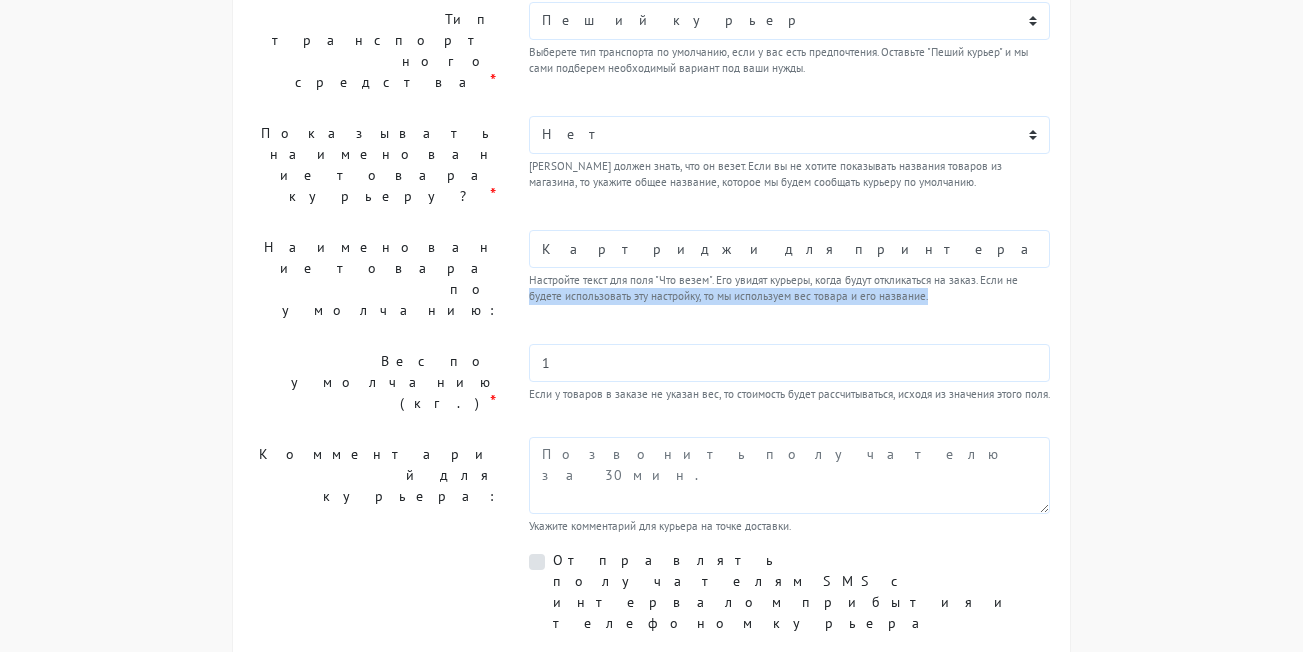 scroll, scrollTop: 276, scrollLeft: 0, axis: vertical 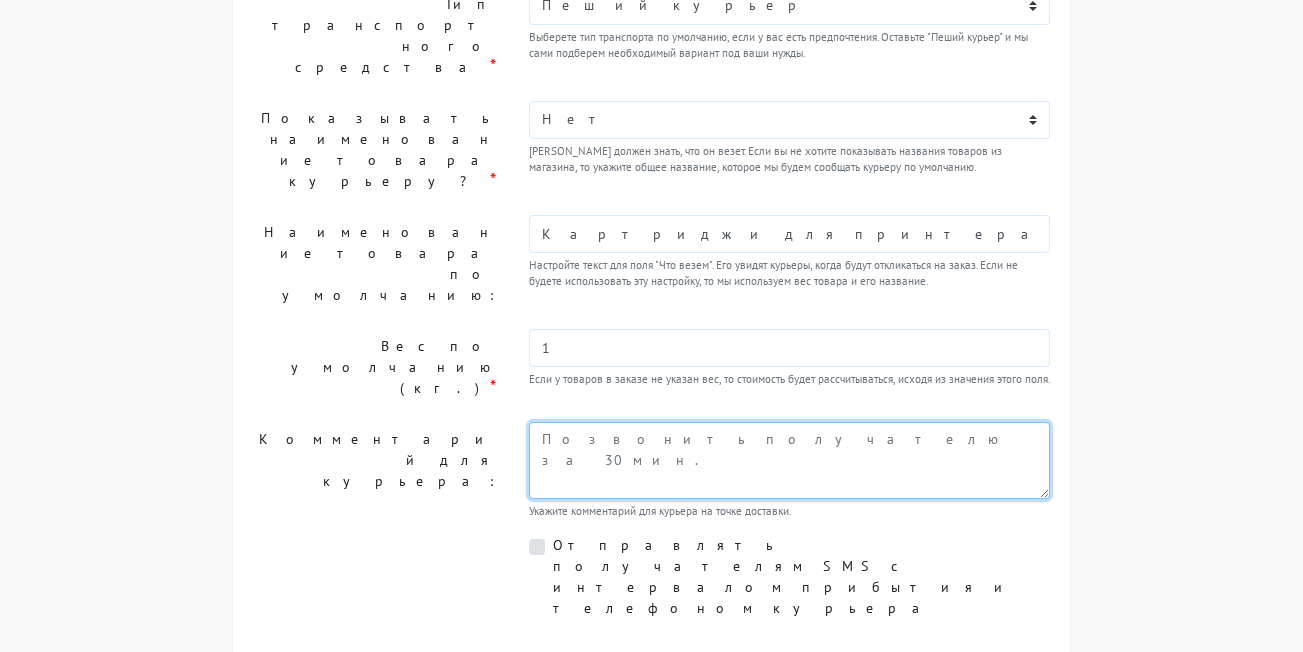 click at bounding box center [789, 460] 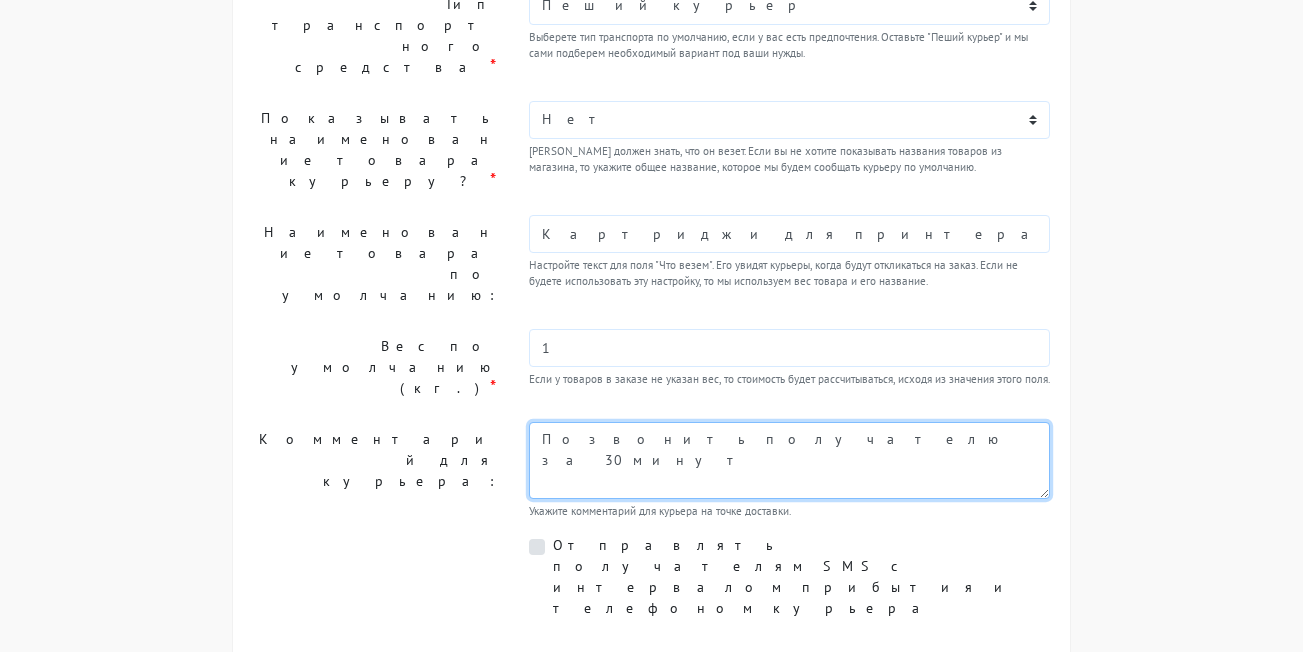 type on "Позвонить получателю за 30 минут" 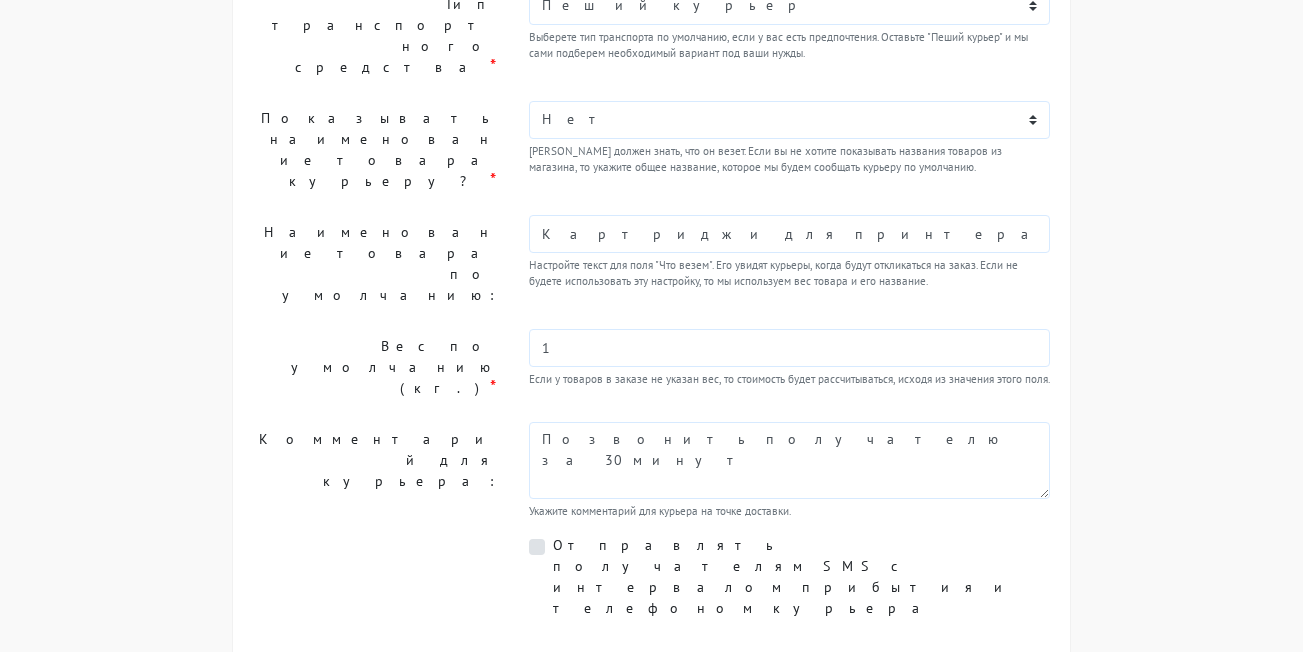 click on "Продолжить" at bounding box center (703, 686) 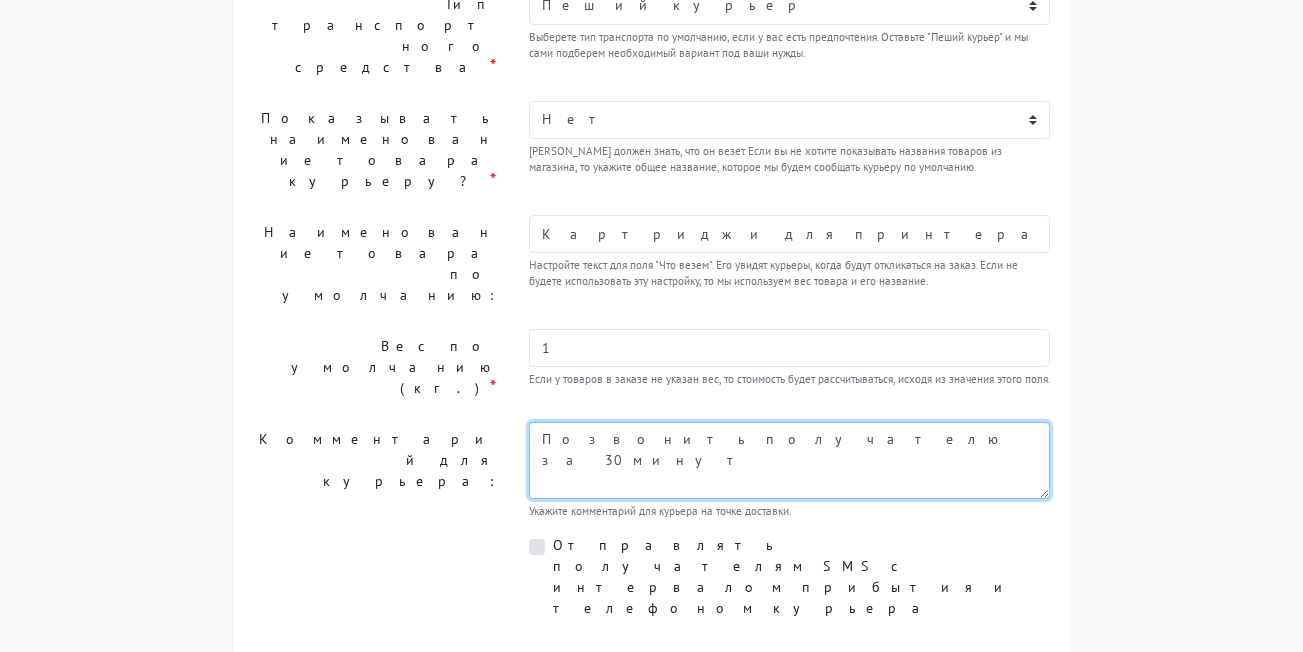 click on "Позвонить получателю за 30 минут" at bounding box center (789, 460) 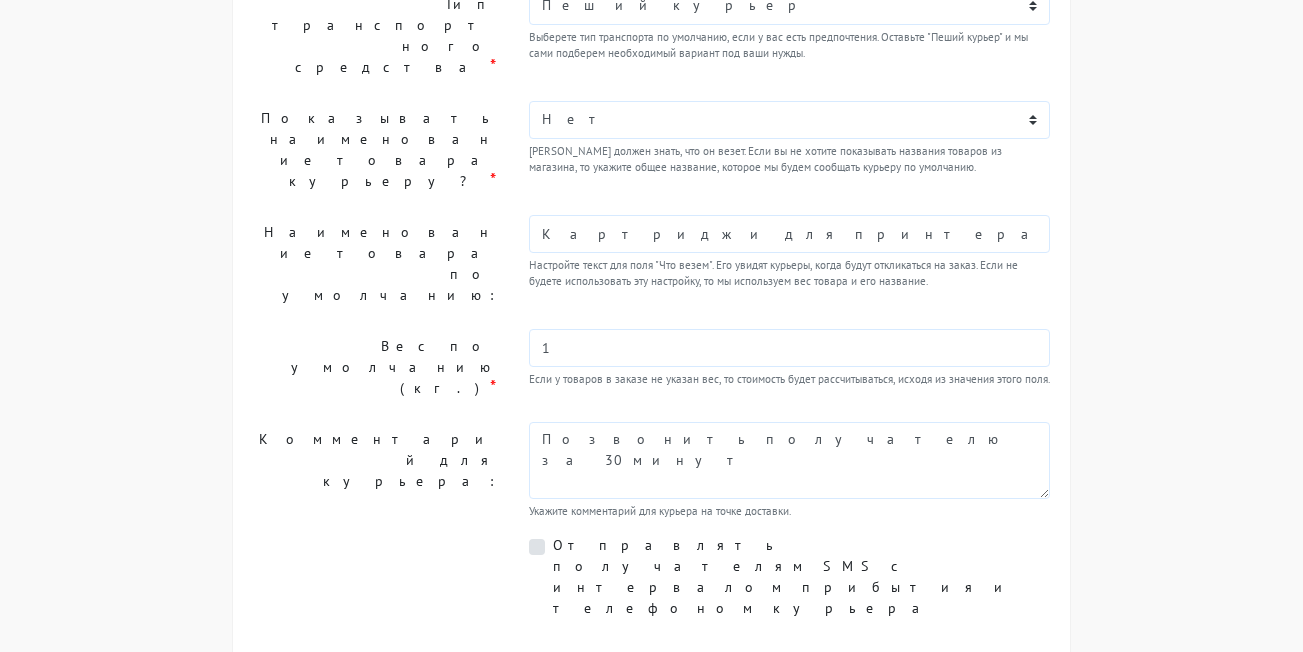 click on "Продолжить" at bounding box center (703, 686) 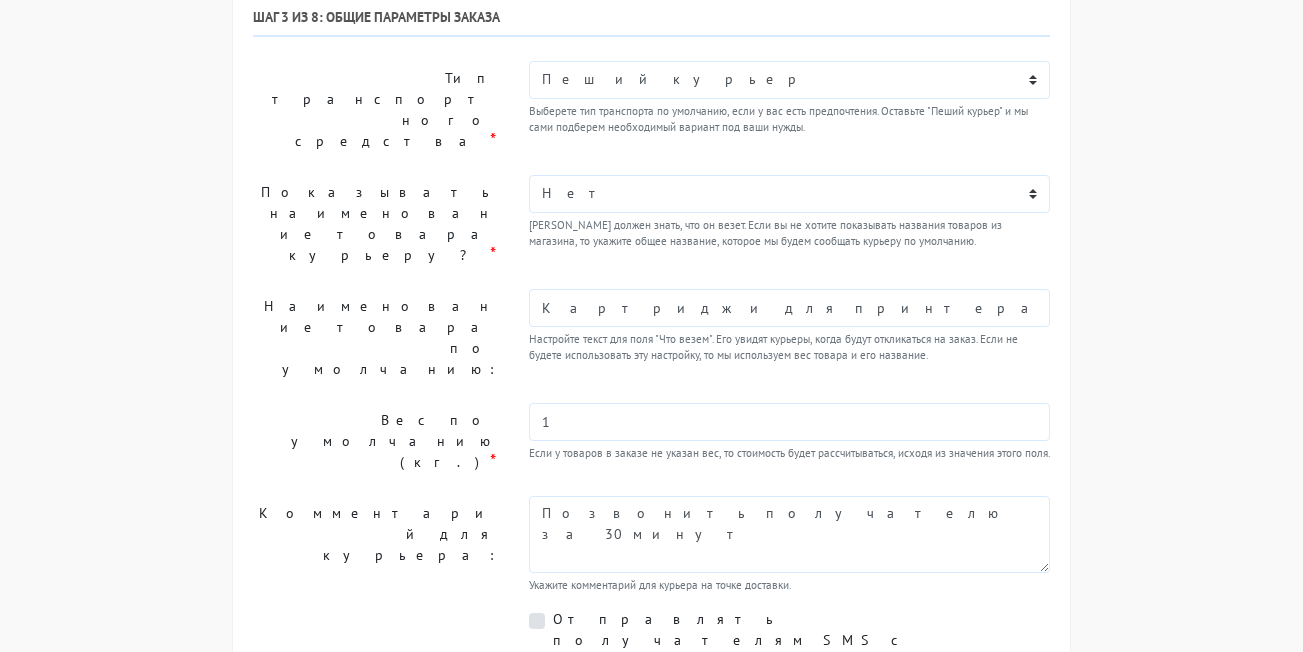 scroll, scrollTop: 253, scrollLeft: 0, axis: vertical 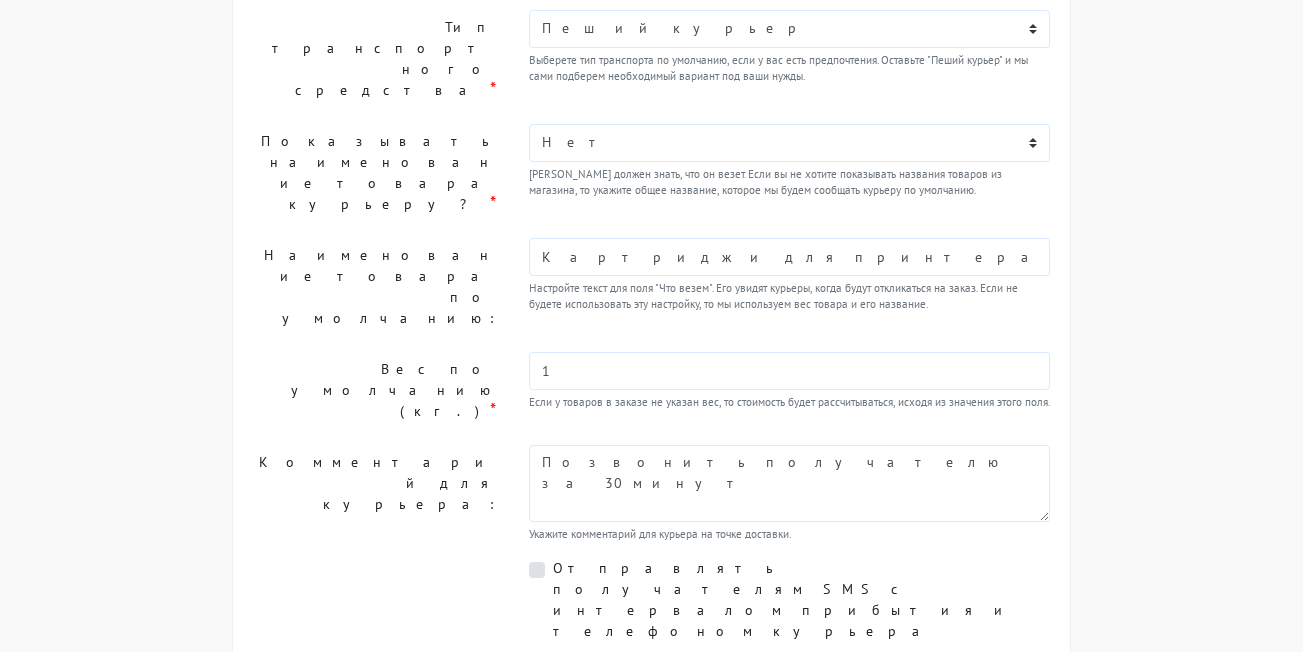 click on "Продолжить" at bounding box center [703, 709] 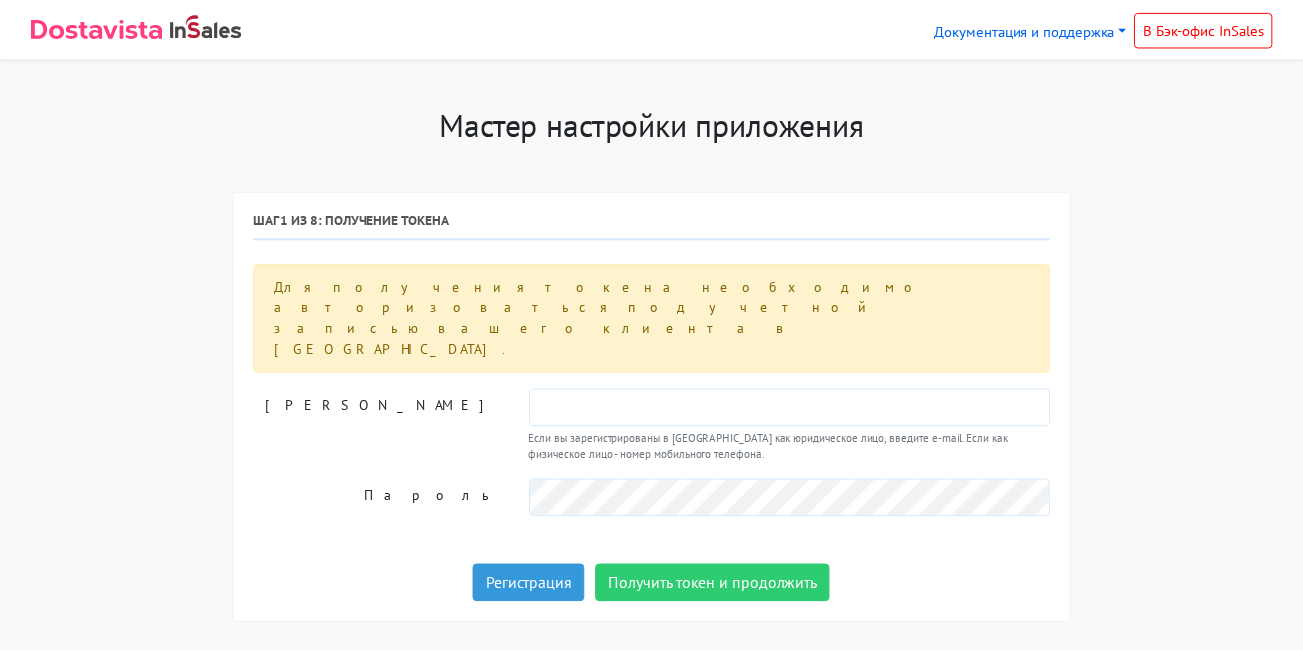 scroll, scrollTop: 0, scrollLeft: 0, axis: both 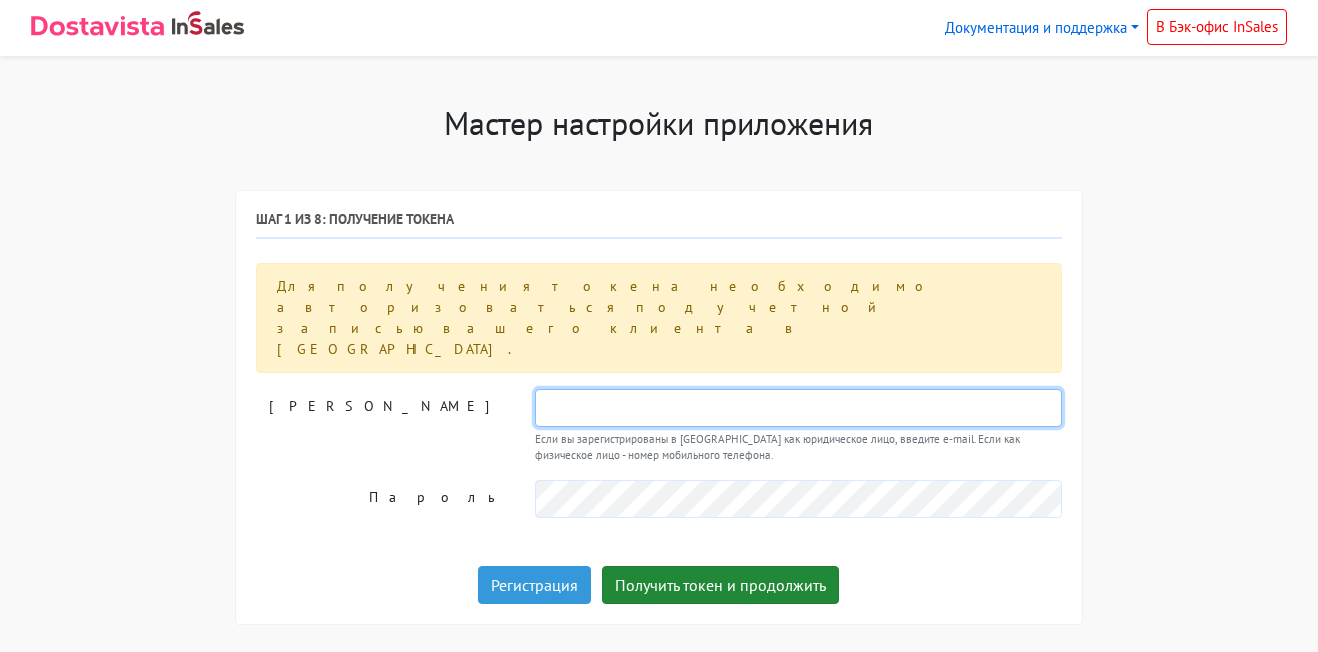type on "[PHONE_NUMBER]" 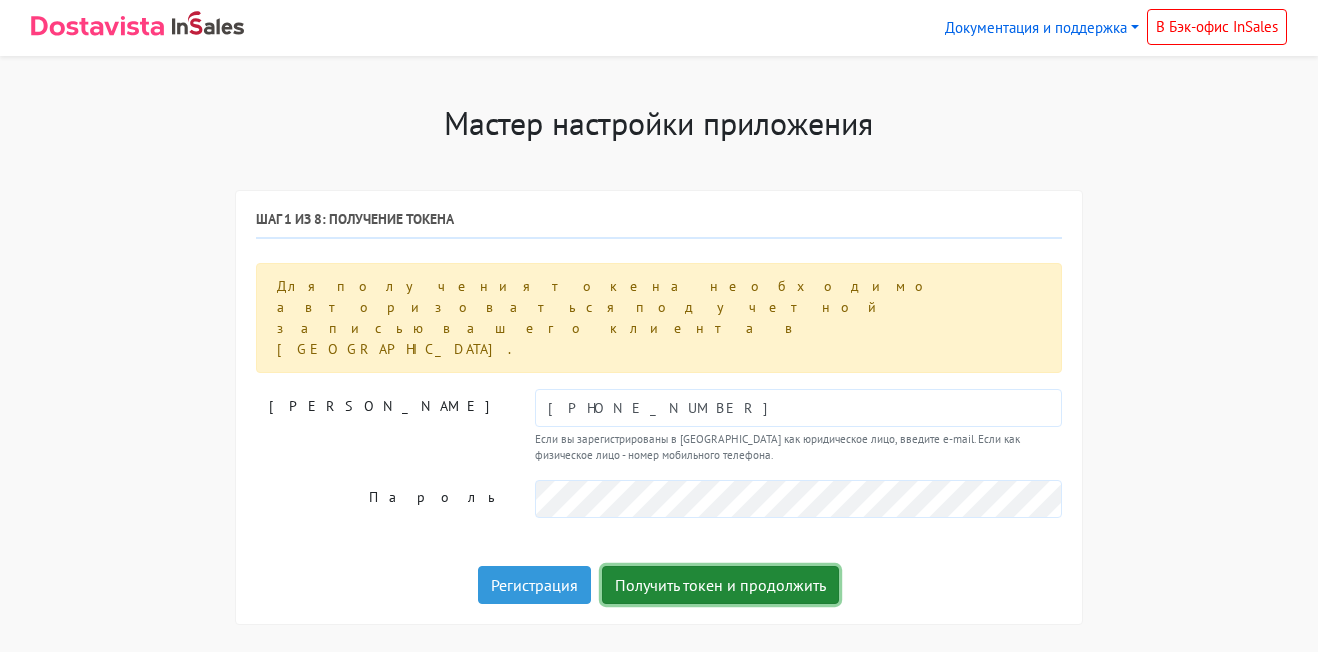 click on "Получить токен и продолжить" at bounding box center [720, 585] 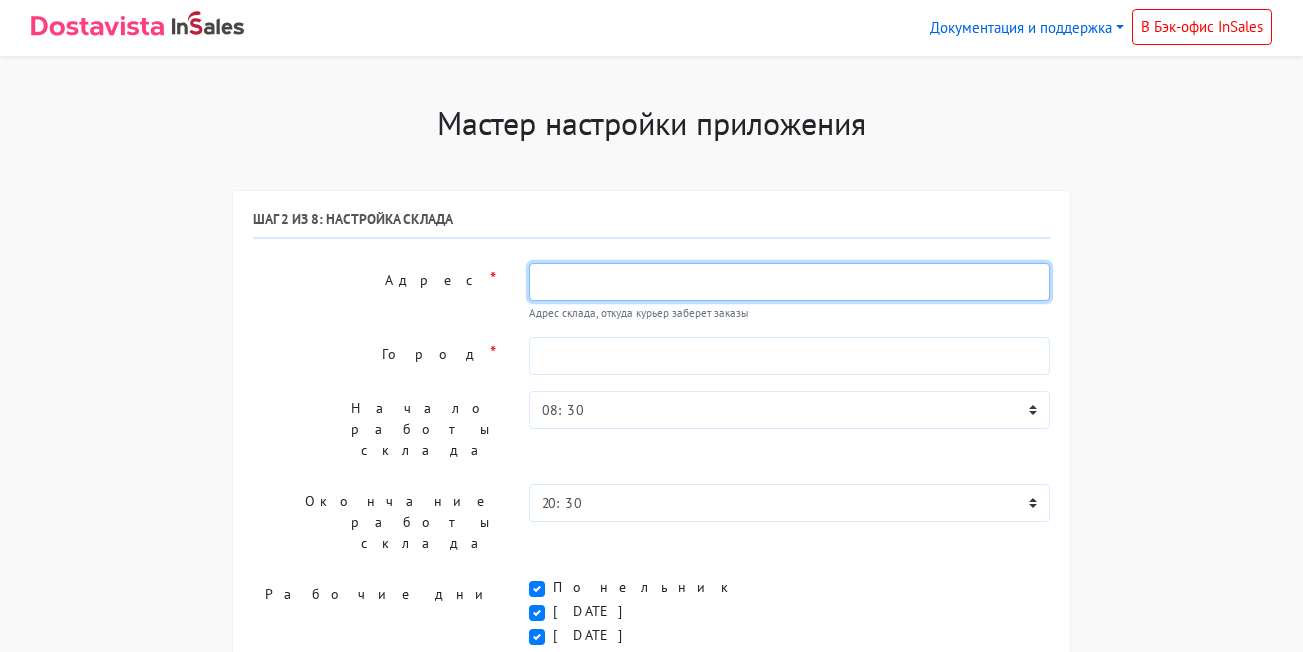click at bounding box center (789, 282) 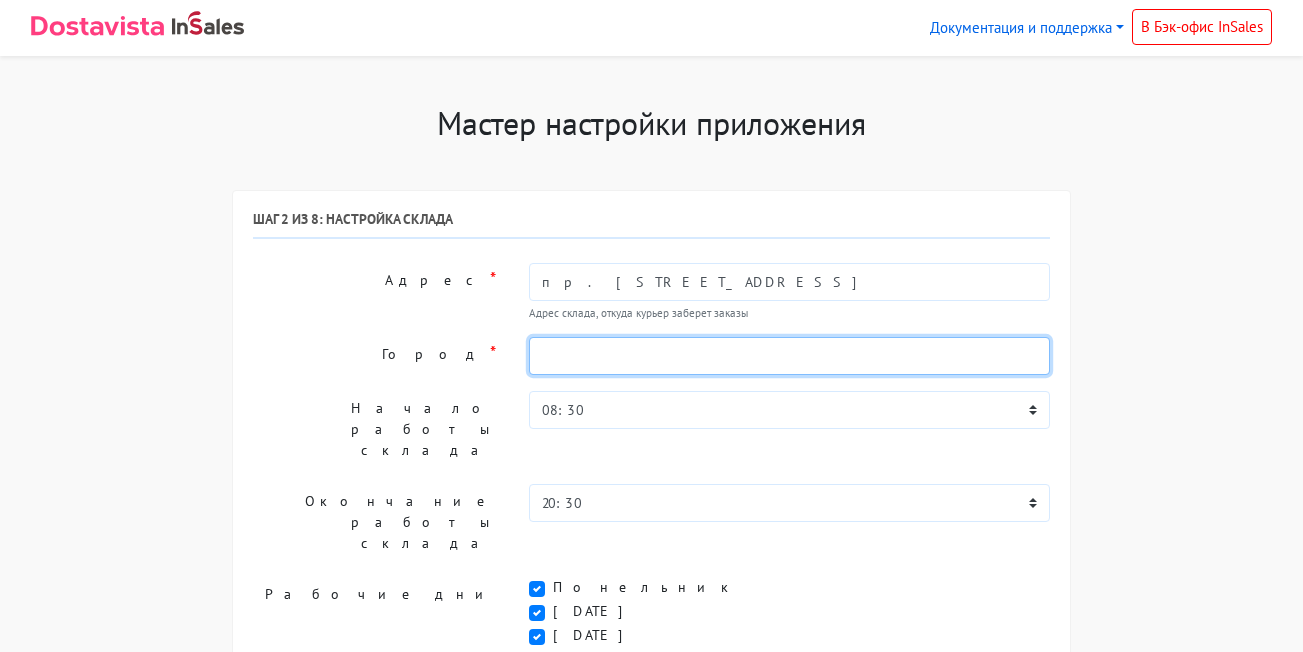 type on "[GEOGRAPHIC_DATA]" 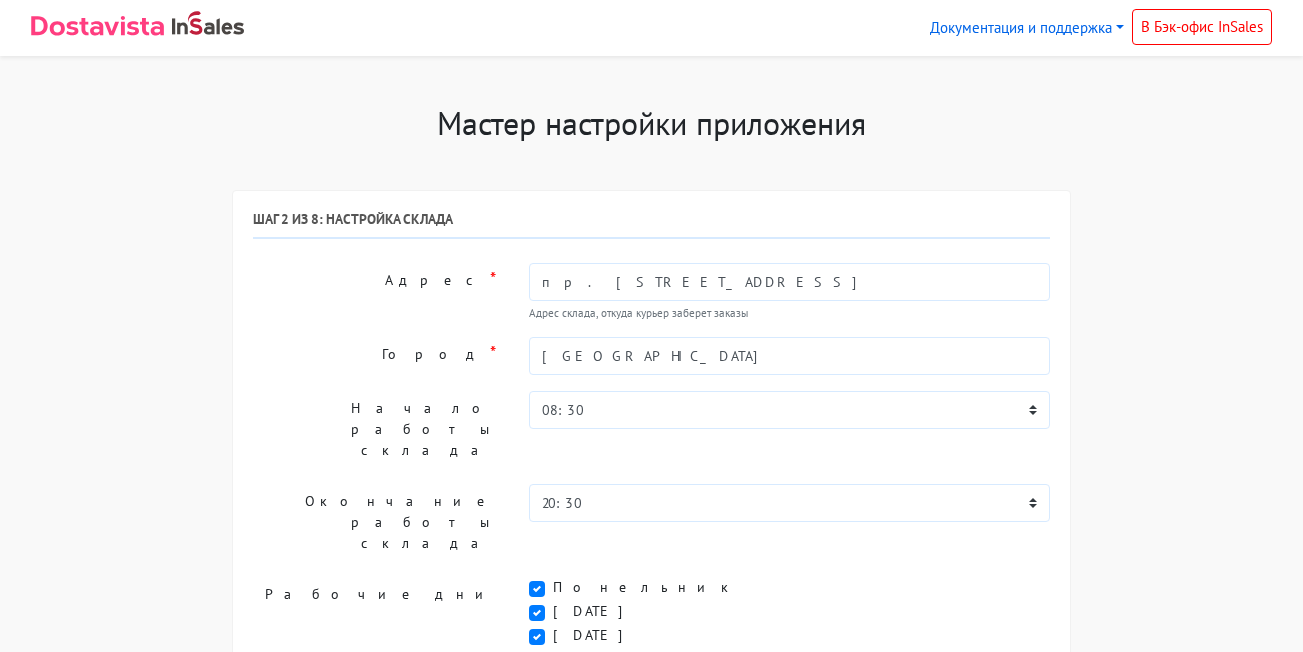 type on "[PERSON_NAME]" 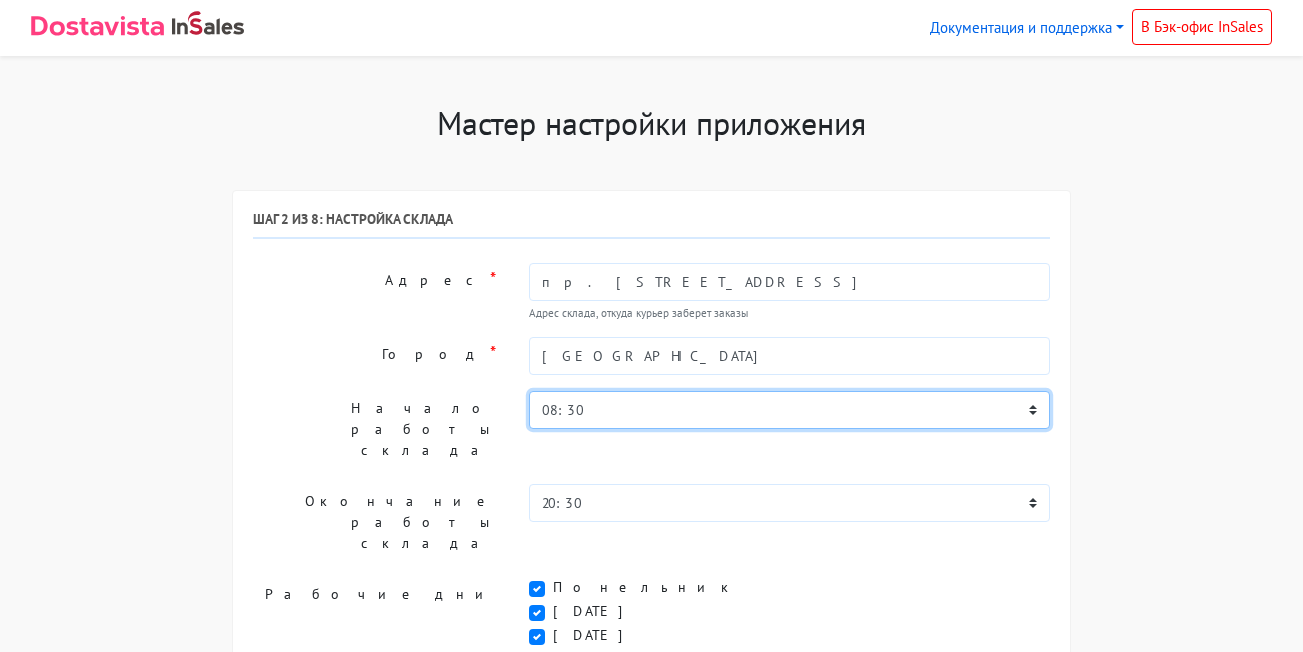 click on "00:00
00:30
01:00
01:30
02:00
02:30
03:00
03:30
04:00
04:30
05:00
05:30
06:00
06:30
07:00
07:30
08:00
08:30
09:00
09:30
10:00
10:30
11:00 11:30 12:00" at bounding box center (789, 410) 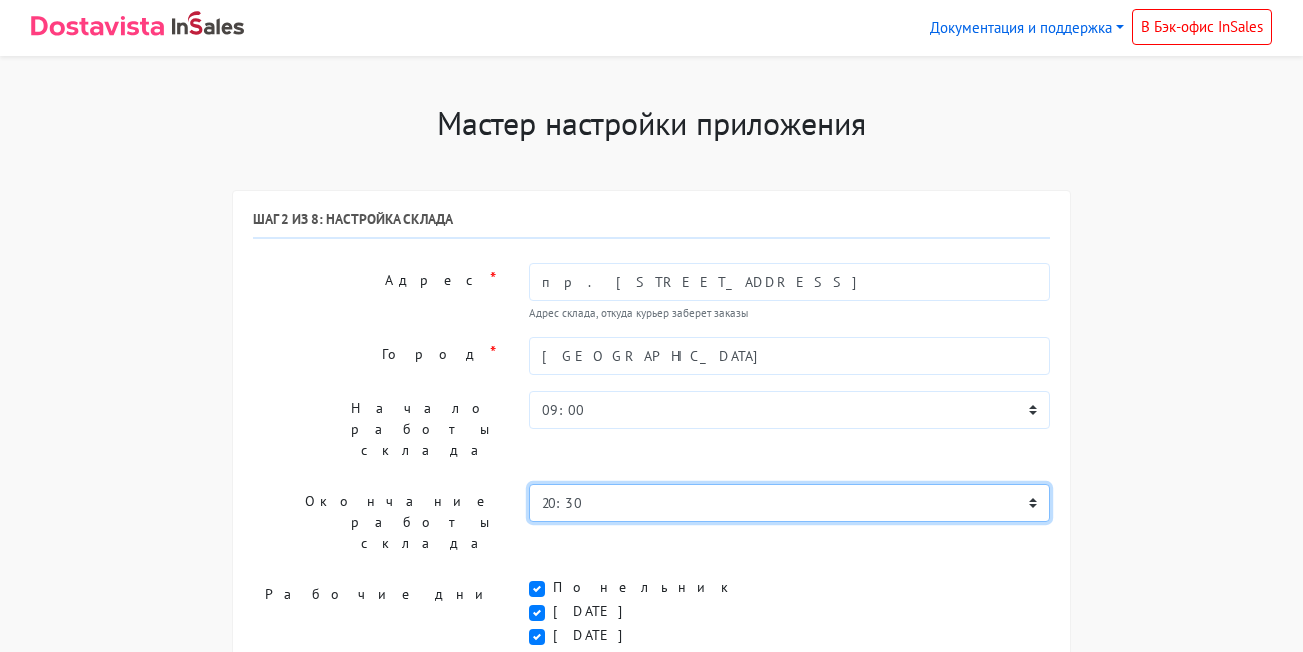 click on "00:00
00:30
01:00
01:30
02:00
02:30
03:00
03:30
04:00
04:30
05:00
05:30
06:00
06:30
07:00
07:30
08:00
08:30
09:00
09:30
10:00
10:30
11:00 11:30 12:00" at bounding box center (789, 503) 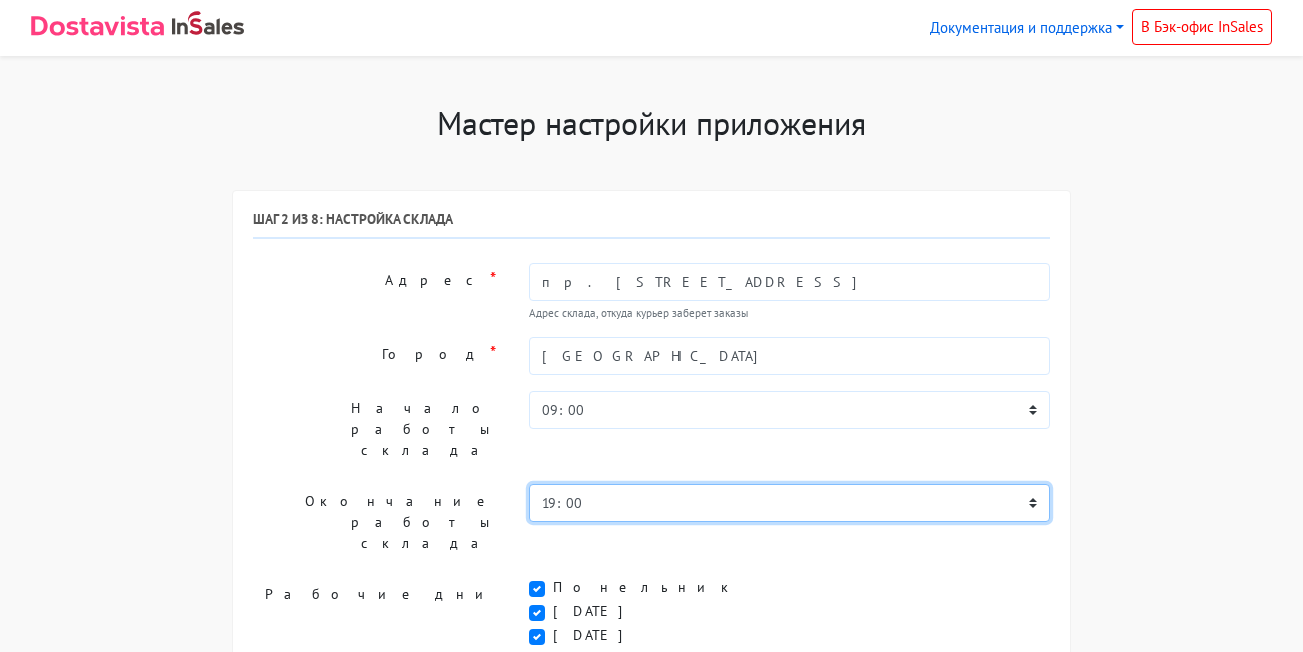 click on "00:00
00:30
01:00
01:30
02:00
02:30
03:00
03:30
04:00
04:30
05:00
05:30
06:00
06:30
07:00
07:30
08:00
08:30
09:00
09:30
10:00
10:30
11:00 11:30 12:00" at bounding box center (789, 503) 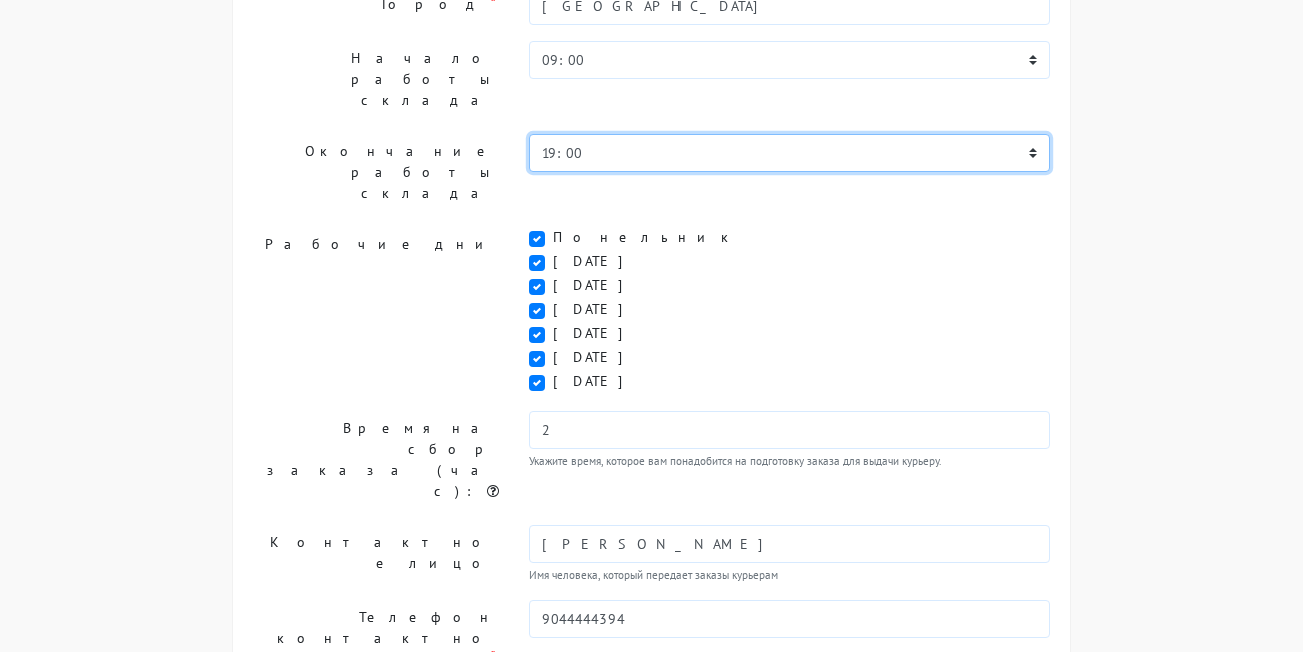 scroll, scrollTop: 357, scrollLeft: 0, axis: vertical 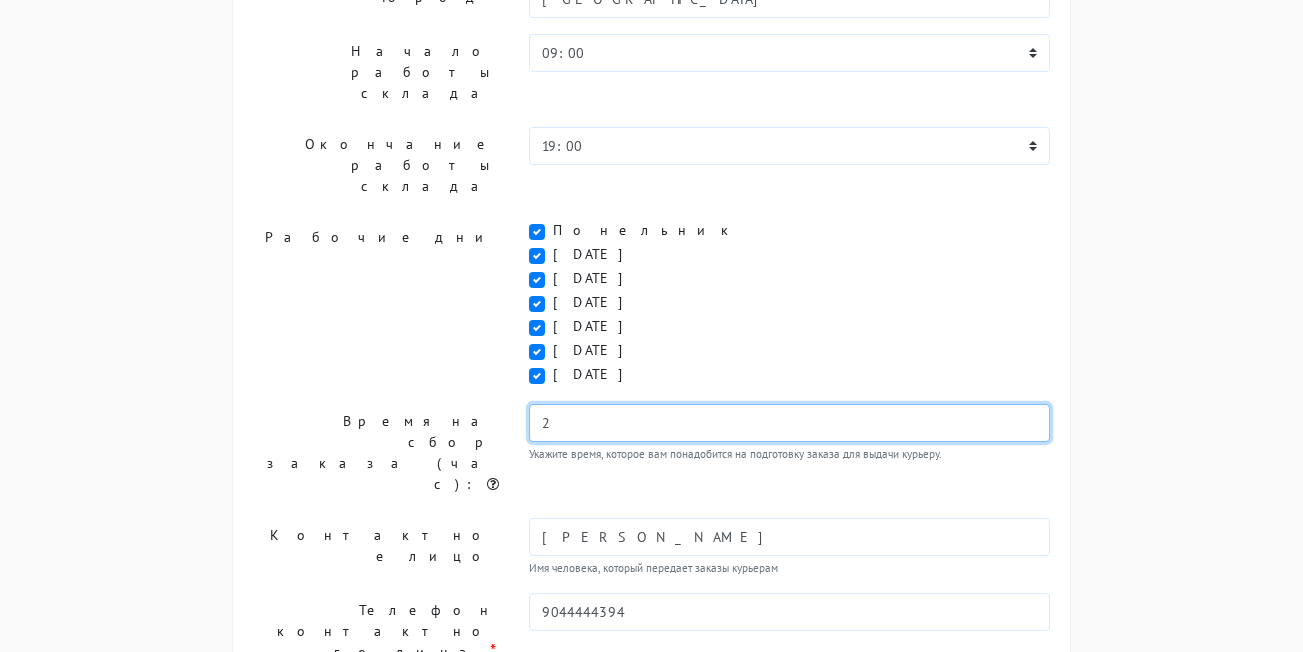 click on "2" at bounding box center [789, 423] 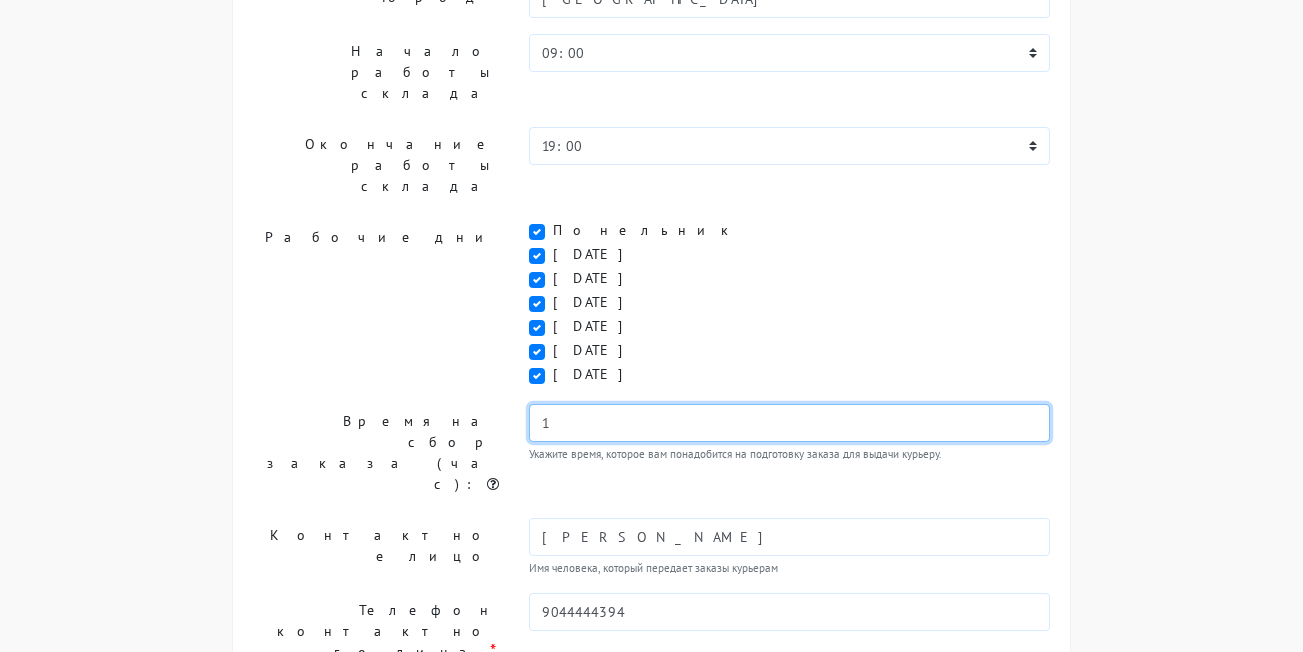 scroll, scrollTop: 532, scrollLeft: 0, axis: vertical 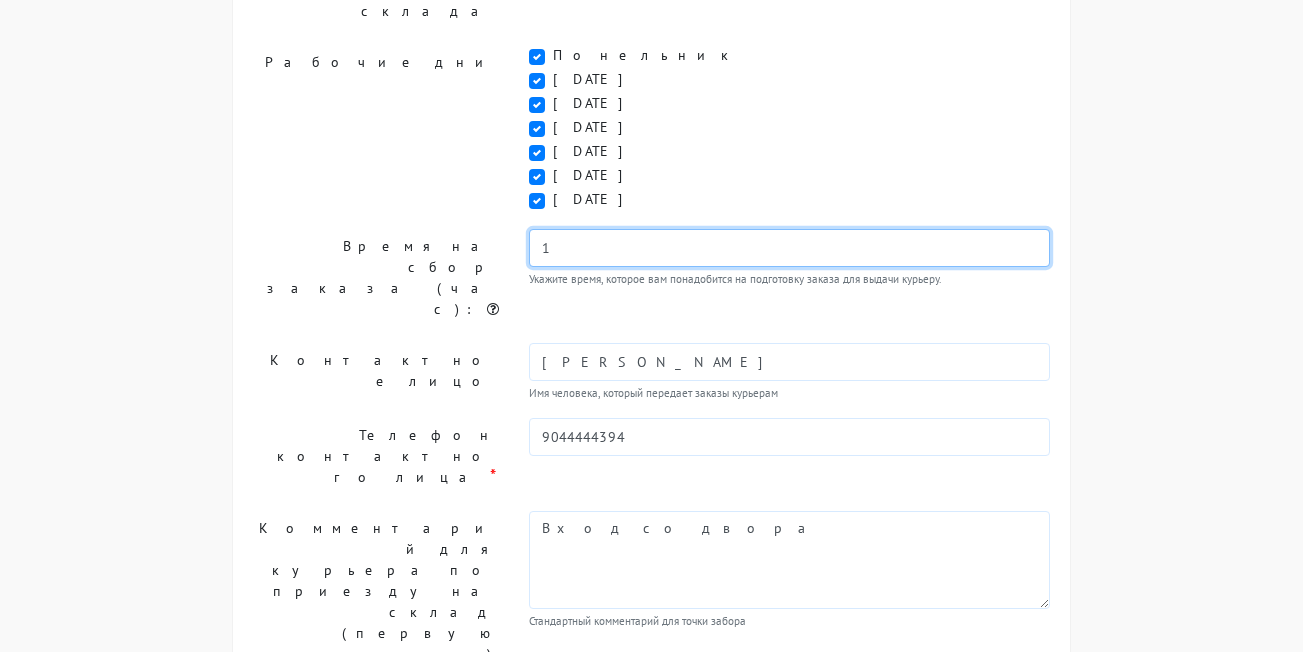 type on "1" 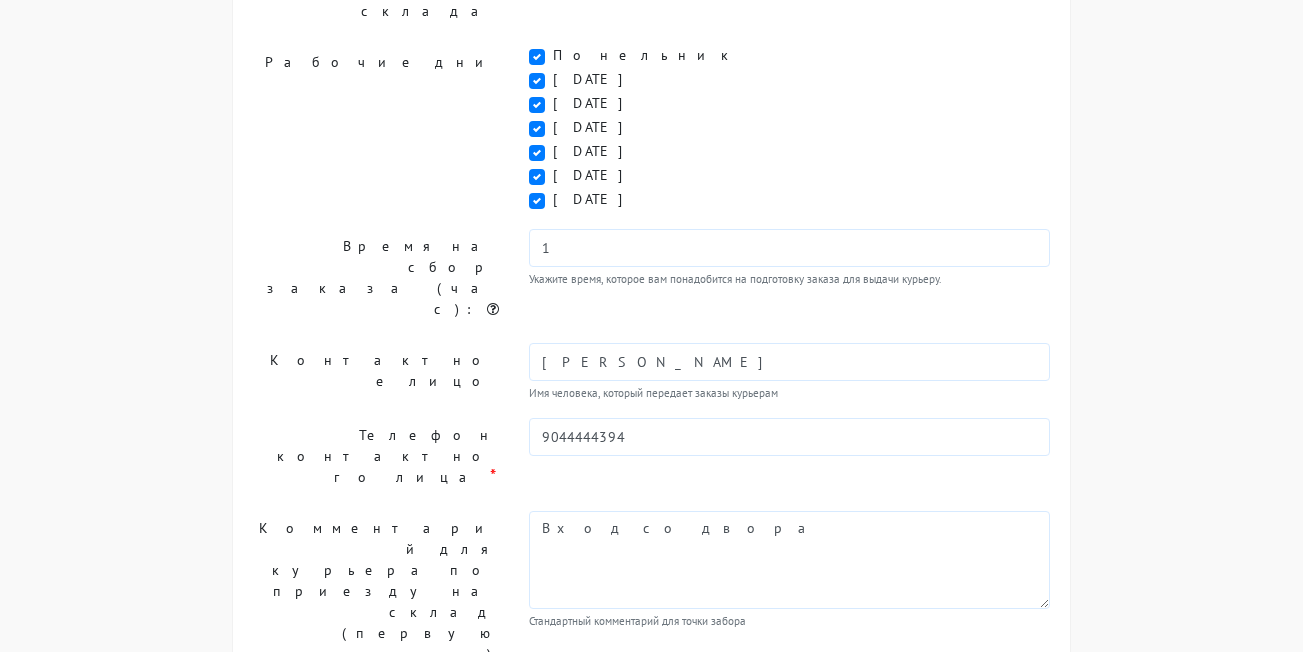 click on "Продолжить" at bounding box center [703, 739] 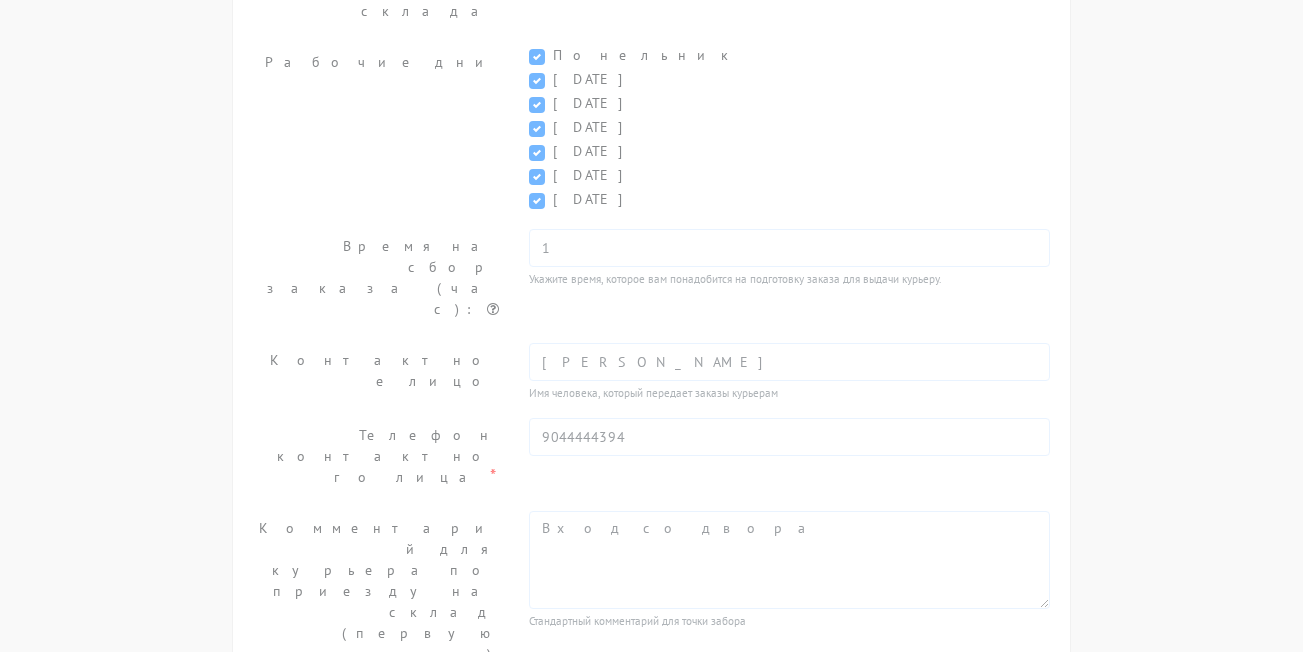 scroll, scrollTop: 276, scrollLeft: 0, axis: vertical 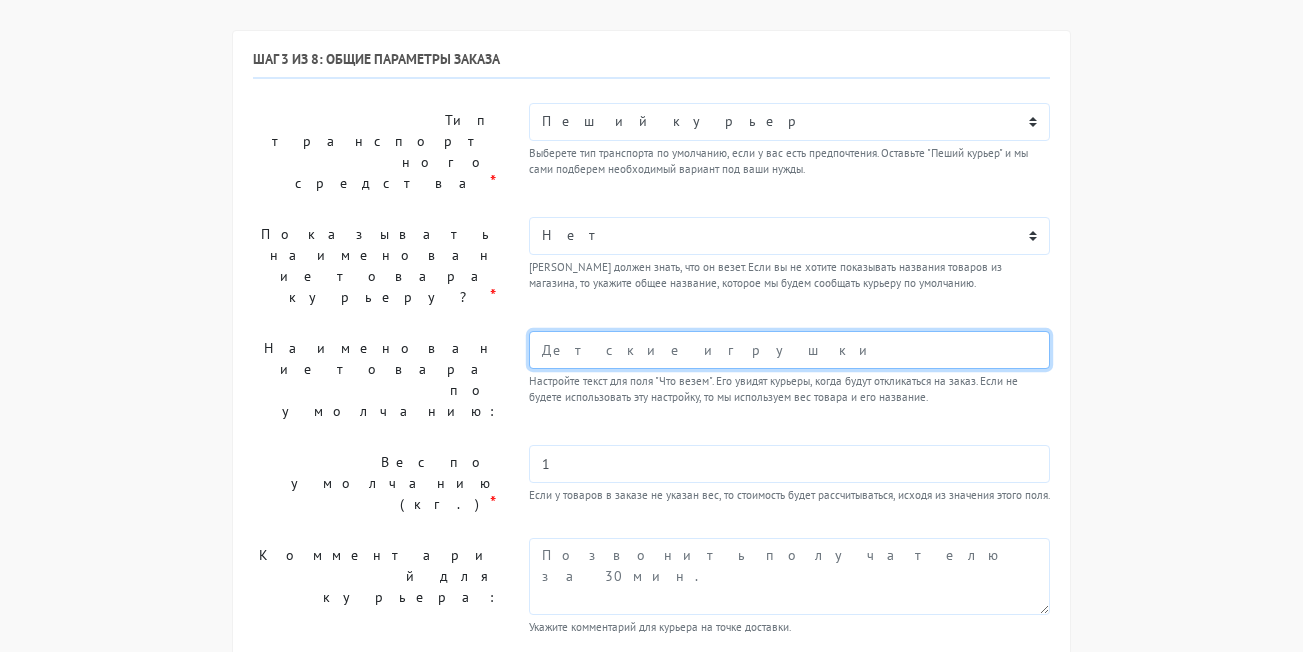 click at bounding box center (789, 350) 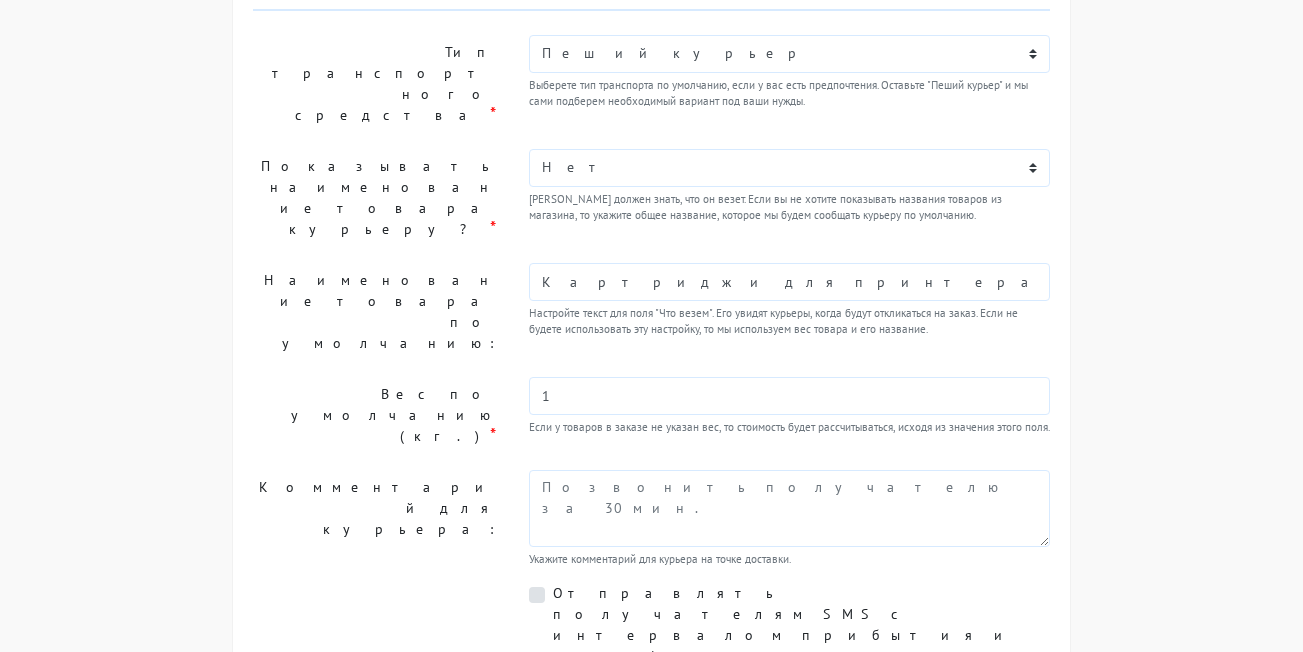 scroll, scrollTop: 229, scrollLeft: 0, axis: vertical 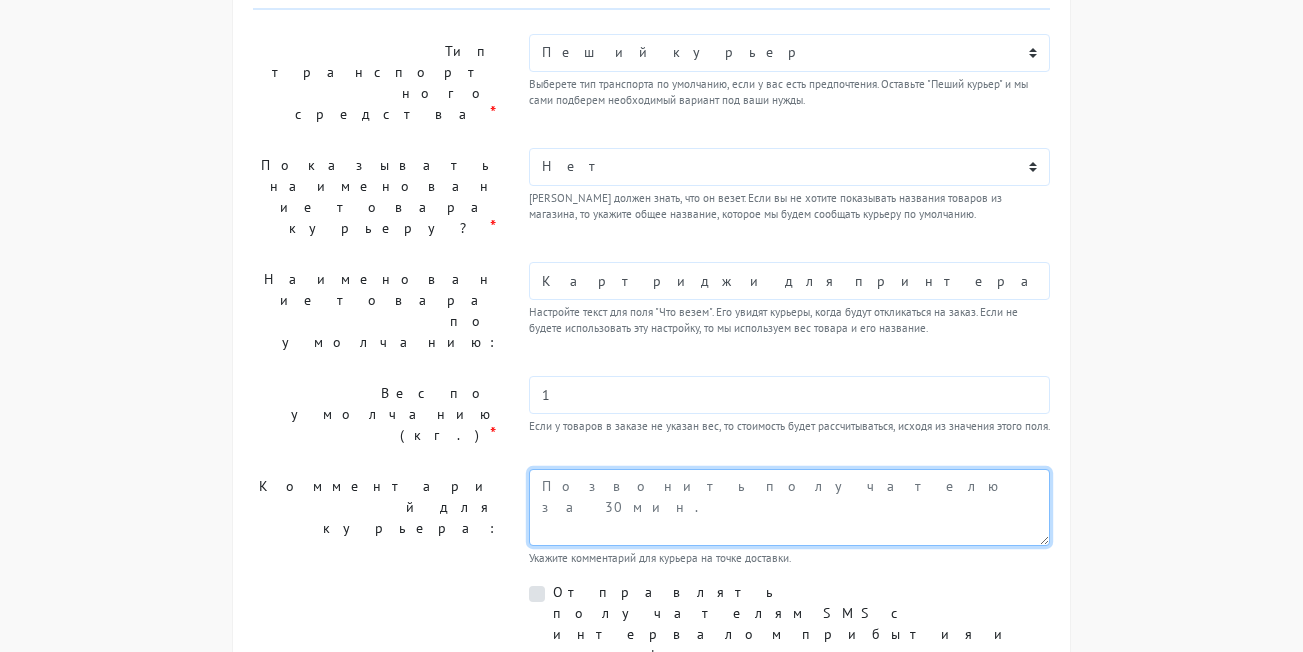 click at bounding box center [789, 507] 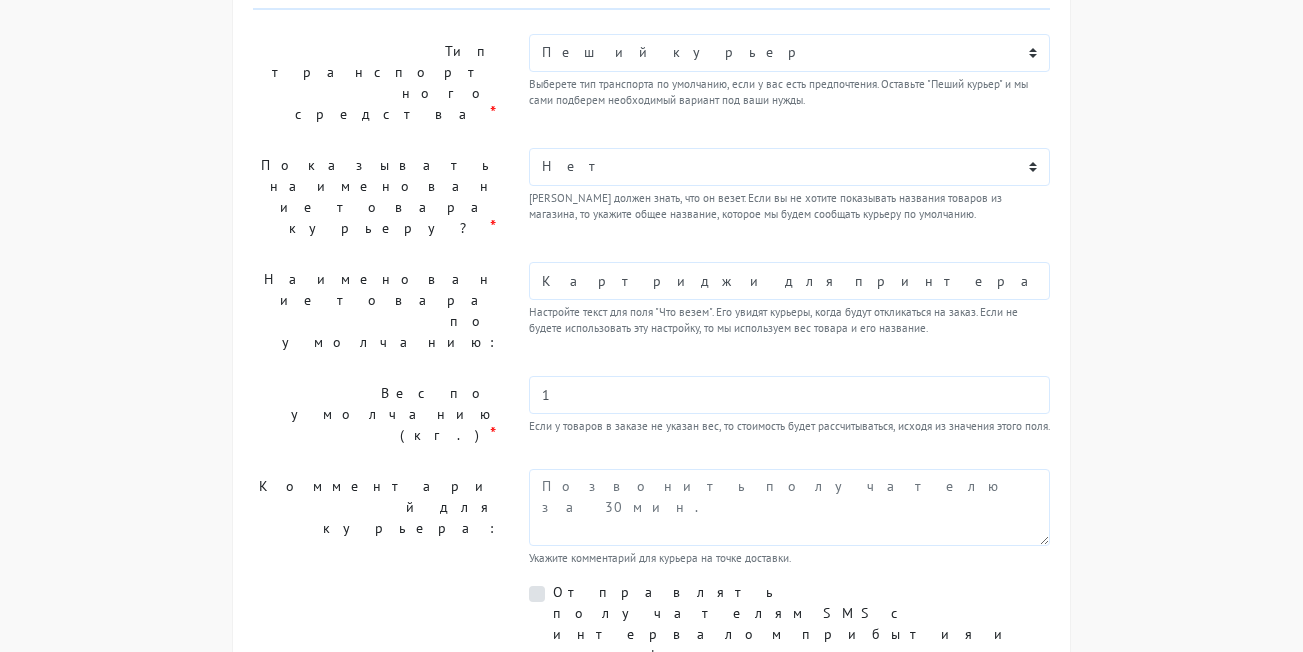 click on "Продолжить" at bounding box center (703, 733) 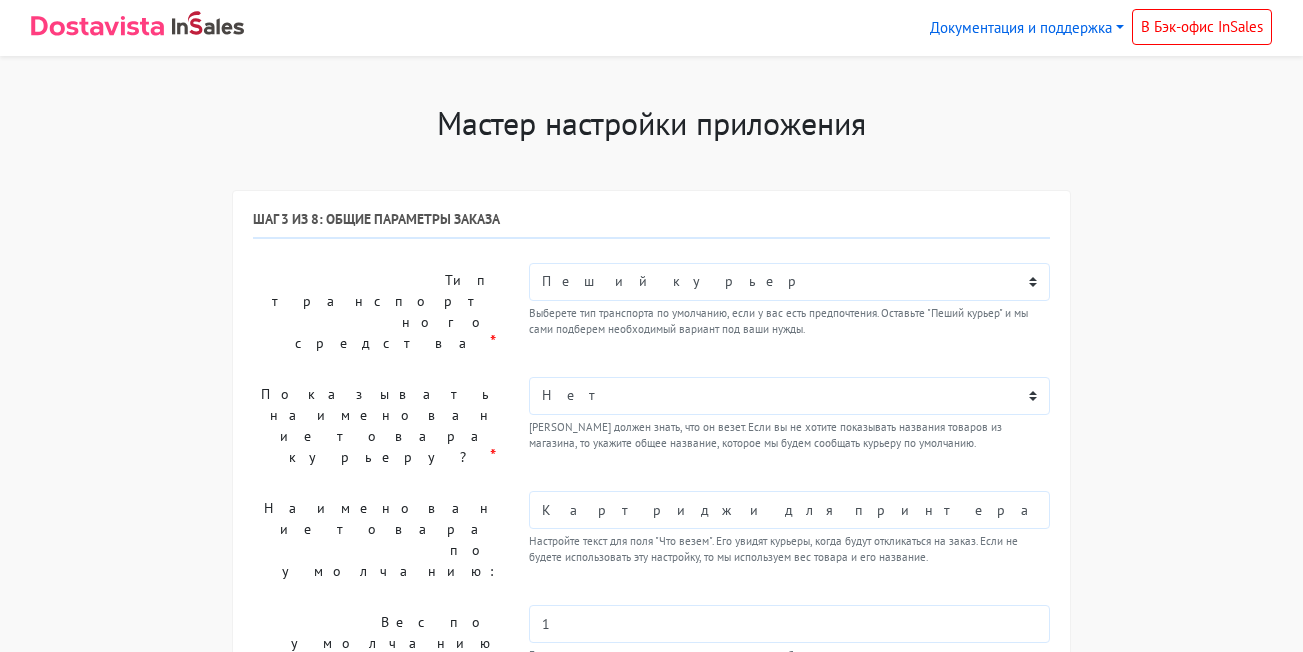 scroll, scrollTop: 54, scrollLeft: 0, axis: vertical 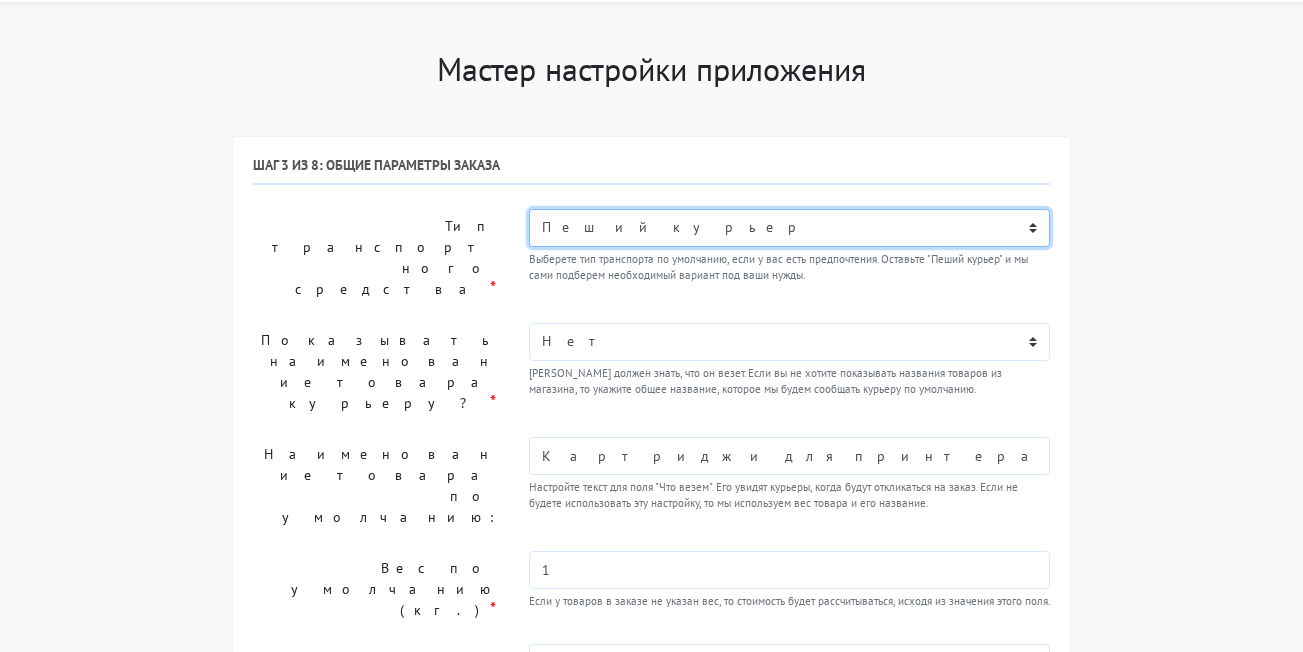 click on "Пеший курьер
Легковой автомобиль
Каблук (до 700 кг)
Микроавтобус / портер (до [DATE] кг)
Газель (до [DATE] кг)." at bounding box center [789, 228] 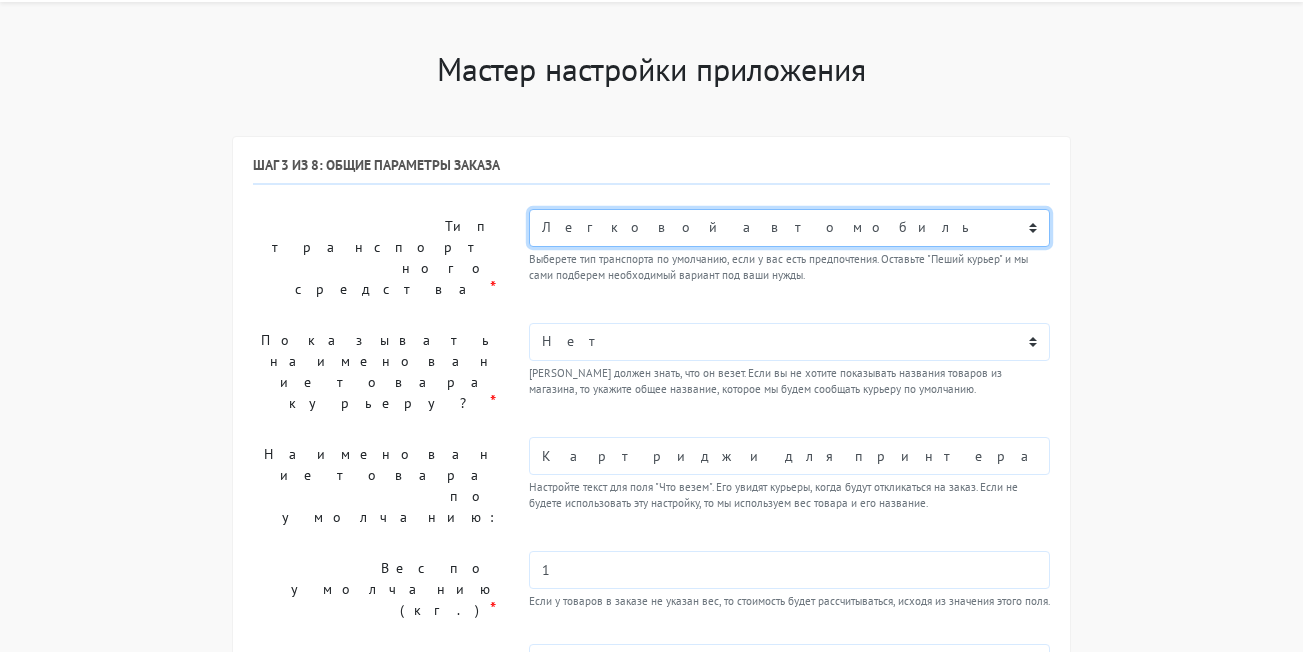 click on "Пеший курьер
Легковой автомобиль
Каблук (до 700 кг)
Микроавтобус / портер (до [DATE] кг)
Газель (до [DATE] кг)." at bounding box center [789, 228] 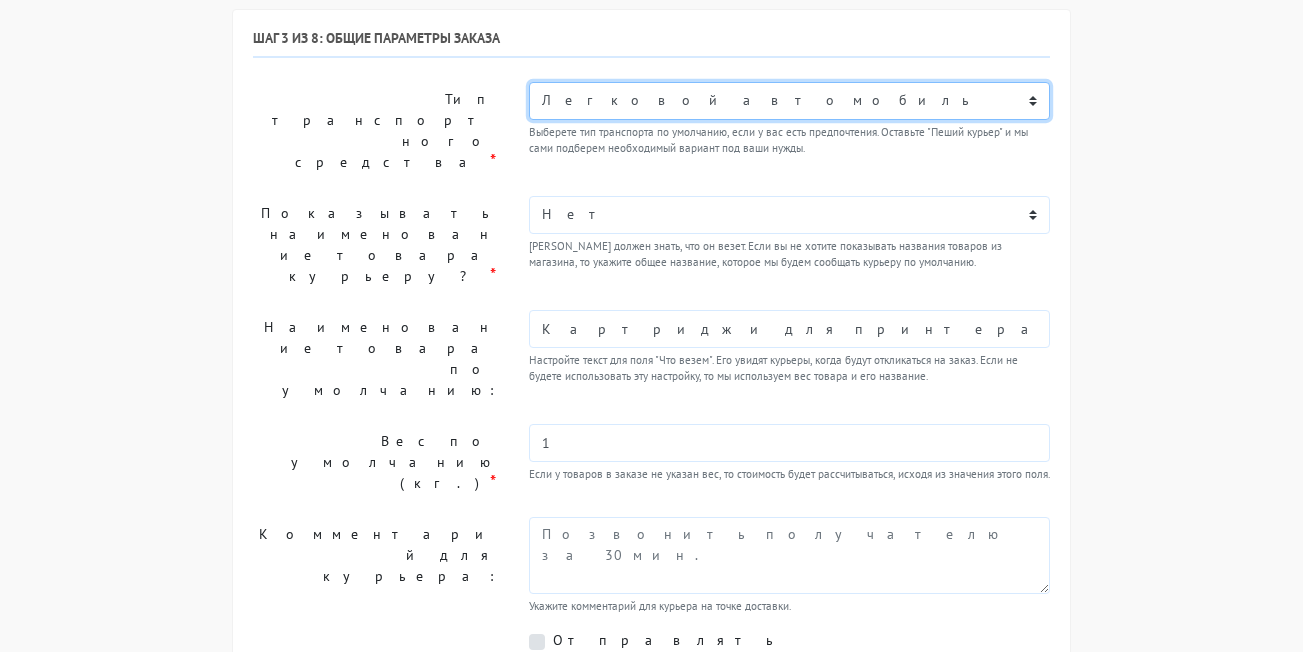 scroll, scrollTop: 276, scrollLeft: 0, axis: vertical 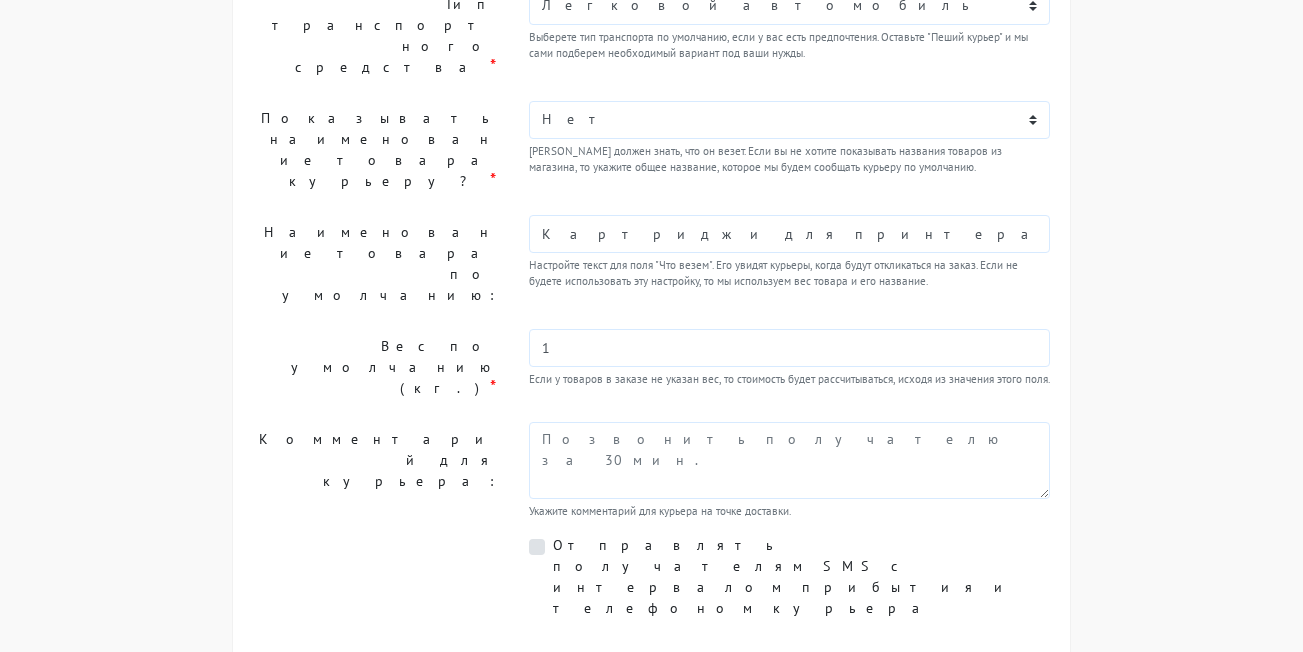 click on "Продолжить" at bounding box center [703, 686] 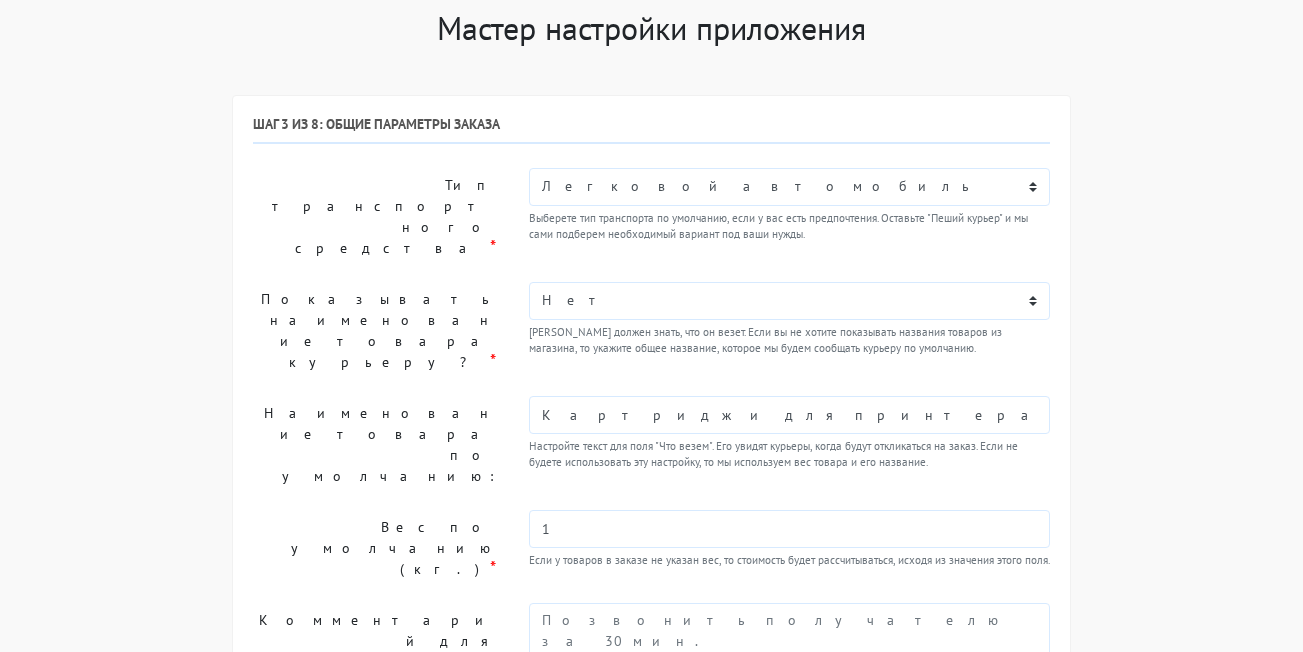 scroll, scrollTop: 0, scrollLeft: 0, axis: both 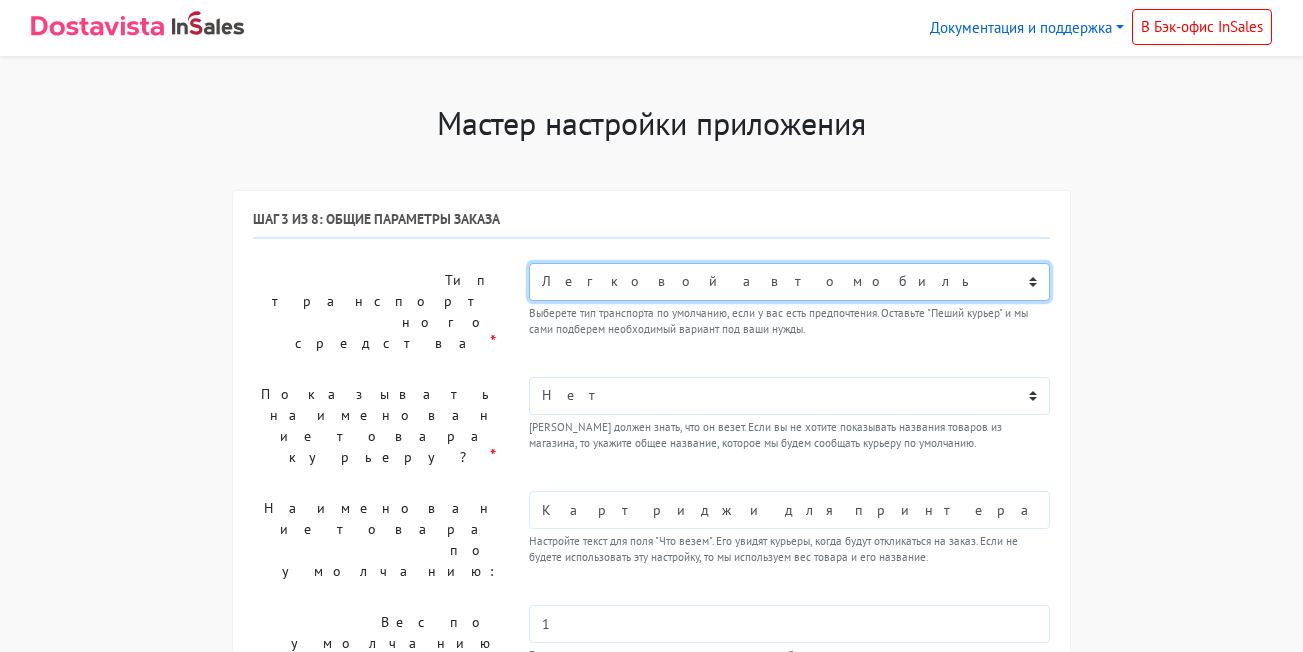 click on "Пеший курьер
Легковой автомобиль
Каблук (до 700 кг)
Микроавтобус / портер (до [DATE] кг)
Газель (до [DATE] кг)." at bounding box center (789, 282) 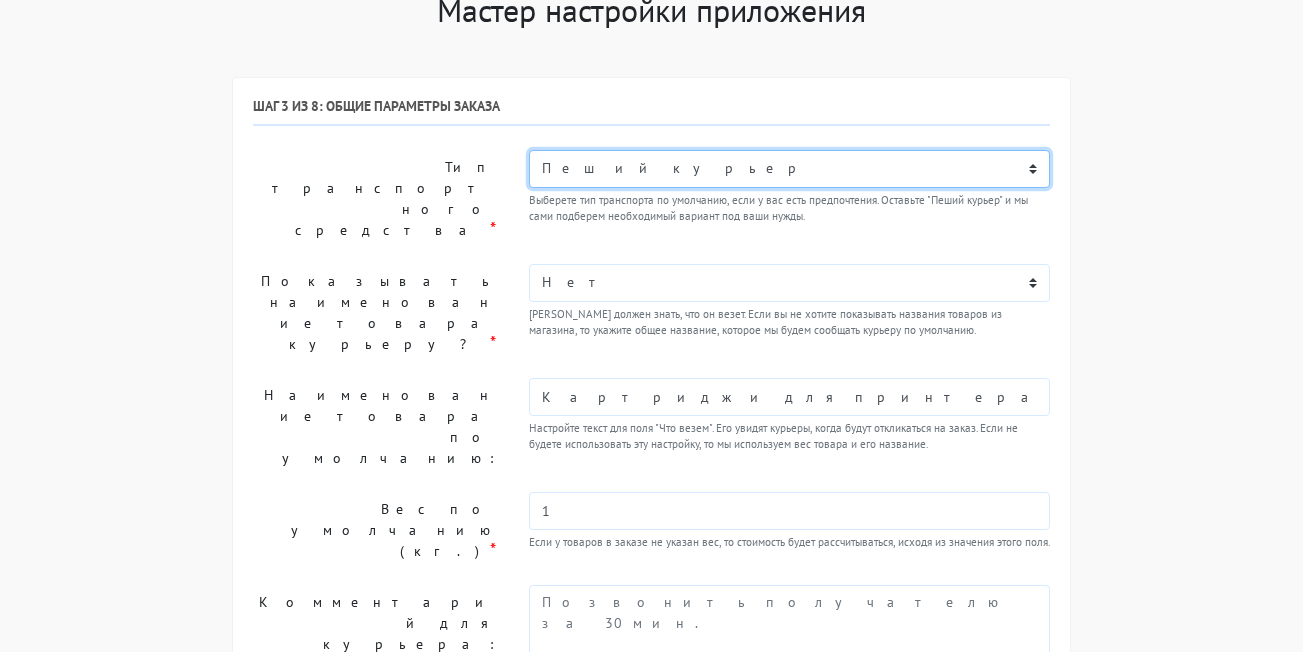 scroll, scrollTop: 276, scrollLeft: 0, axis: vertical 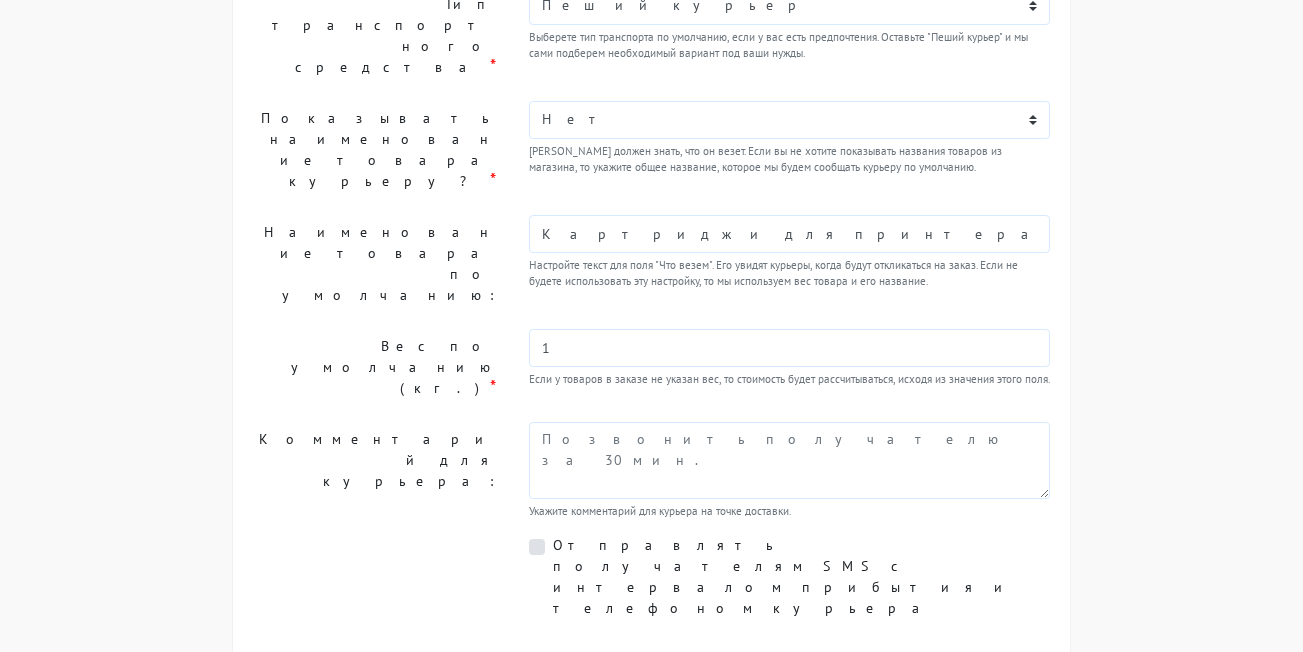 click on "Продолжить" at bounding box center (703, 686) 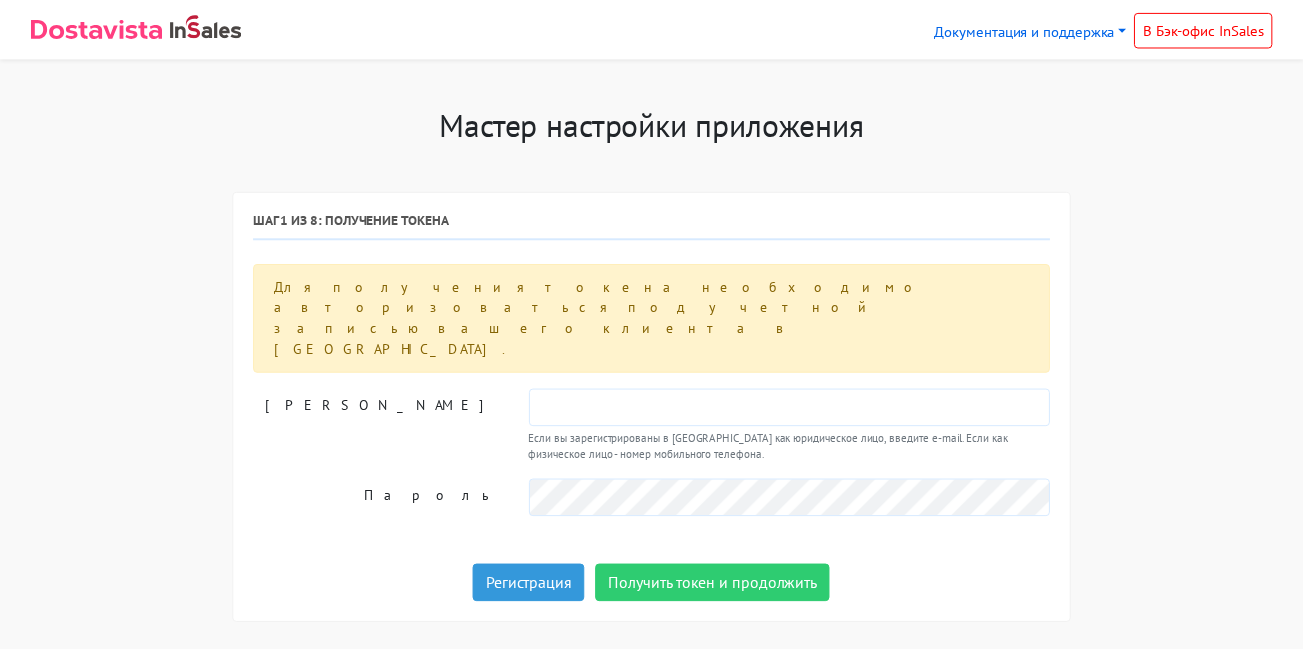 scroll, scrollTop: 0, scrollLeft: 0, axis: both 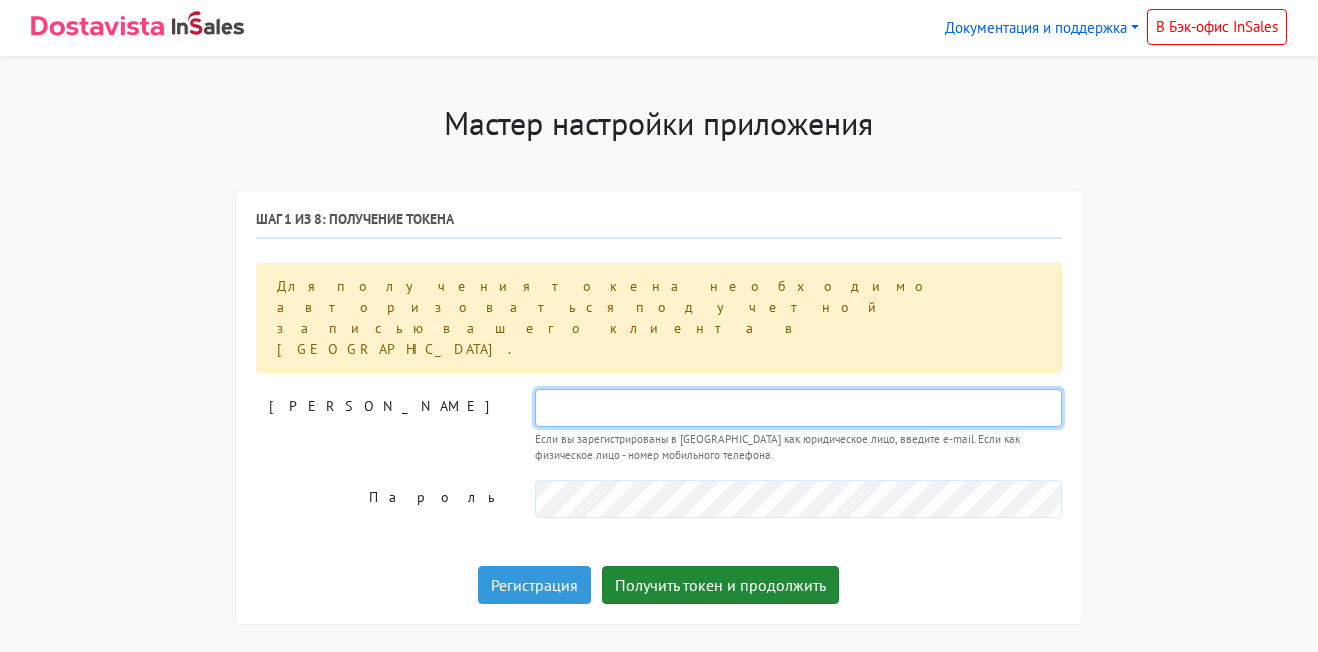 type on "[PHONE_NUMBER]" 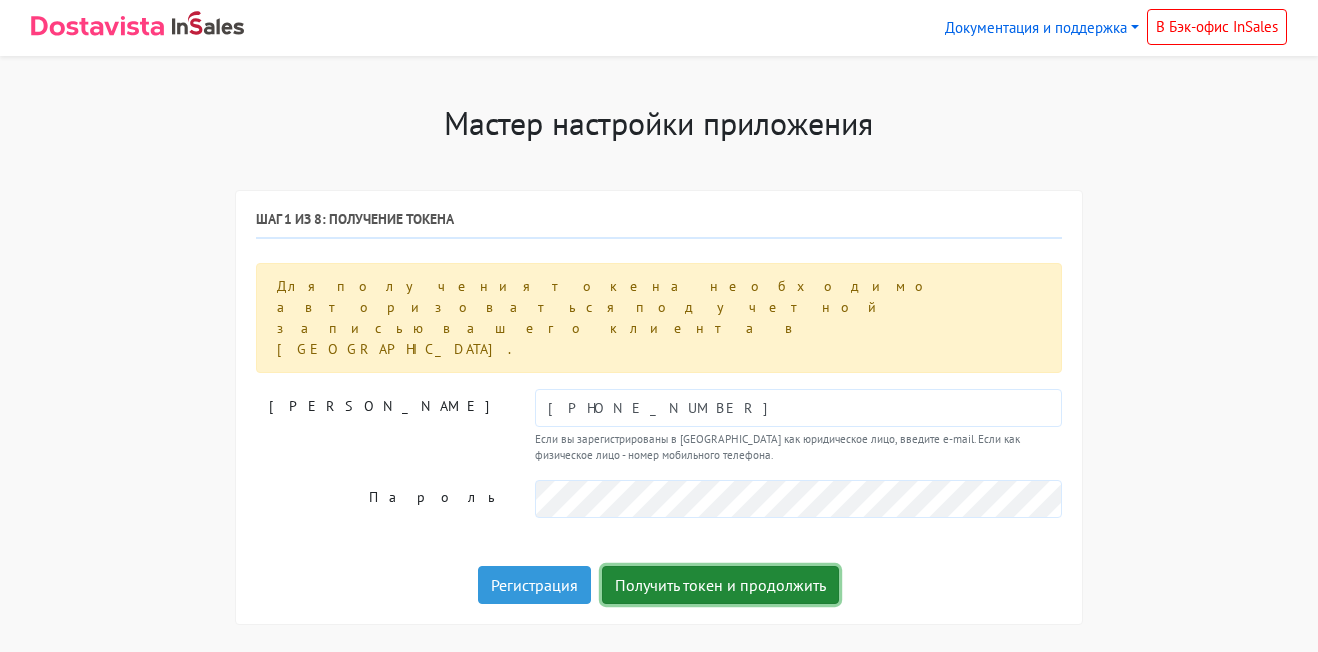 click on "Получить токен и продолжить" at bounding box center [720, 585] 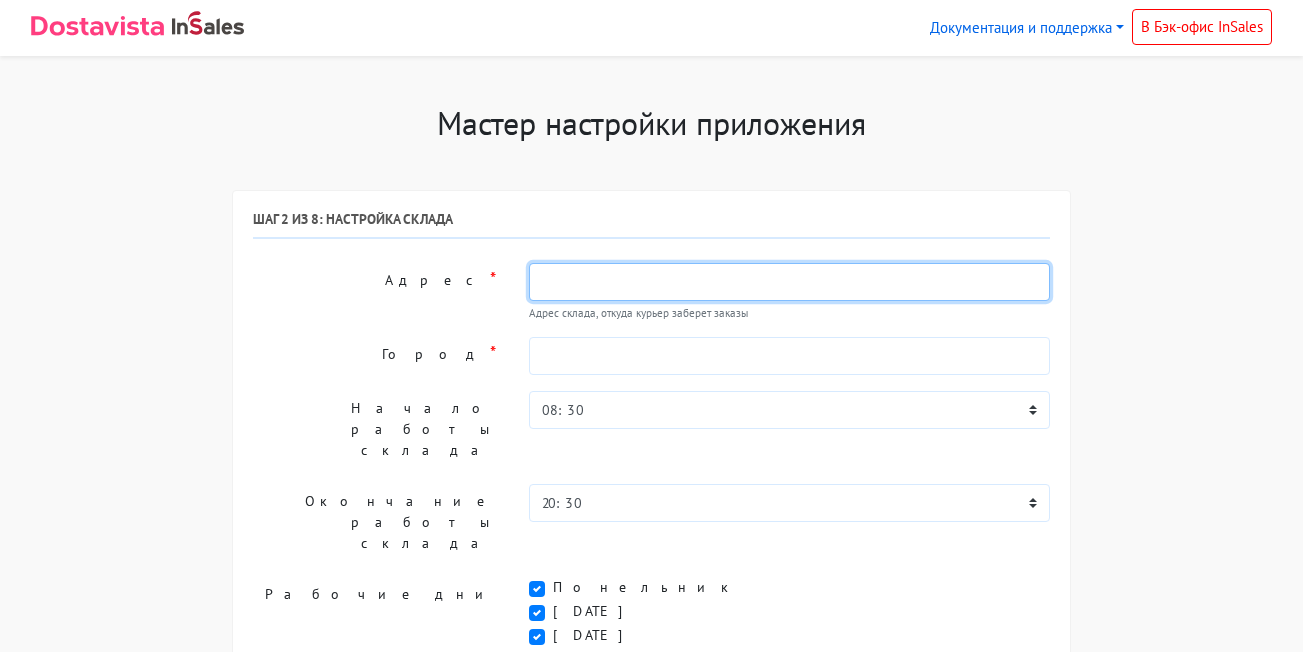 click at bounding box center [789, 282] 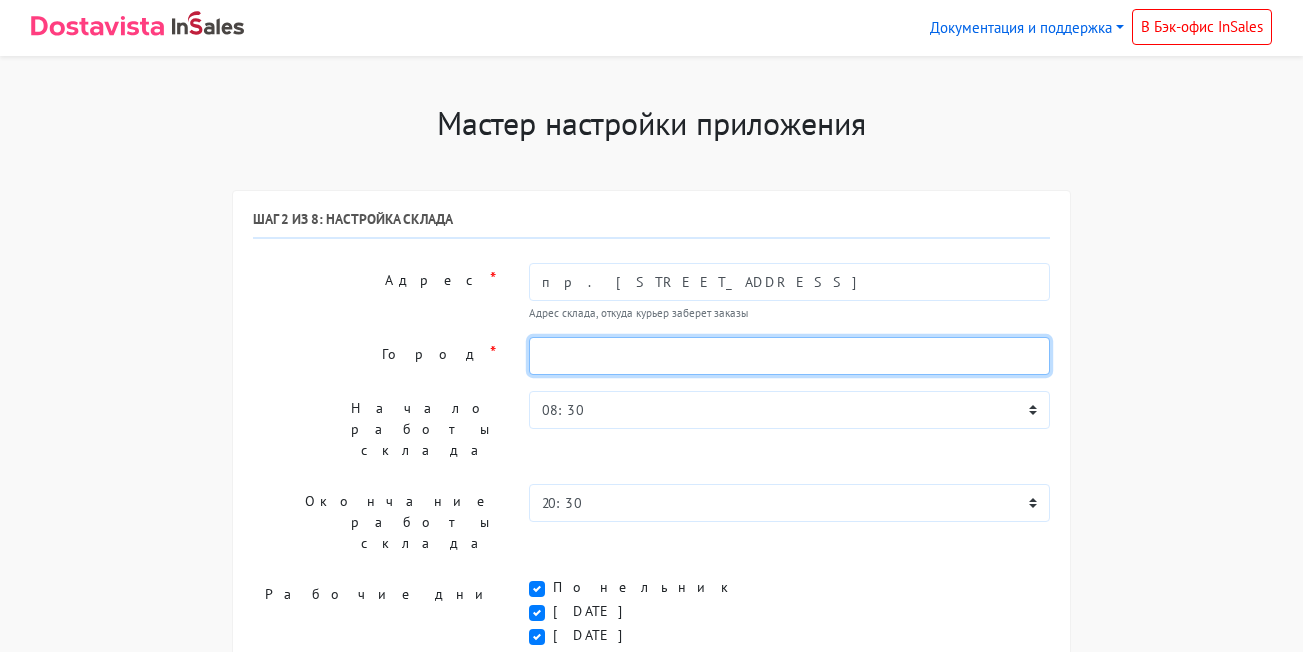 type on "[GEOGRAPHIC_DATA]" 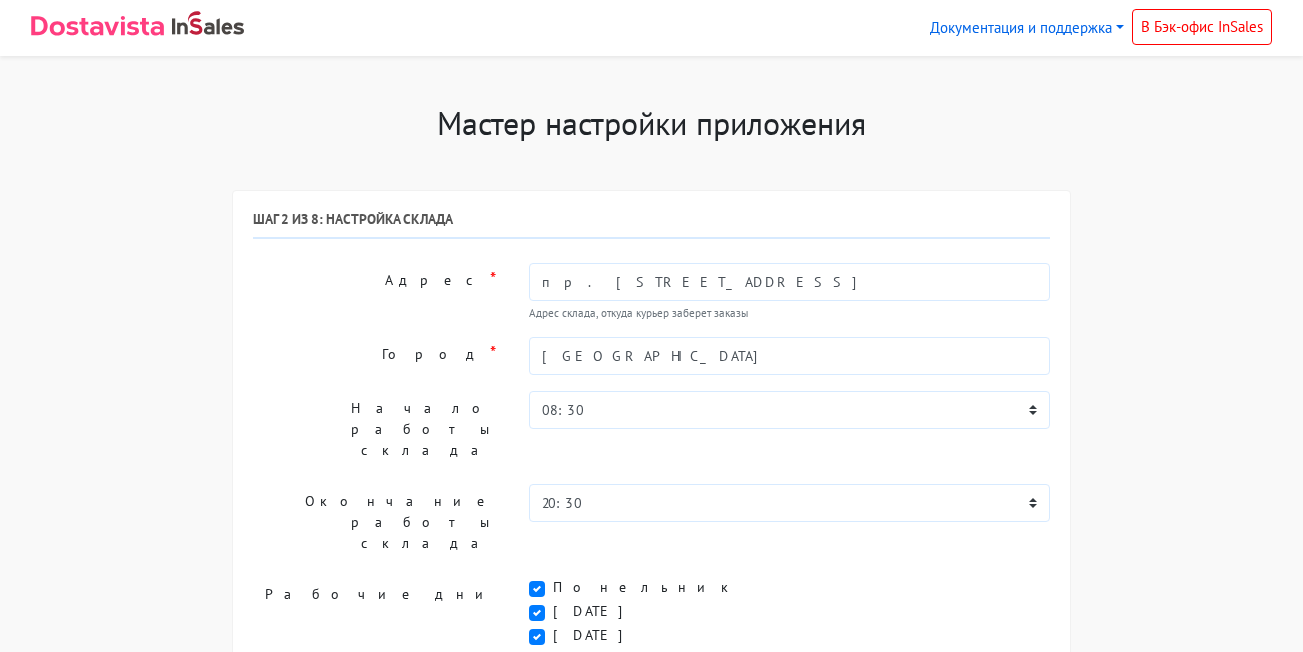 type on "[PERSON_NAME]" 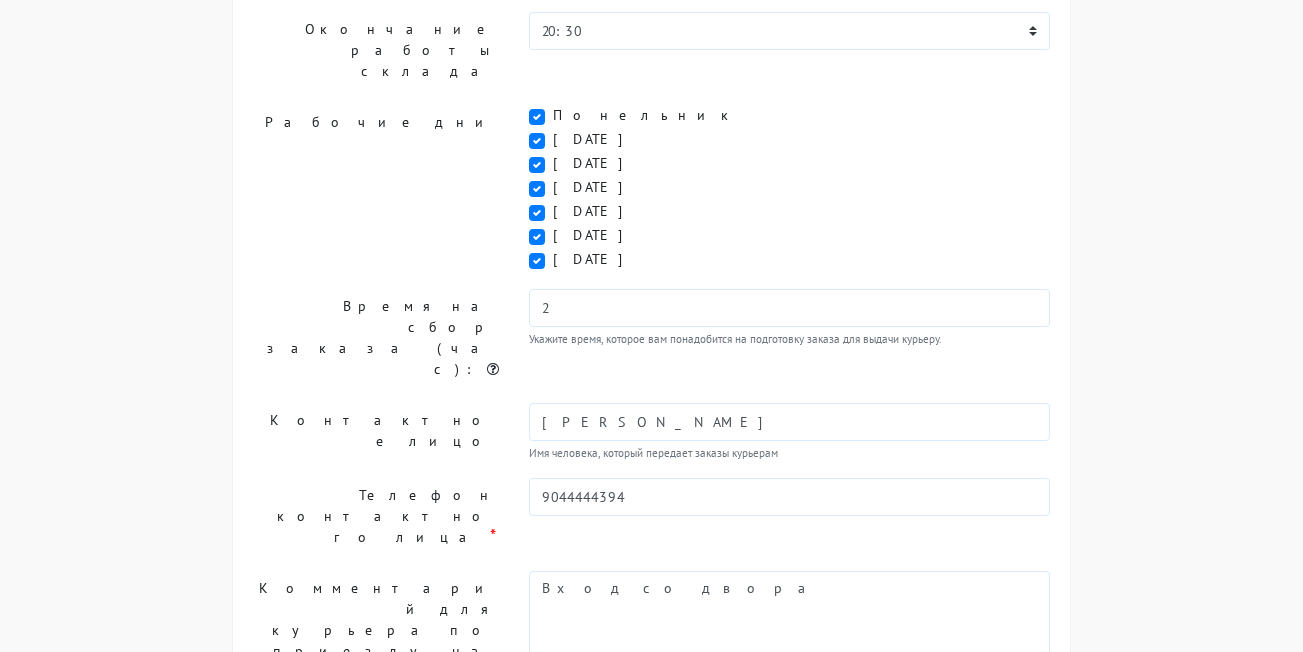 scroll, scrollTop: 488, scrollLeft: 0, axis: vertical 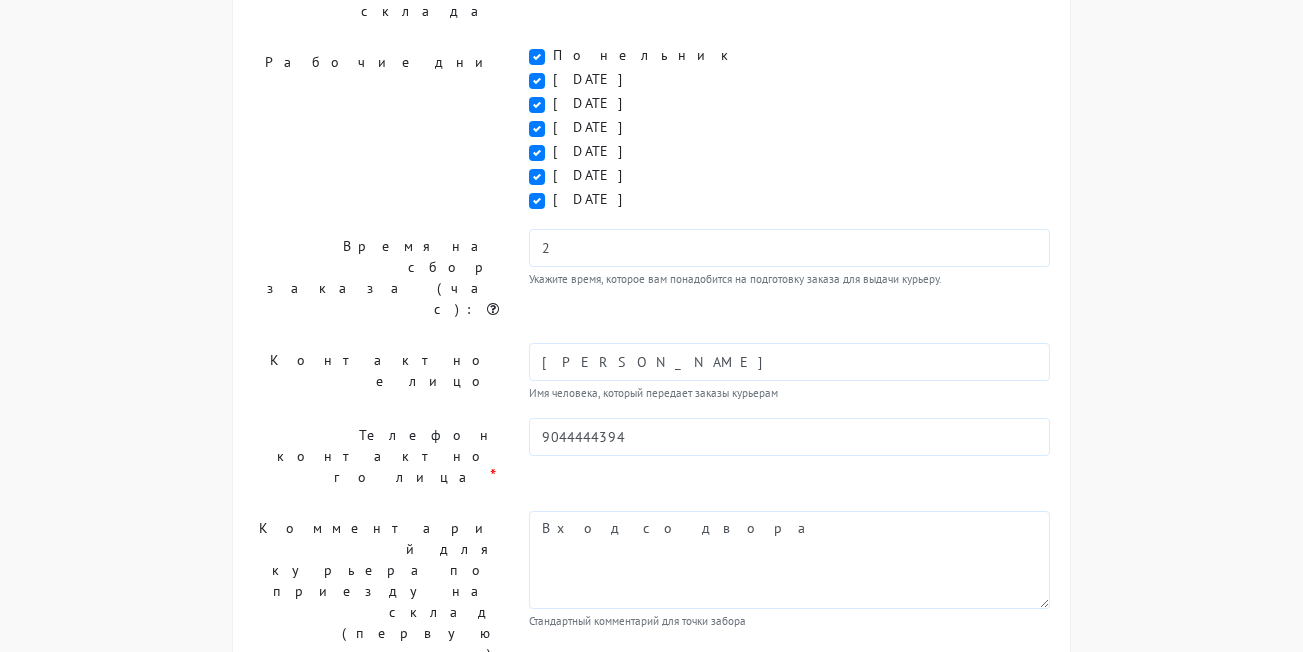 click on "Продолжить" at bounding box center (703, 739) 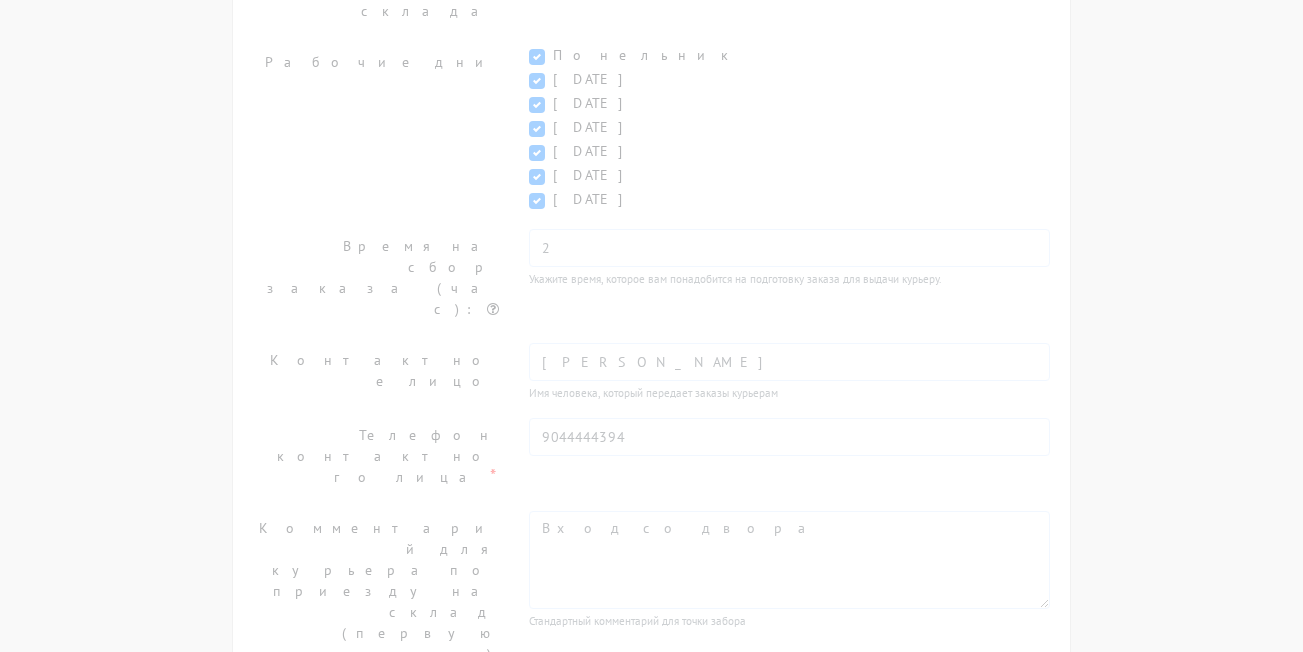 scroll, scrollTop: 276, scrollLeft: 0, axis: vertical 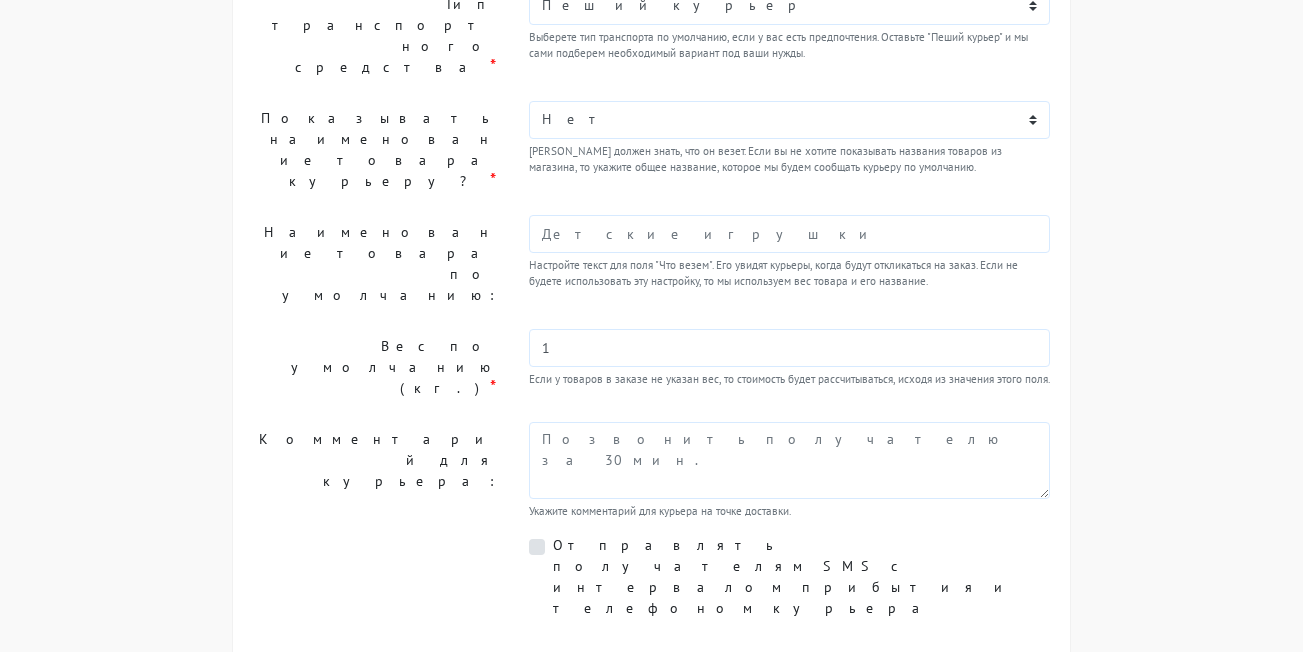 click on "Продолжить" at bounding box center [703, 686] 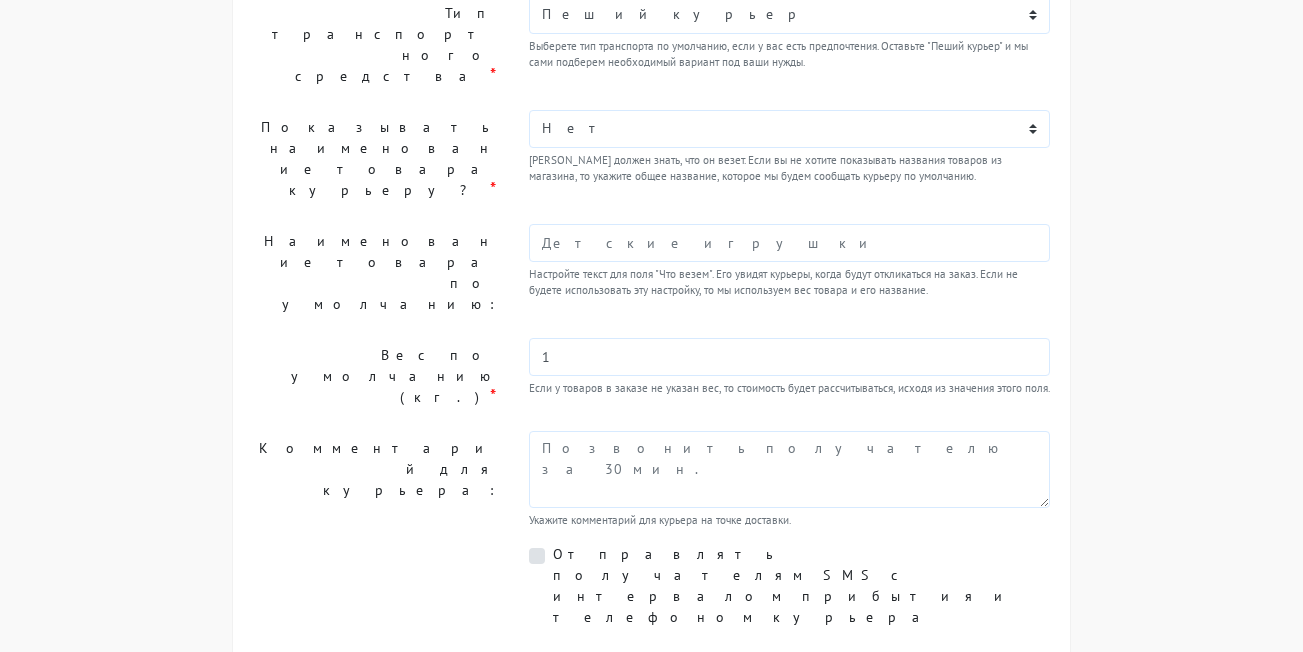 scroll, scrollTop: 276, scrollLeft: 0, axis: vertical 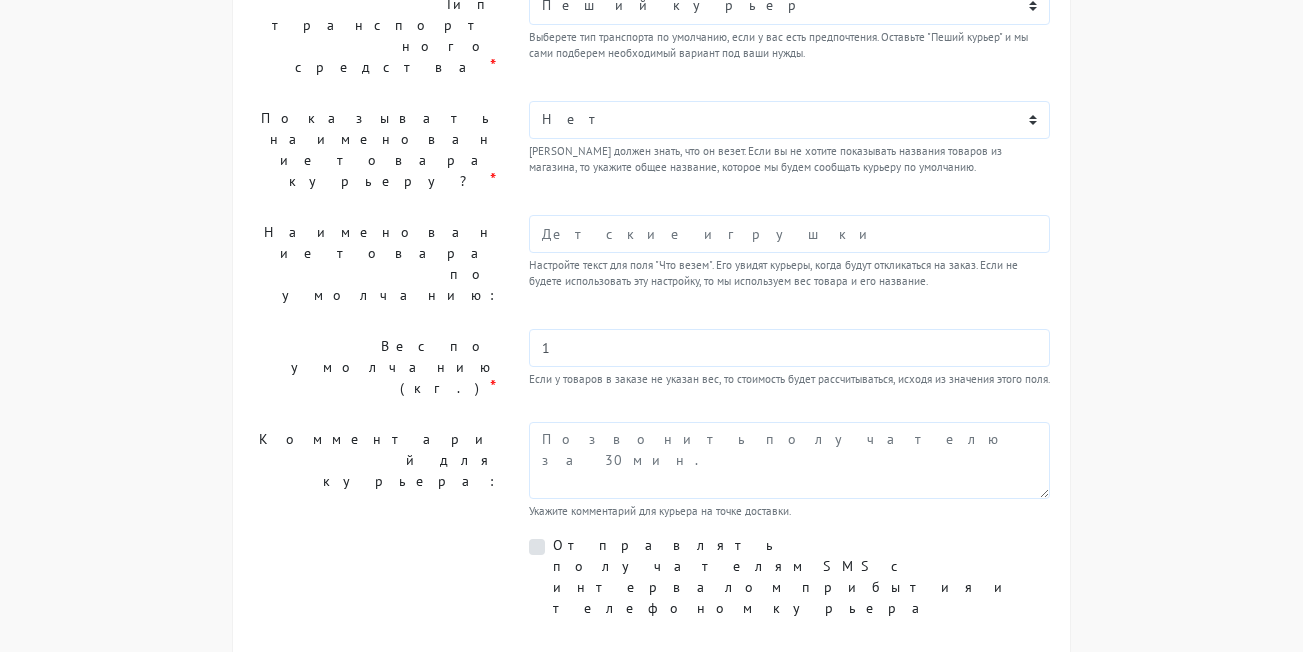 click on "Продолжить" at bounding box center (703, 686) 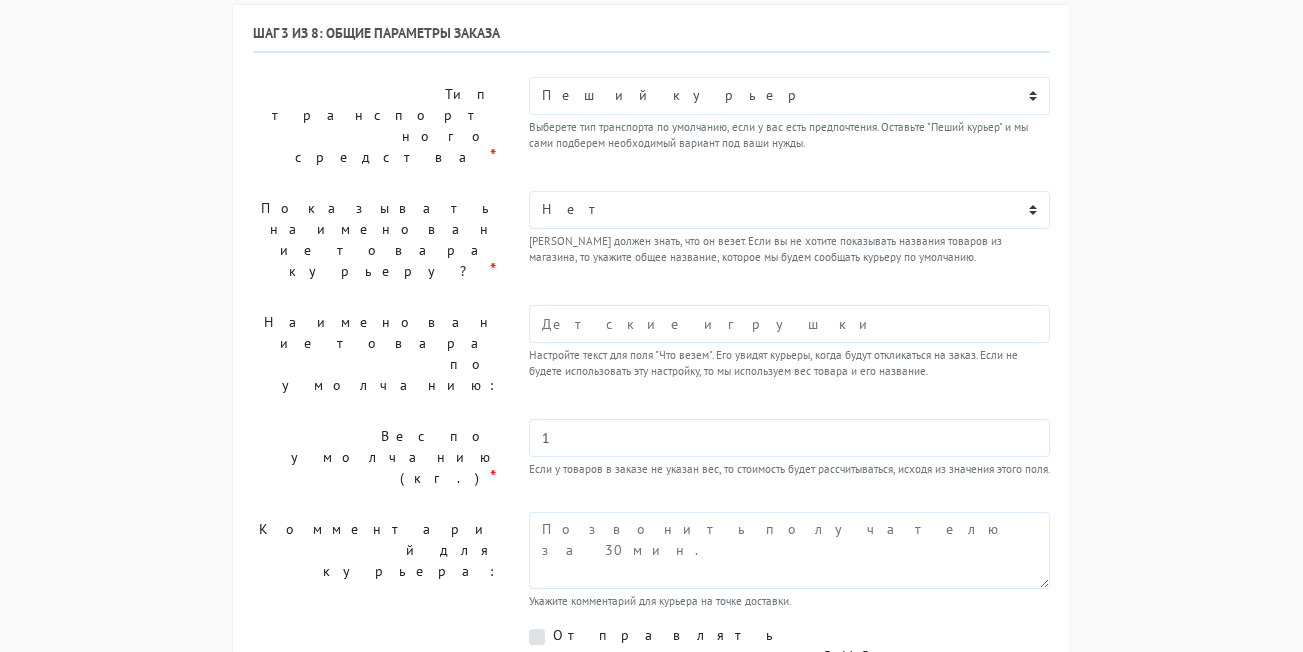 scroll, scrollTop: 0, scrollLeft: 0, axis: both 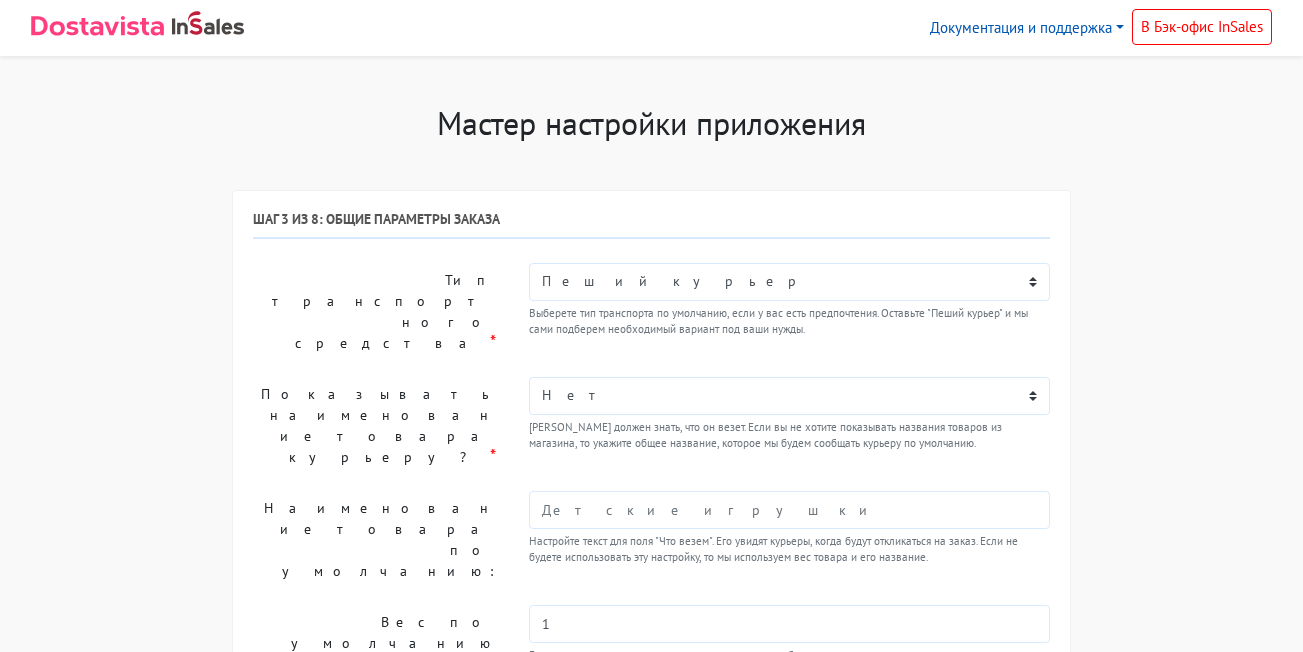 click on "Документация и поддержка" at bounding box center (1027, 28) 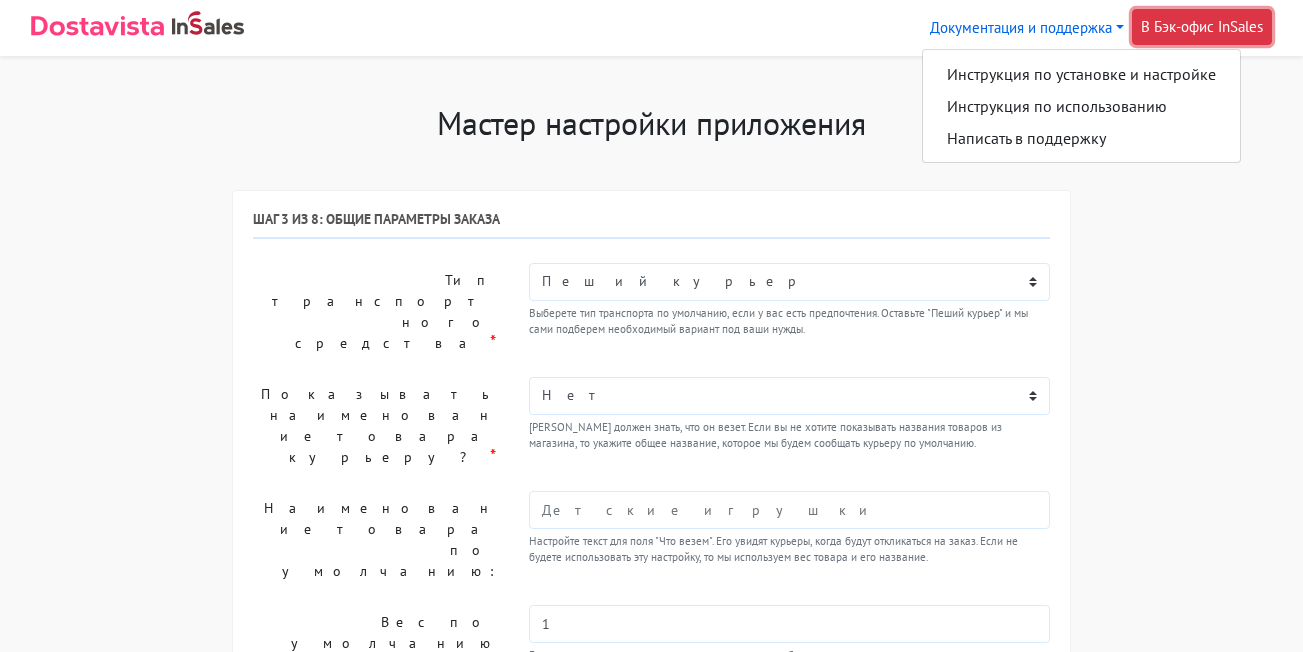 click on "В Бэк-офис InSales" at bounding box center [1202, 27] 